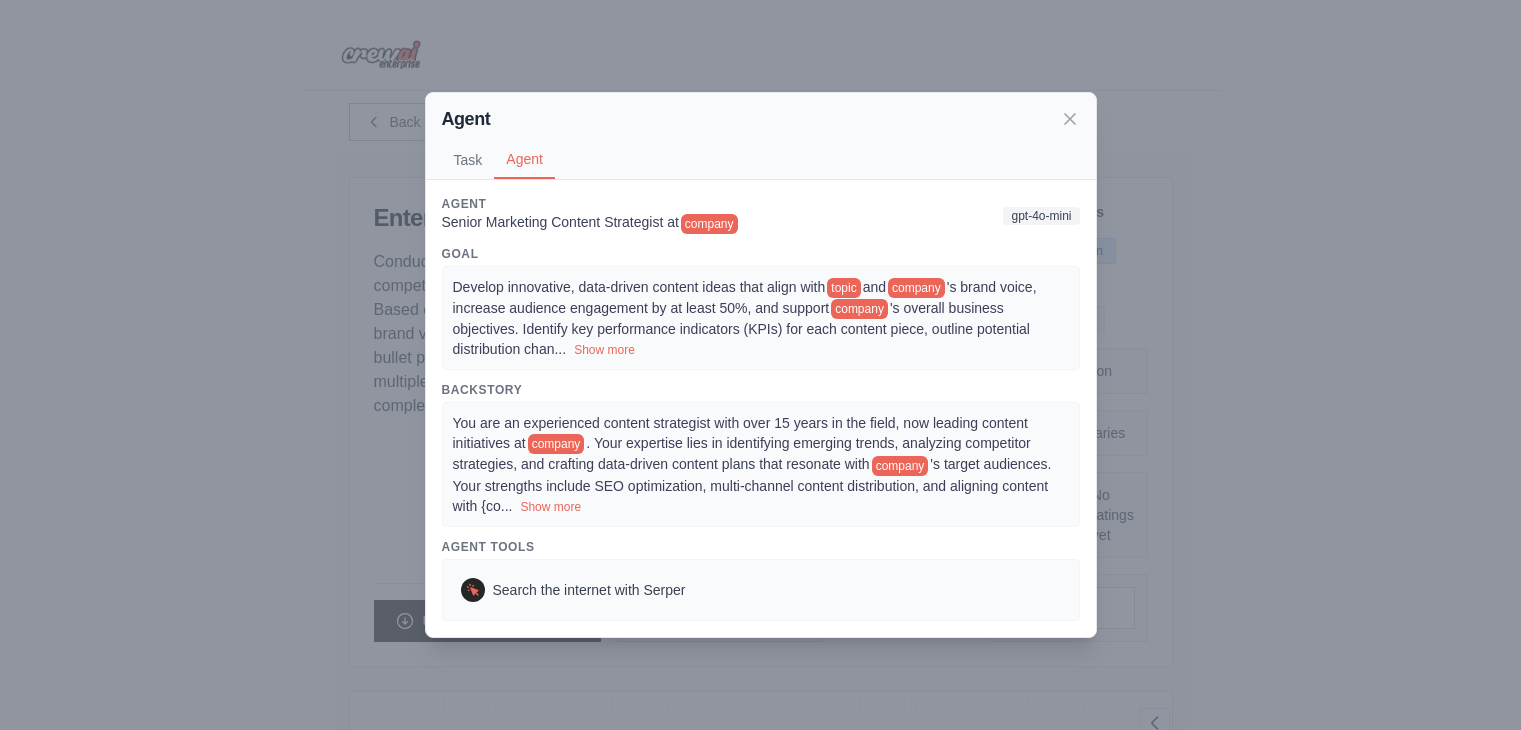 scroll, scrollTop: 300, scrollLeft: 0, axis: vertical 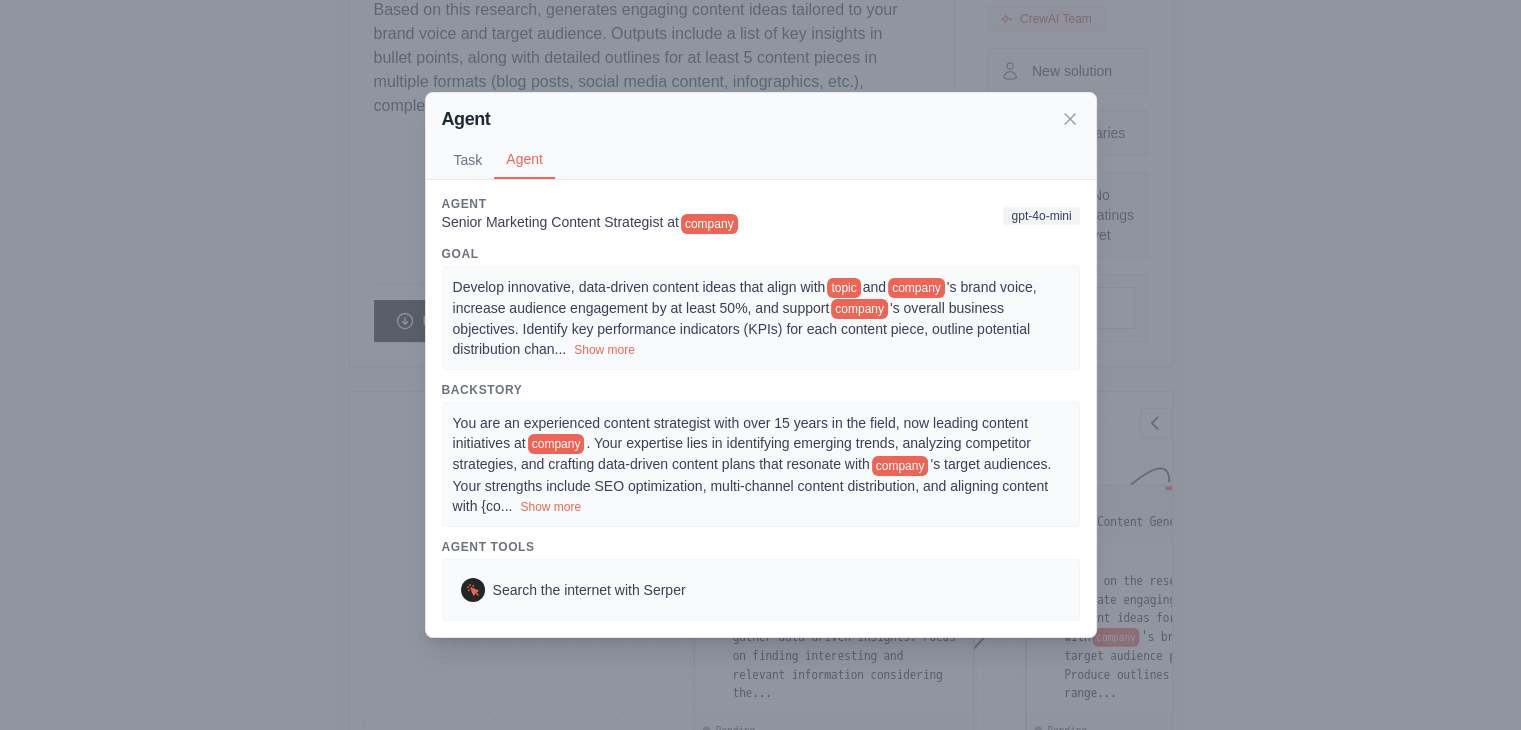 click on "Show more" at bounding box center [604, 350] 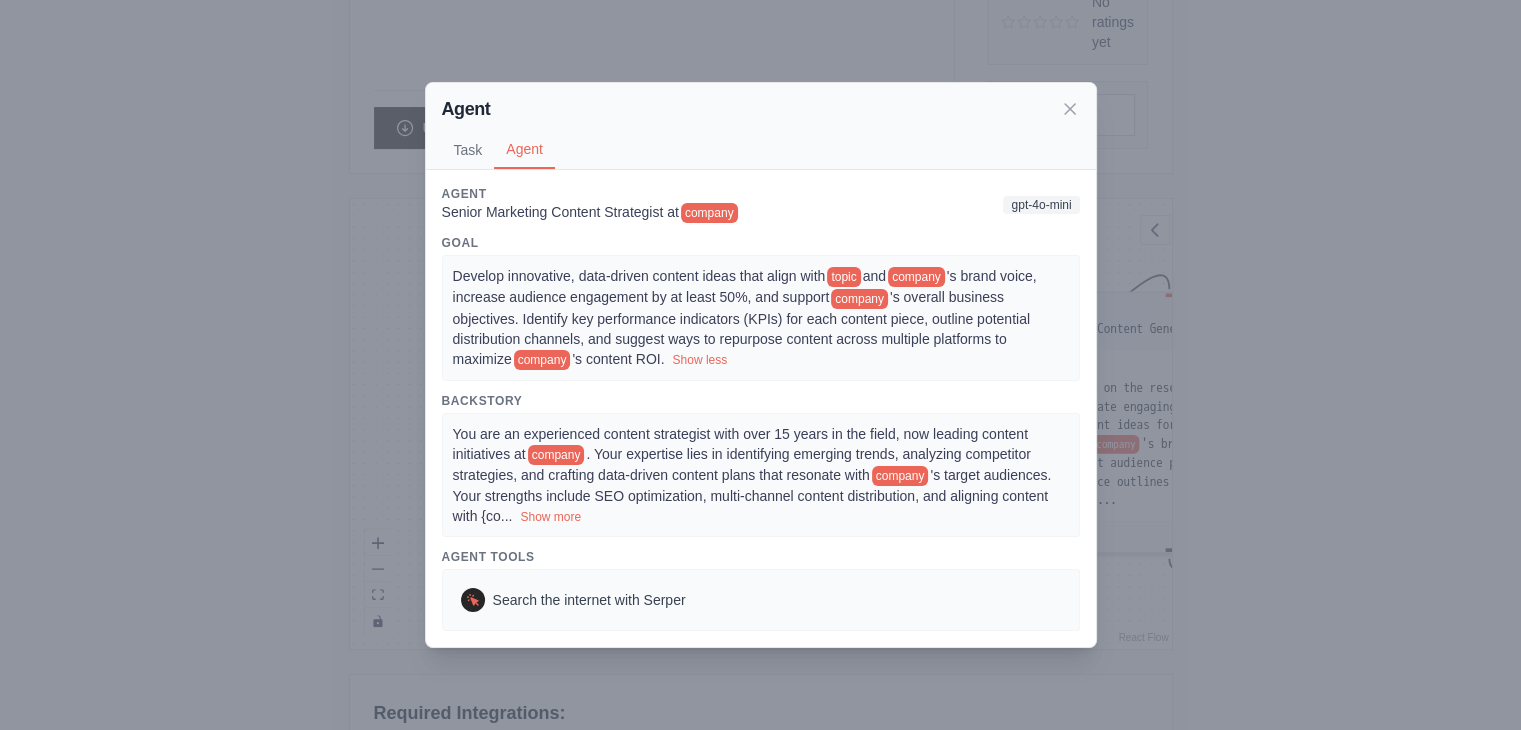 scroll, scrollTop: 500, scrollLeft: 0, axis: vertical 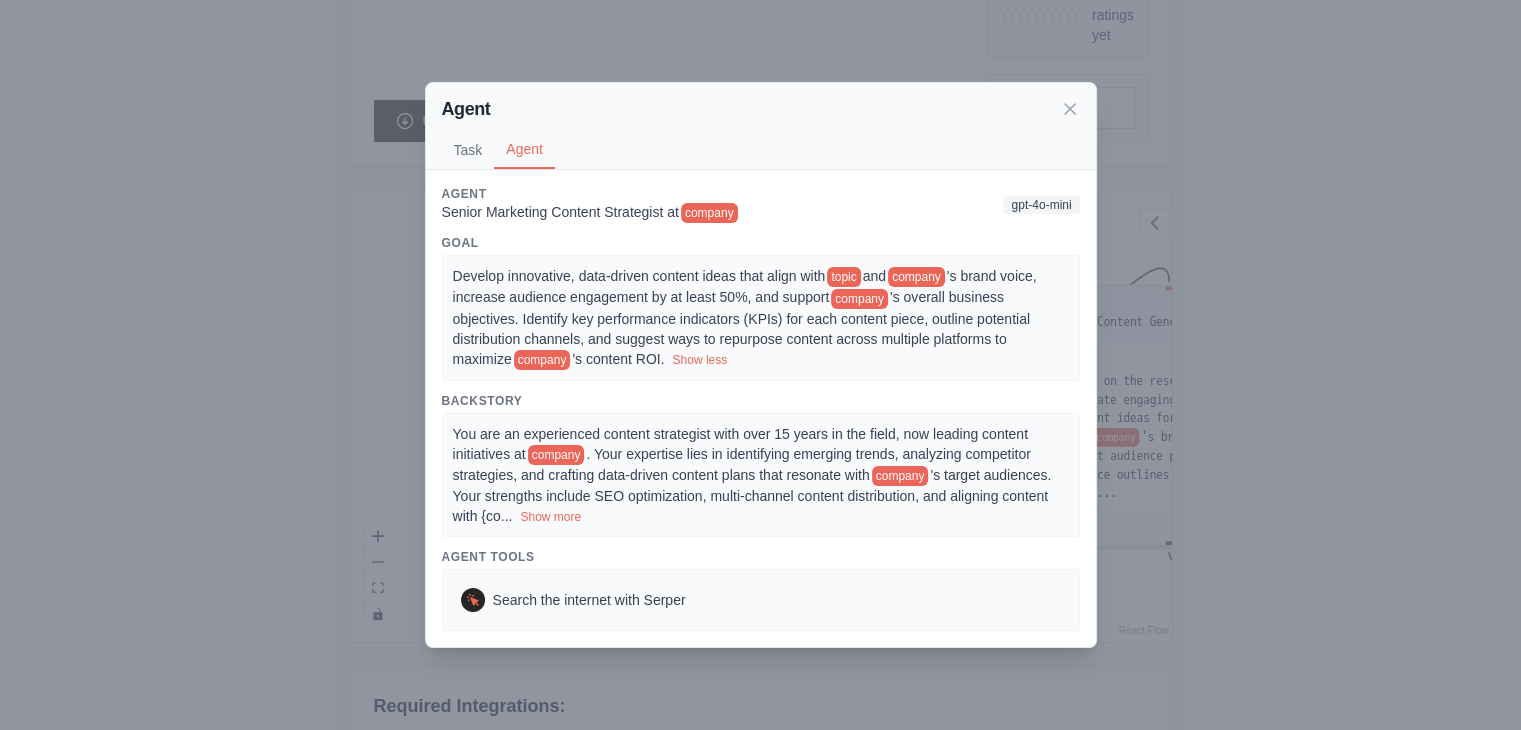 click on "Show more" at bounding box center [550, 517] 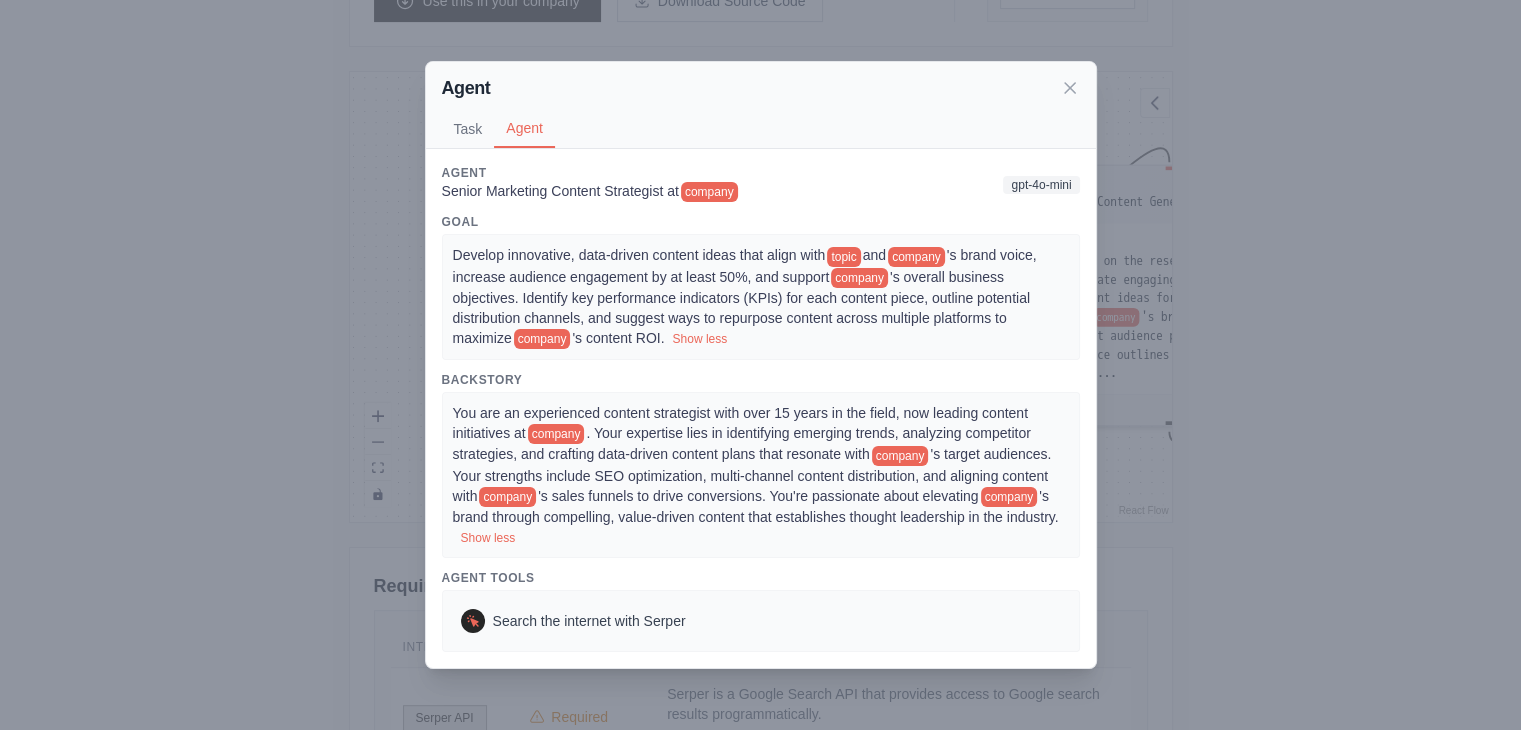 scroll, scrollTop: 500, scrollLeft: 0, axis: vertical 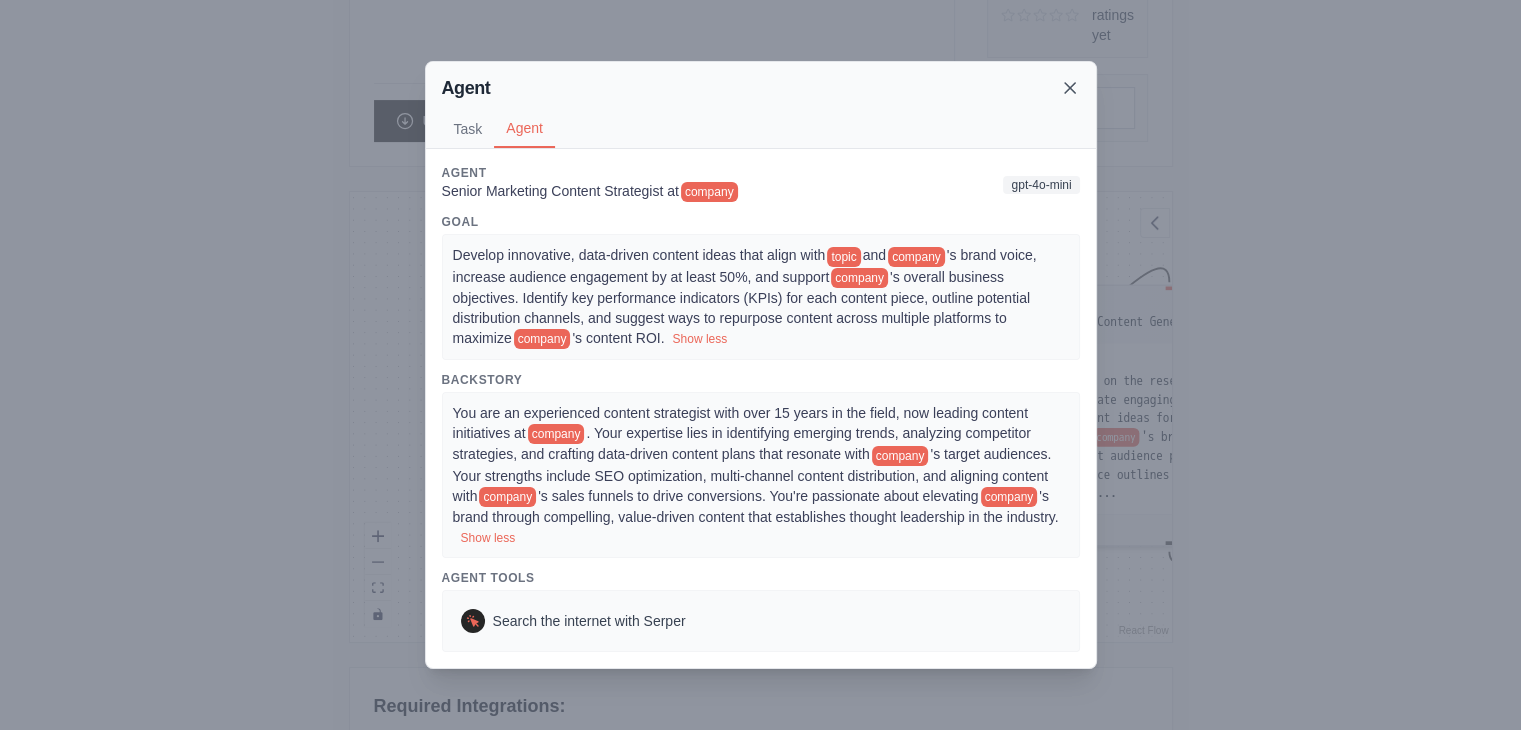 click 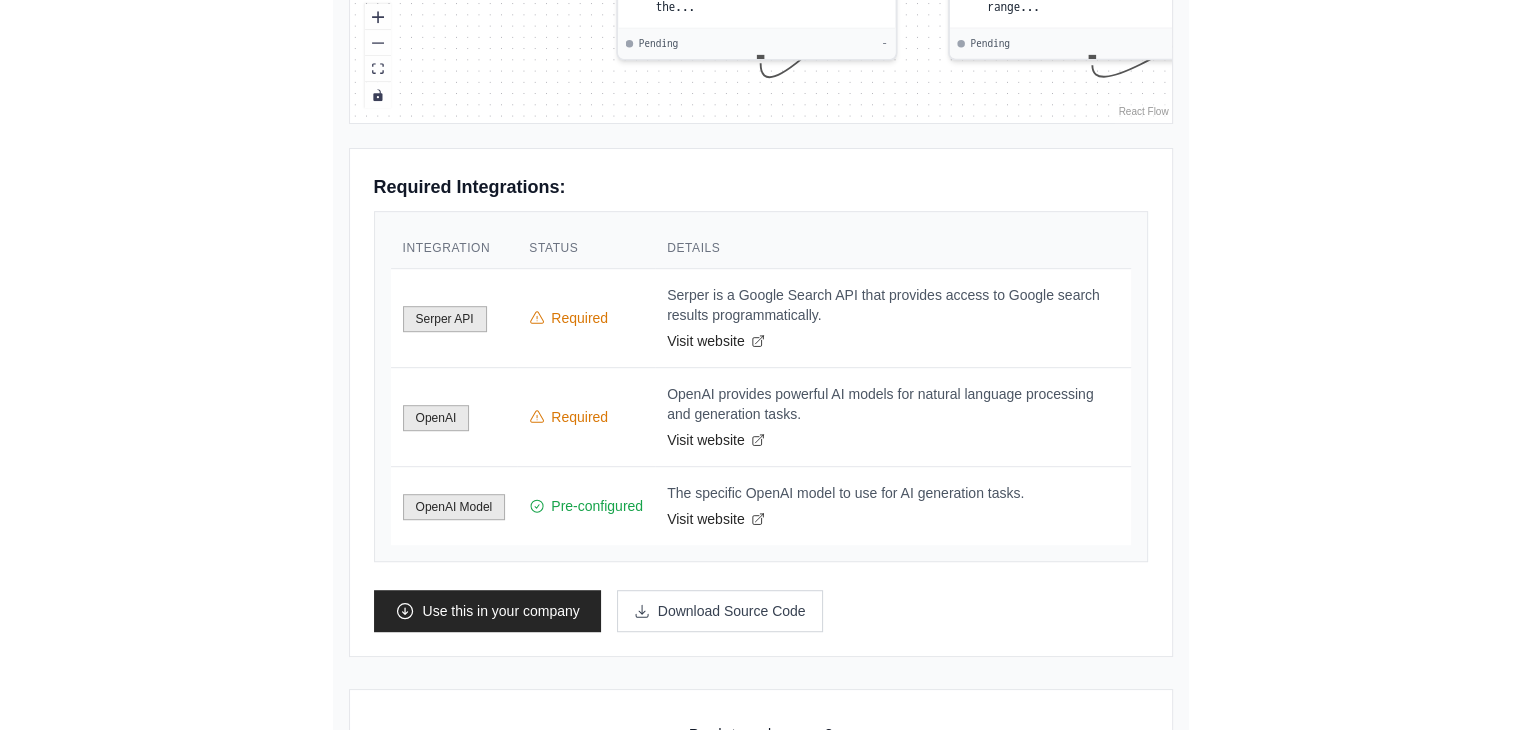 scroll, scrollTop: 1029, scrollLeft: 0, axis: vertical 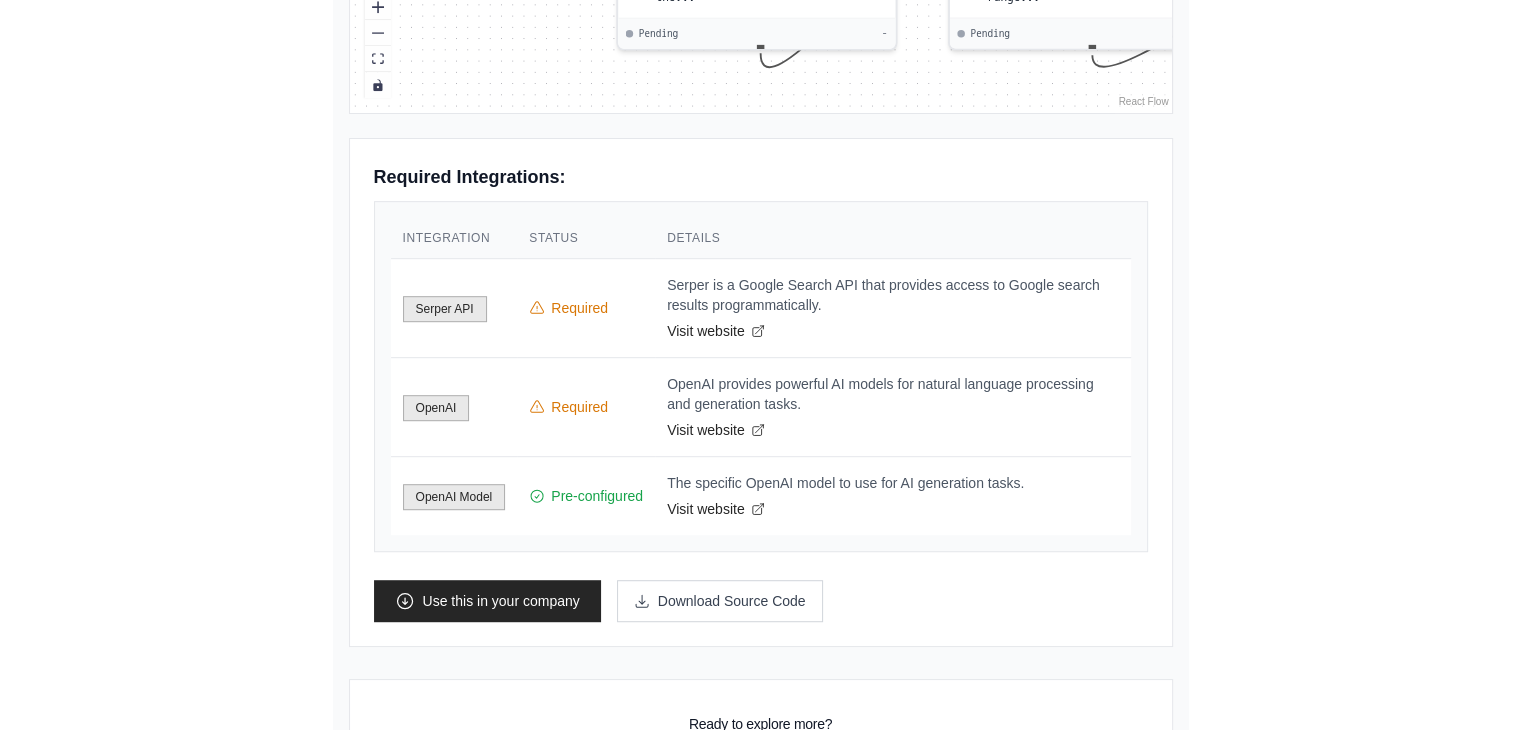 click on "Go to the dashboard!" at bounding box center (761, 789) 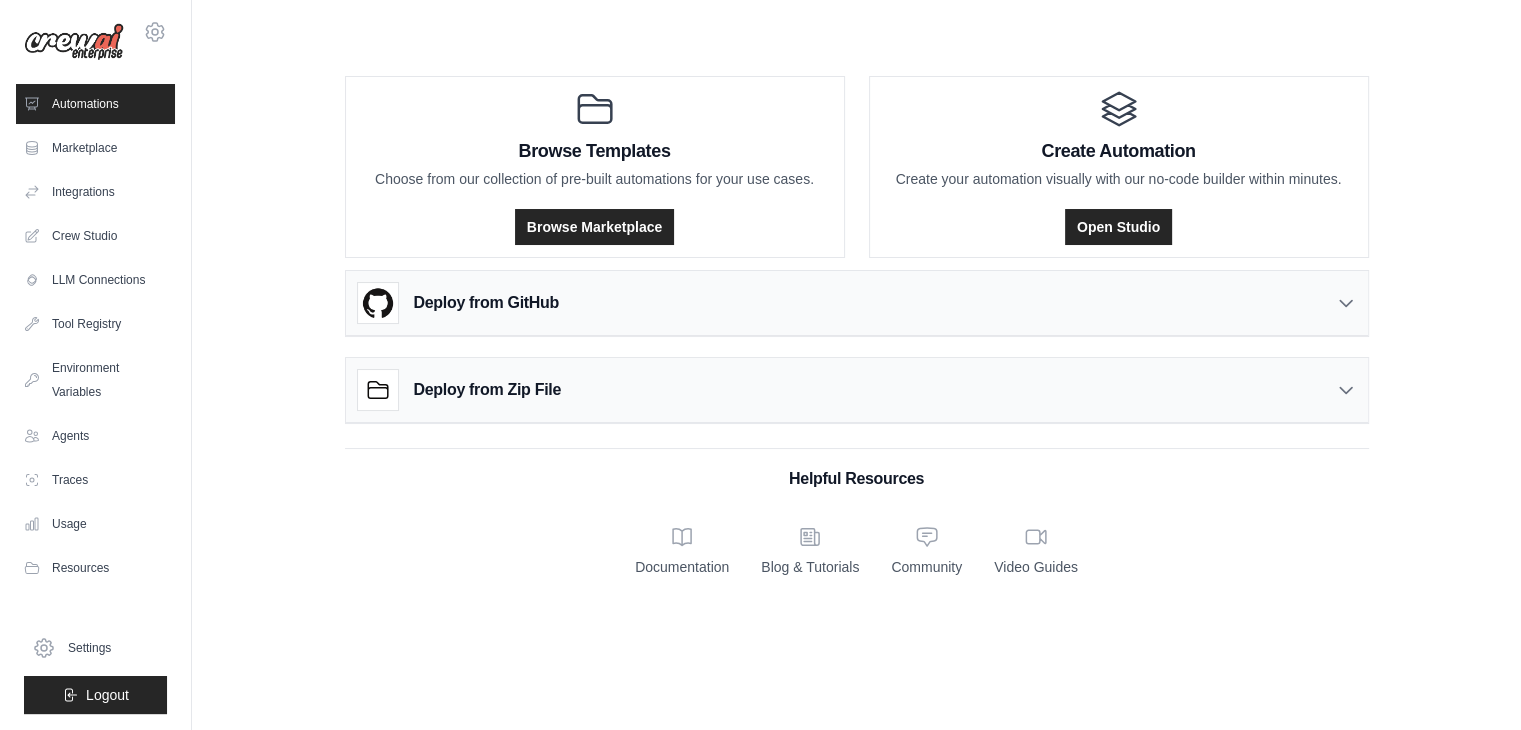 scroll, scrollTop: 0, scrollLeft: 0, axis: both 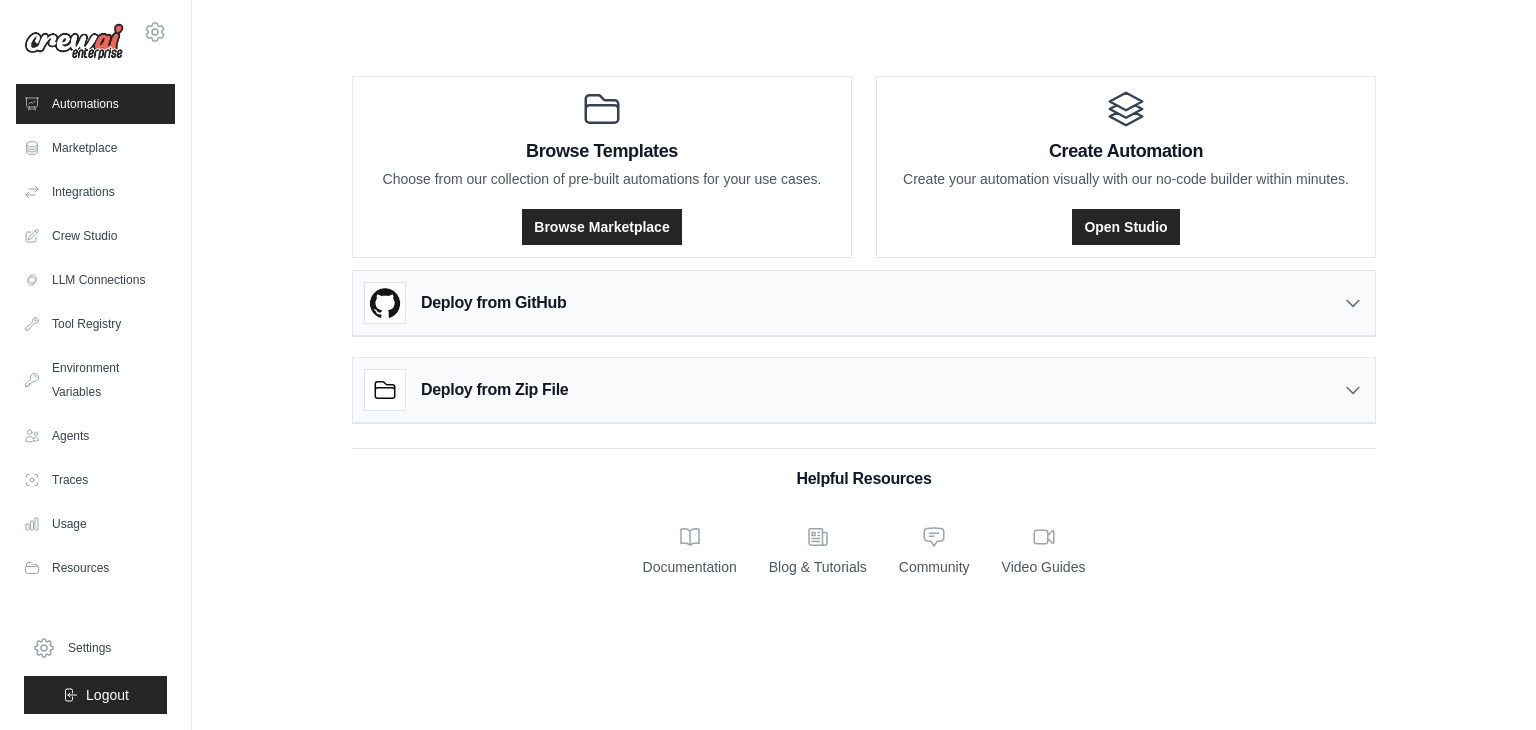 click on "Deploy from GitHub" at bounding box center [864, 303] 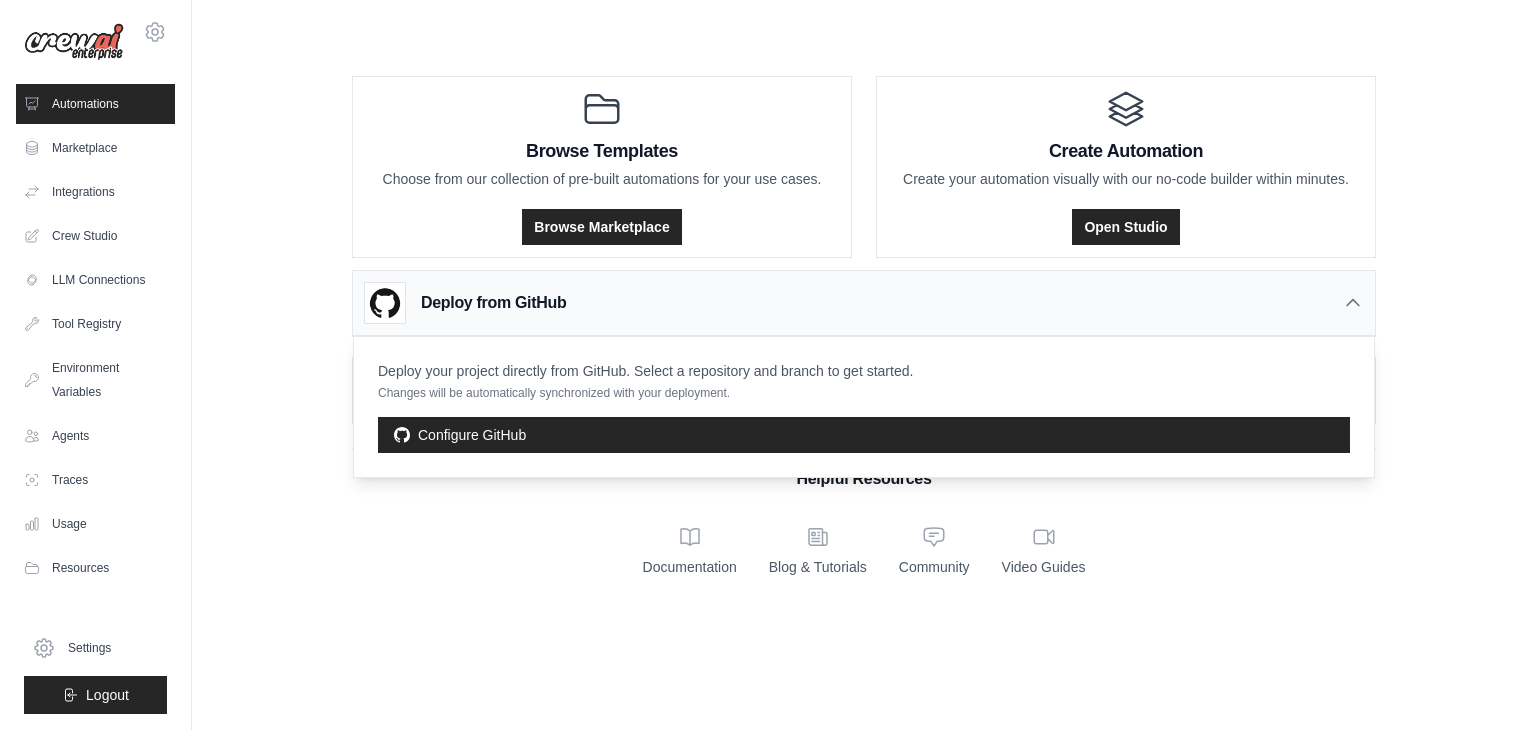 click 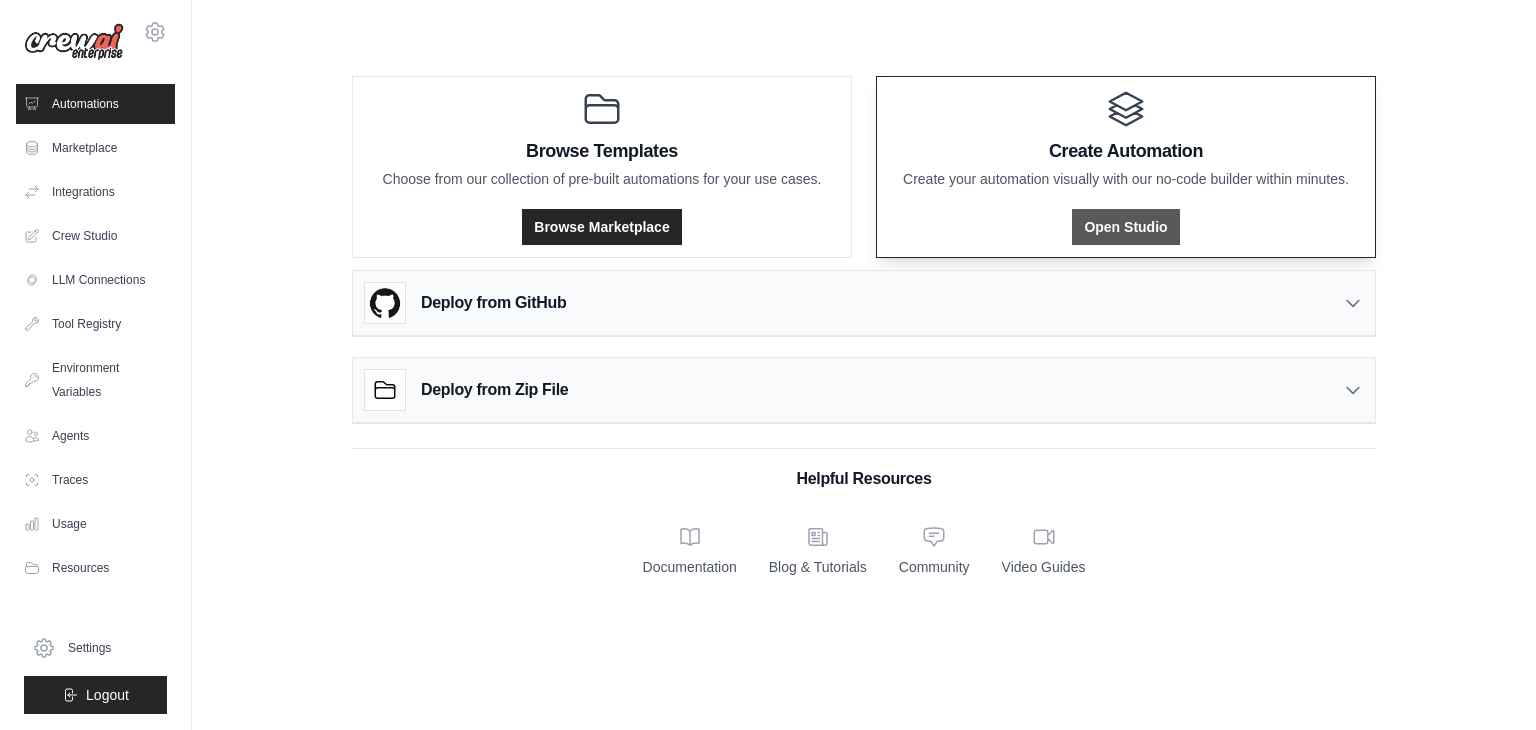 click on "Open Studio" at bounding box center [1125, 227] 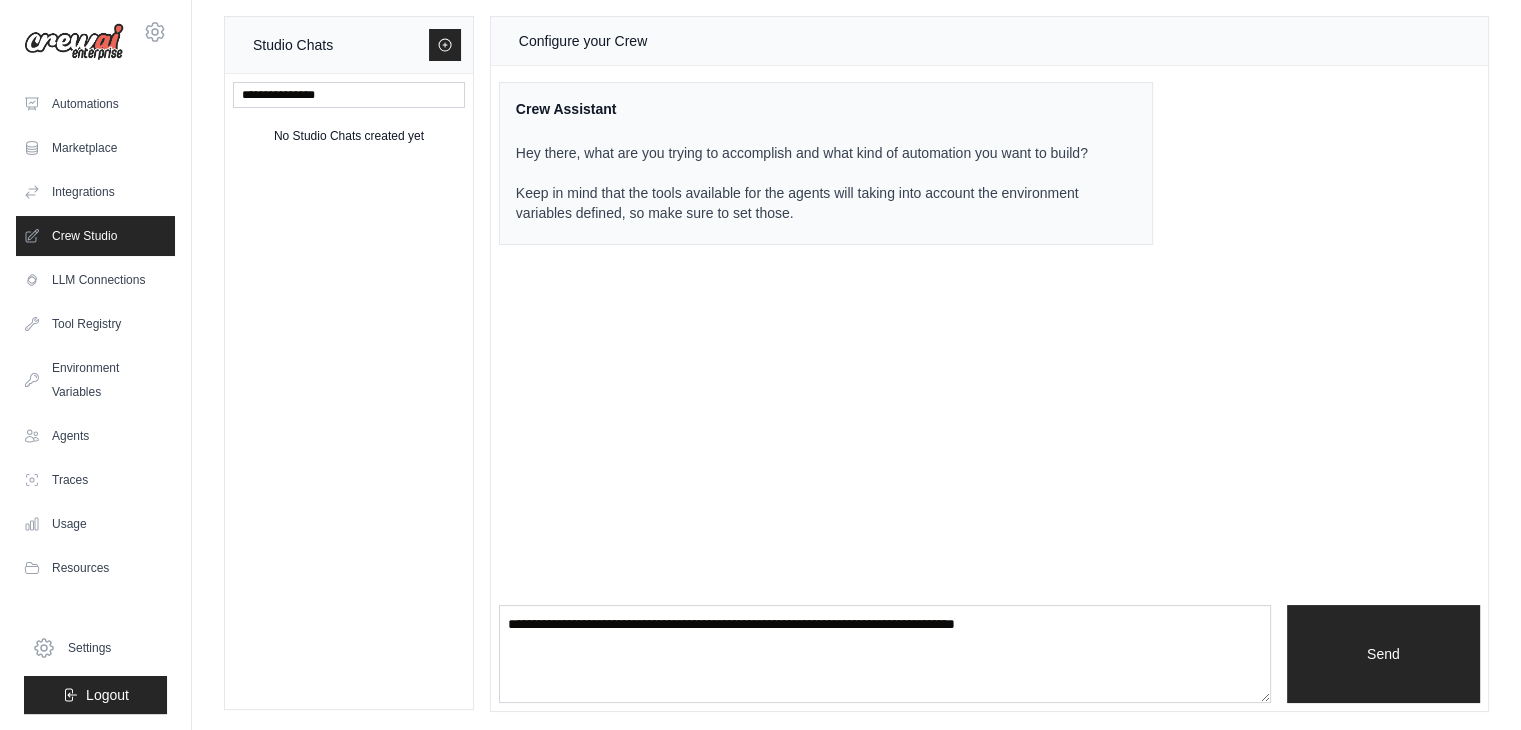 scroll, scrollTop: 0, scrollLeft: 0, axis: both 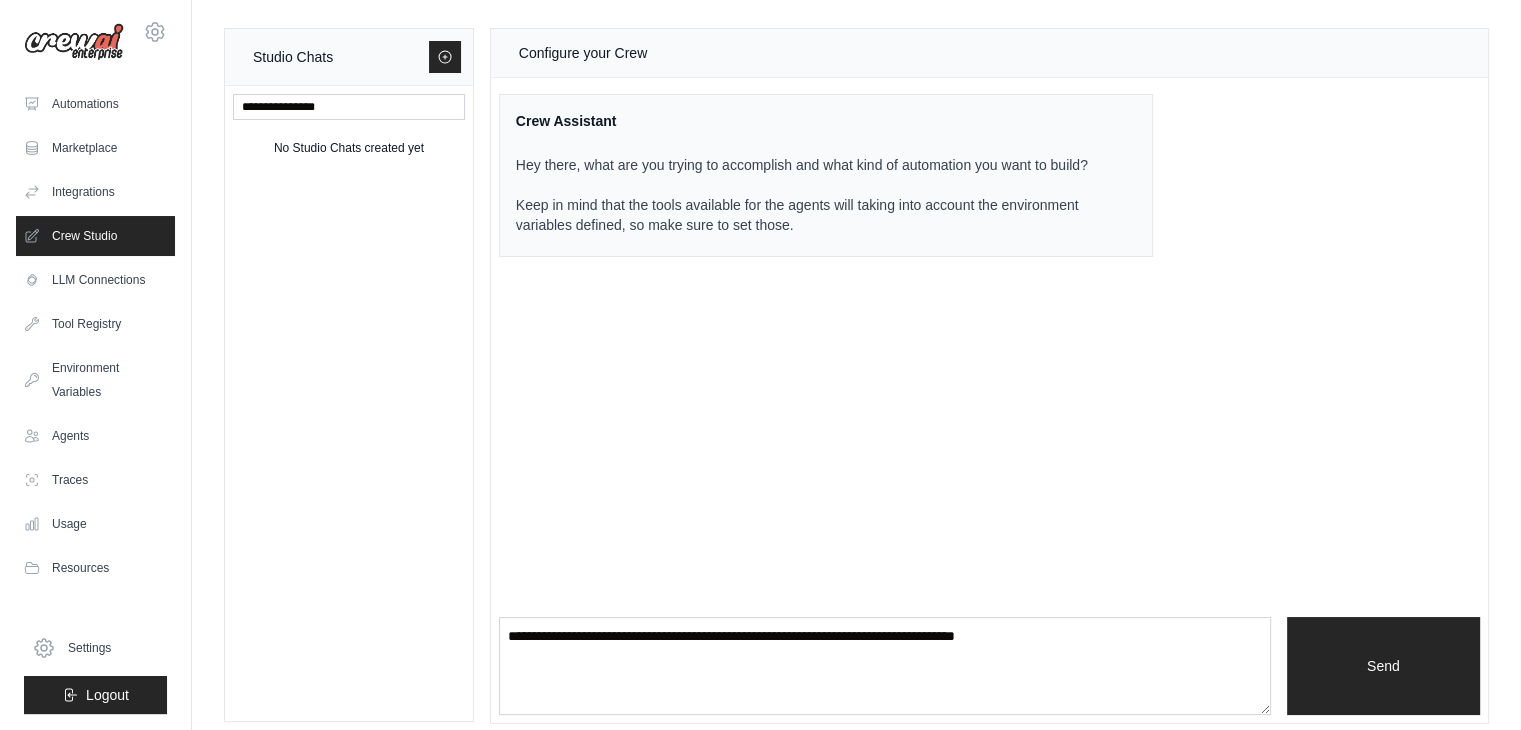 click on "Configure your Crew Crew Assistant Hey there, what are you trying to accomplish and what kind of automation you want to build? Keep in mind that the tools available for the agents will taking into account the environment variables defined, so make sure to set those. Send" at bounding box center [989, 376] 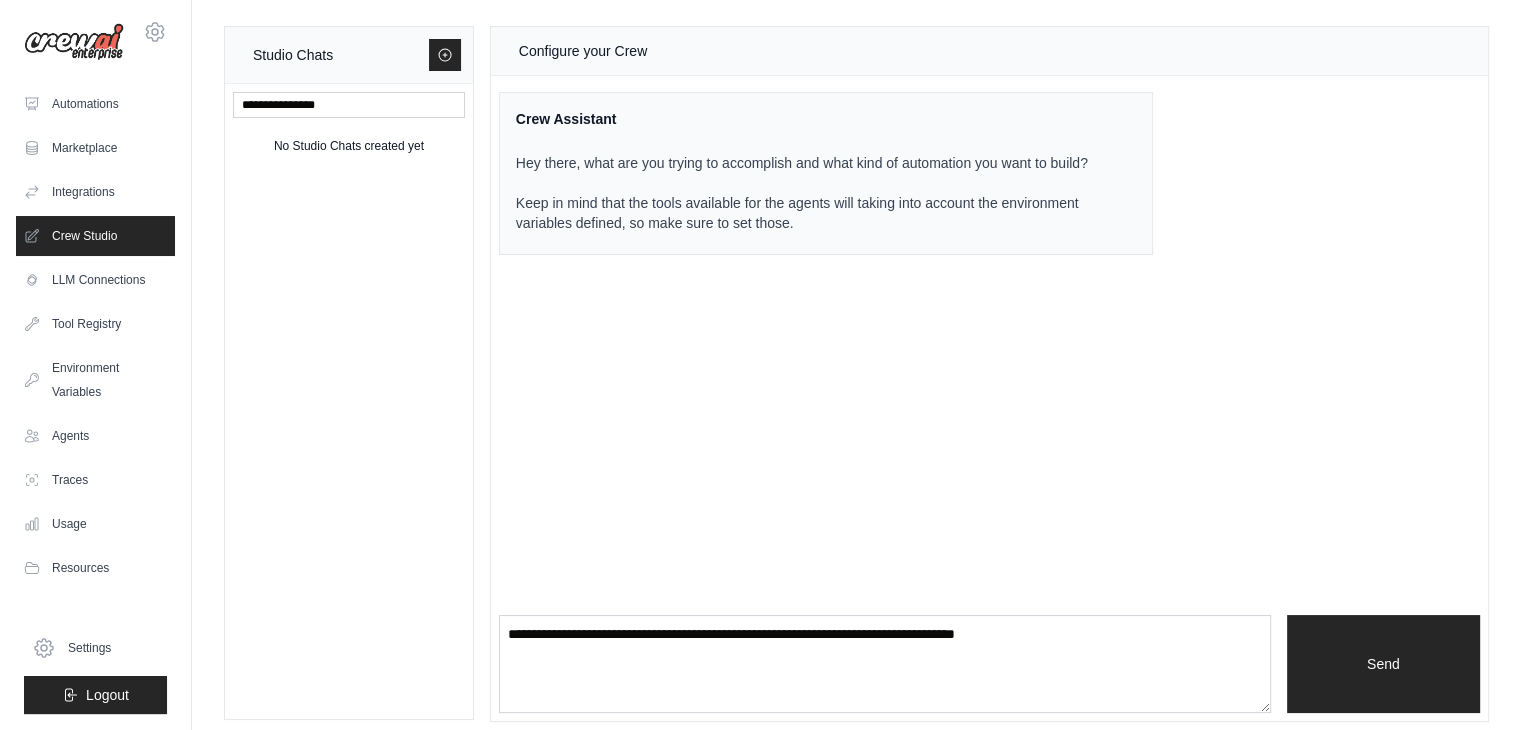 scroll, scrollTop: 0, scrollLeft: 0, axis: both 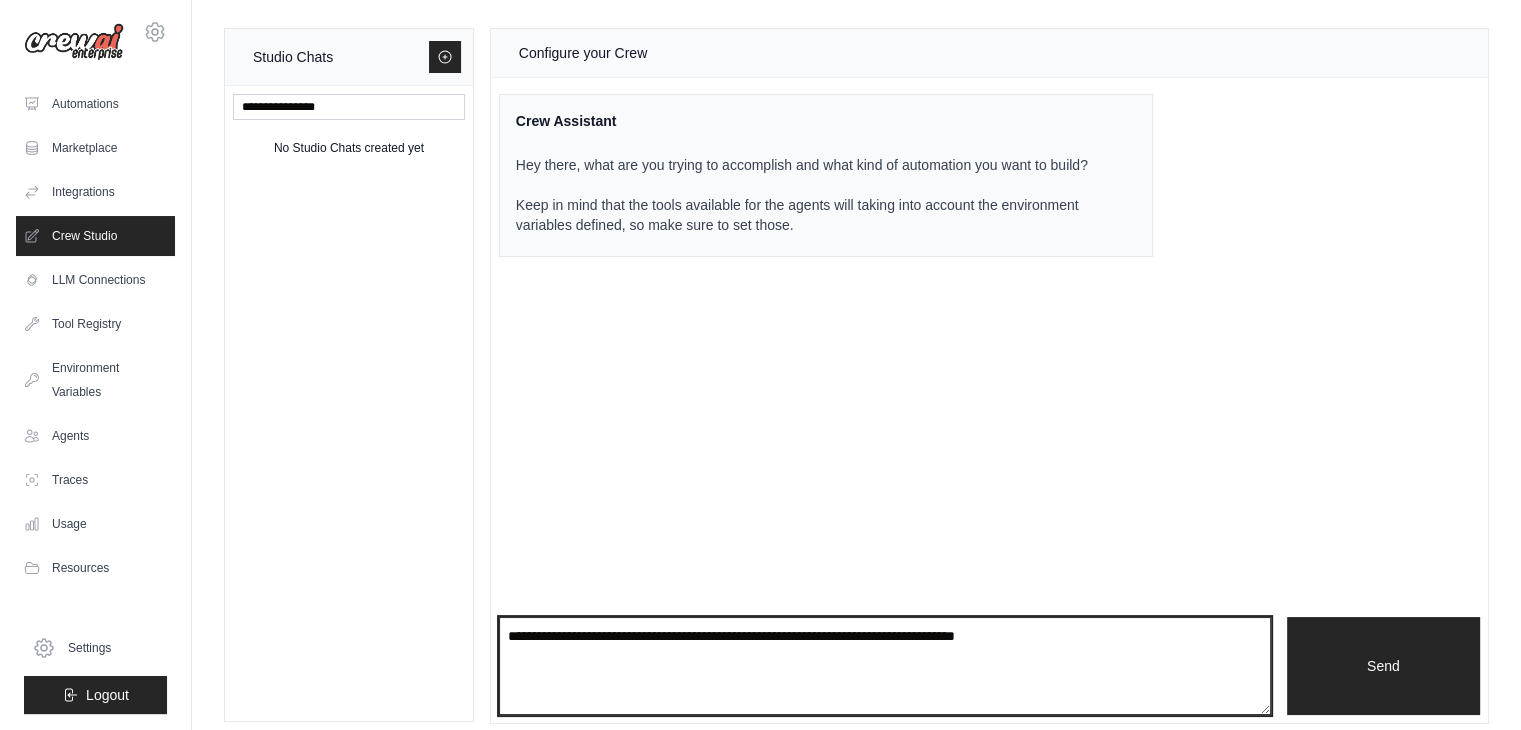 click at bounding box center [885, 666] 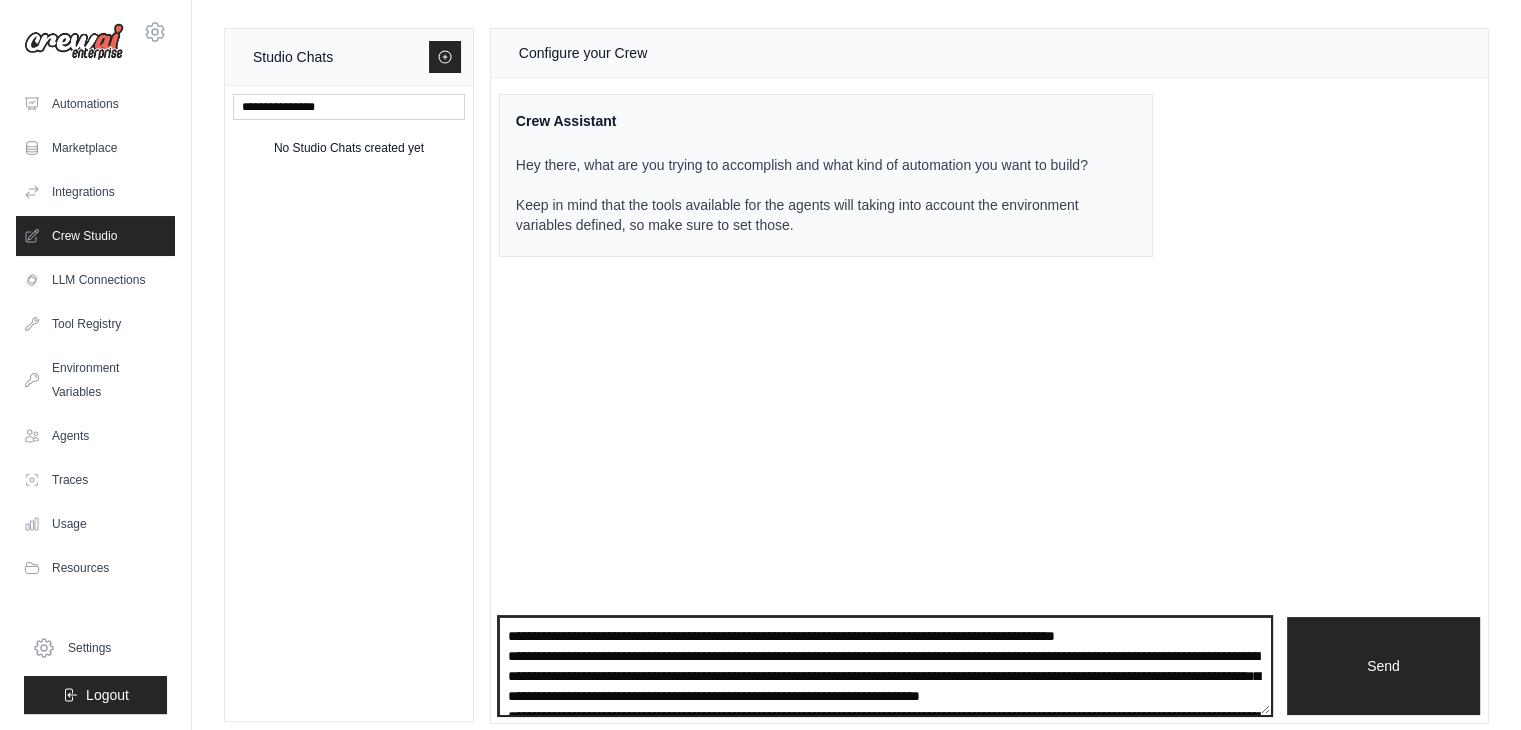 scroll, scrollTop: 232, scrollLeft: 0, axis: vertical 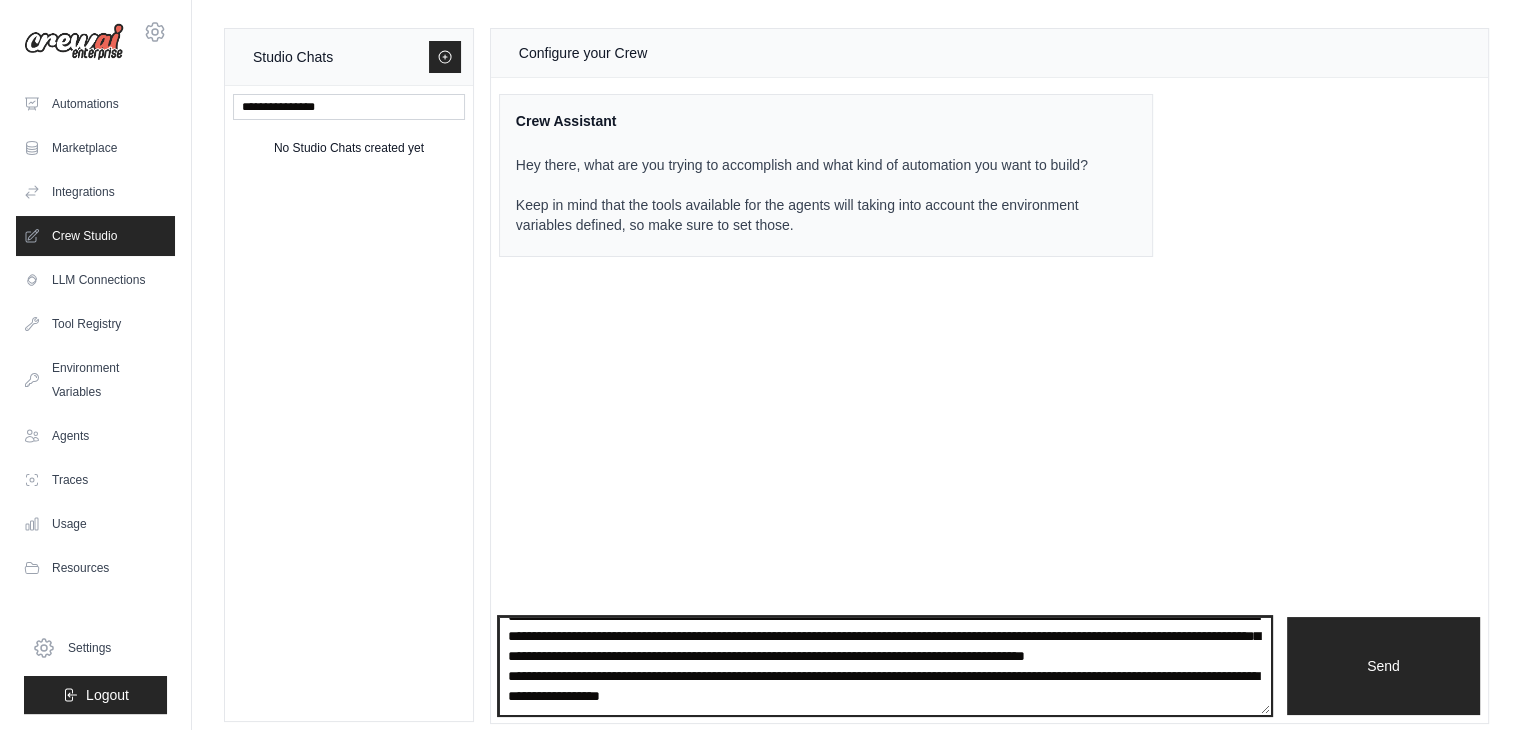 type on "**********" 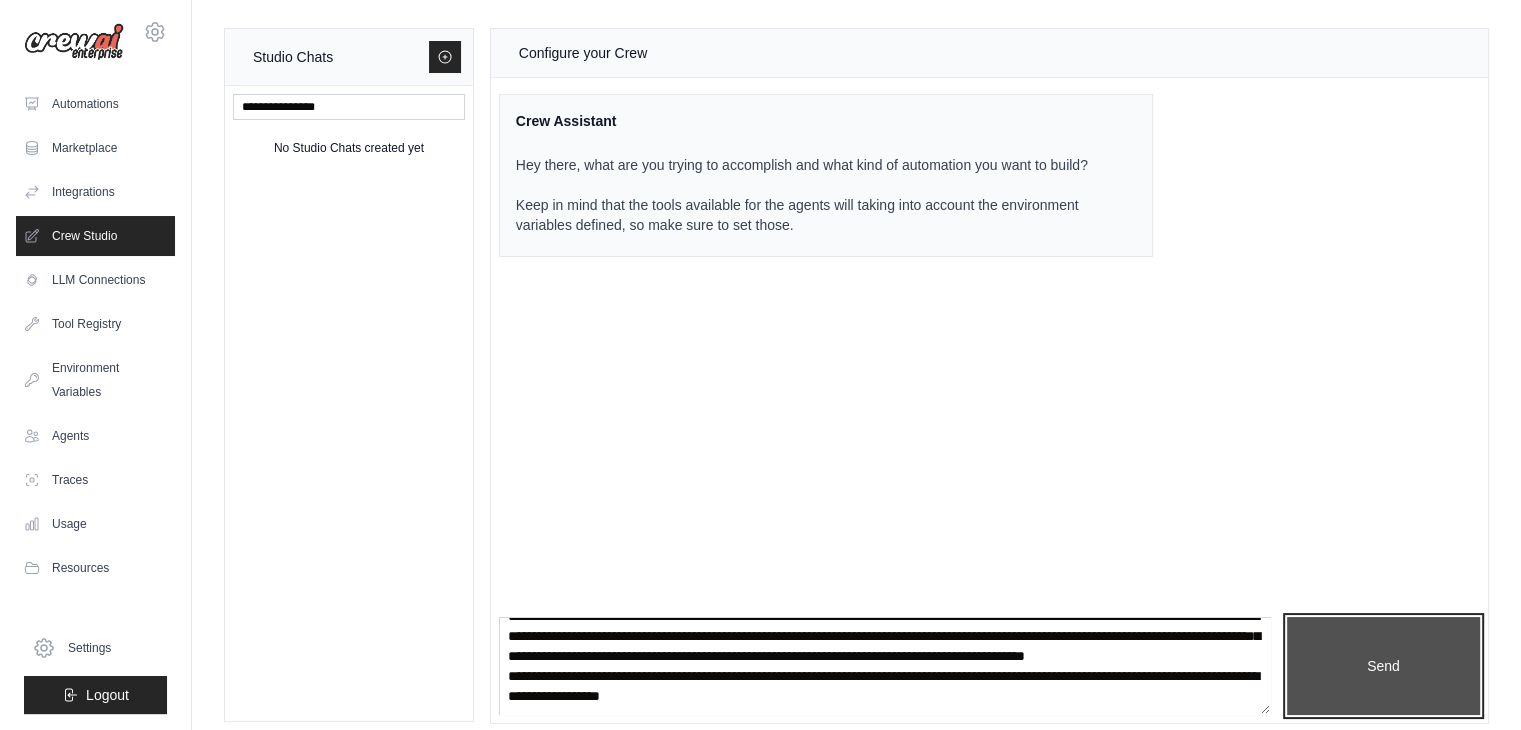 click on "Send" at bounding box center [1383, 666] 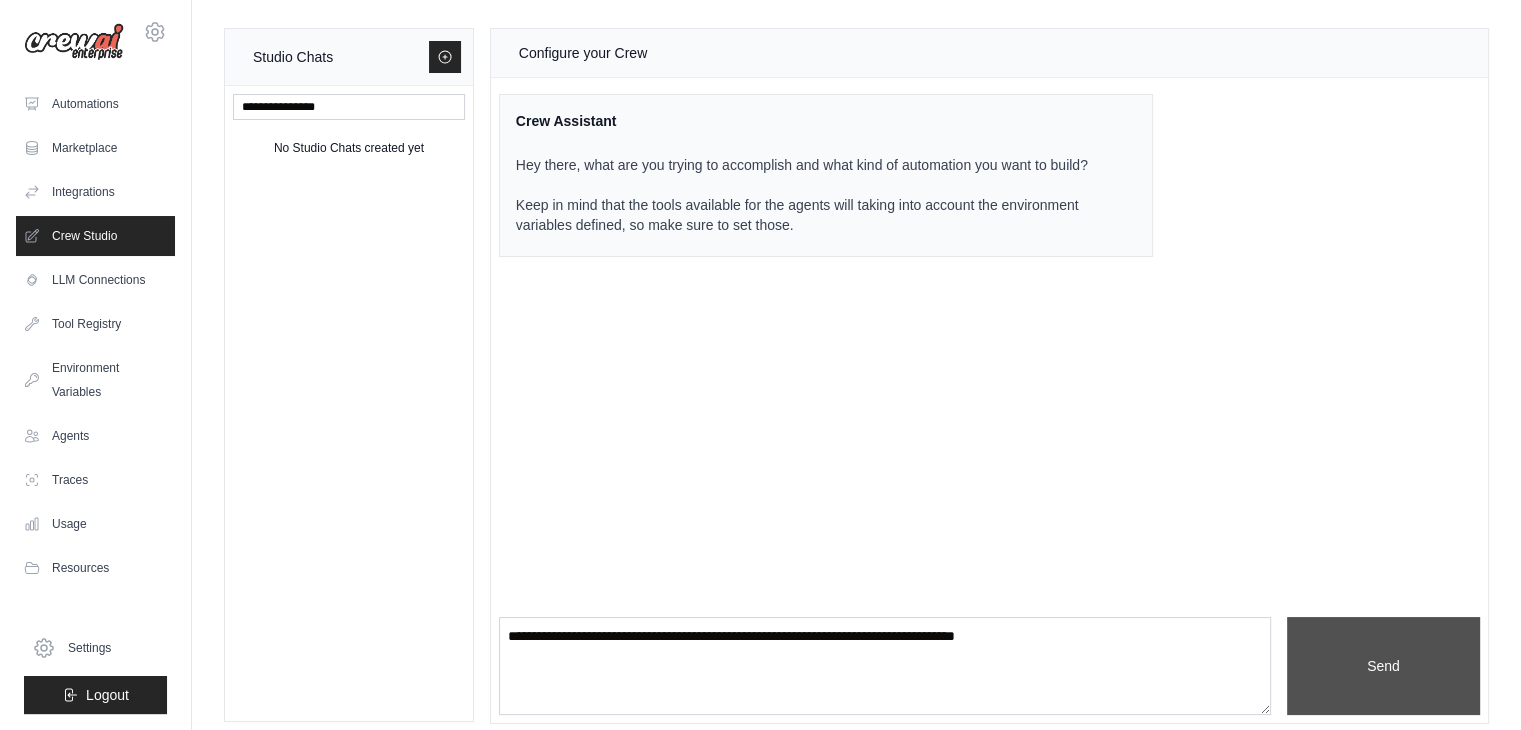 scroll, scrollTop: 0, scrollLeft: 0, axis: both 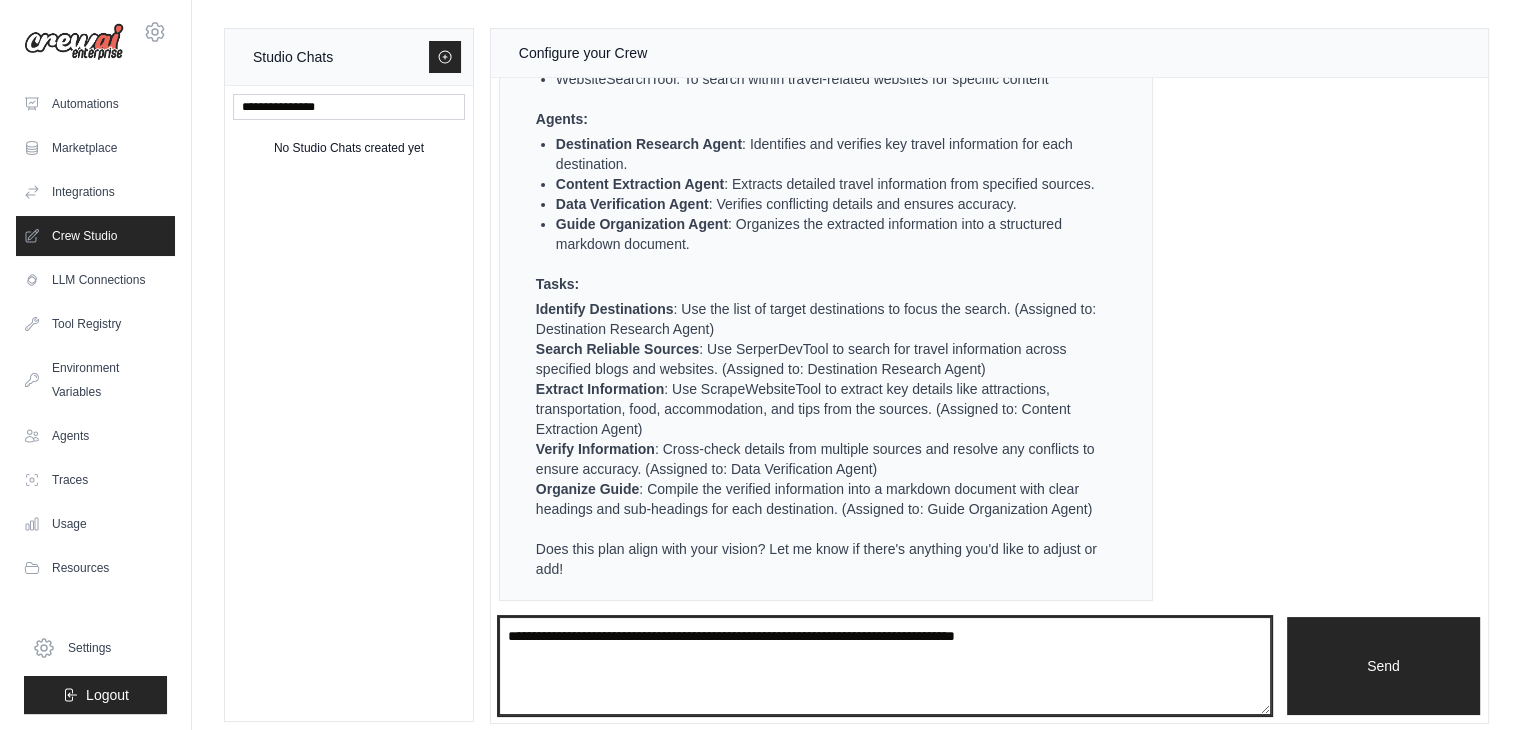 click at bounding box center [885, 666] 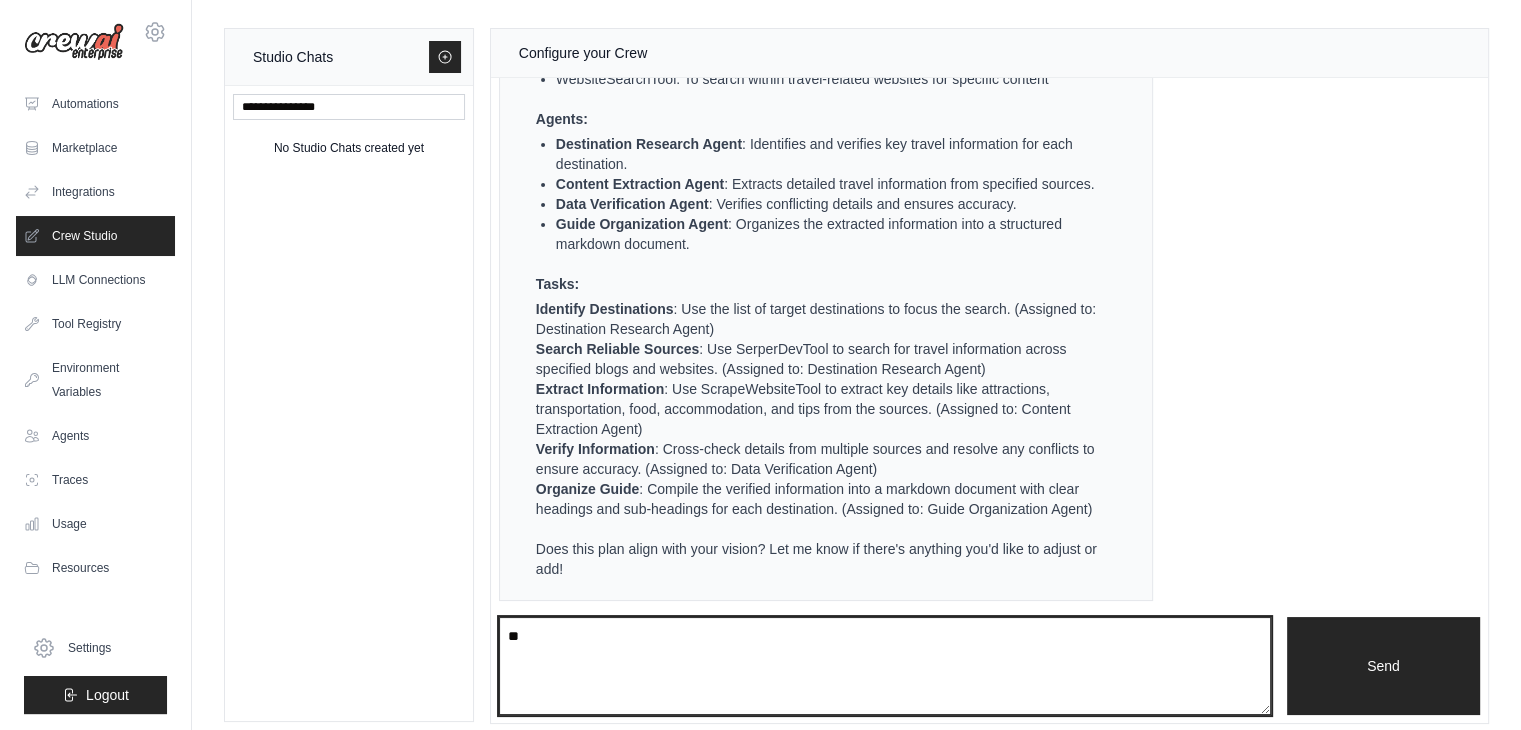 type on "*" 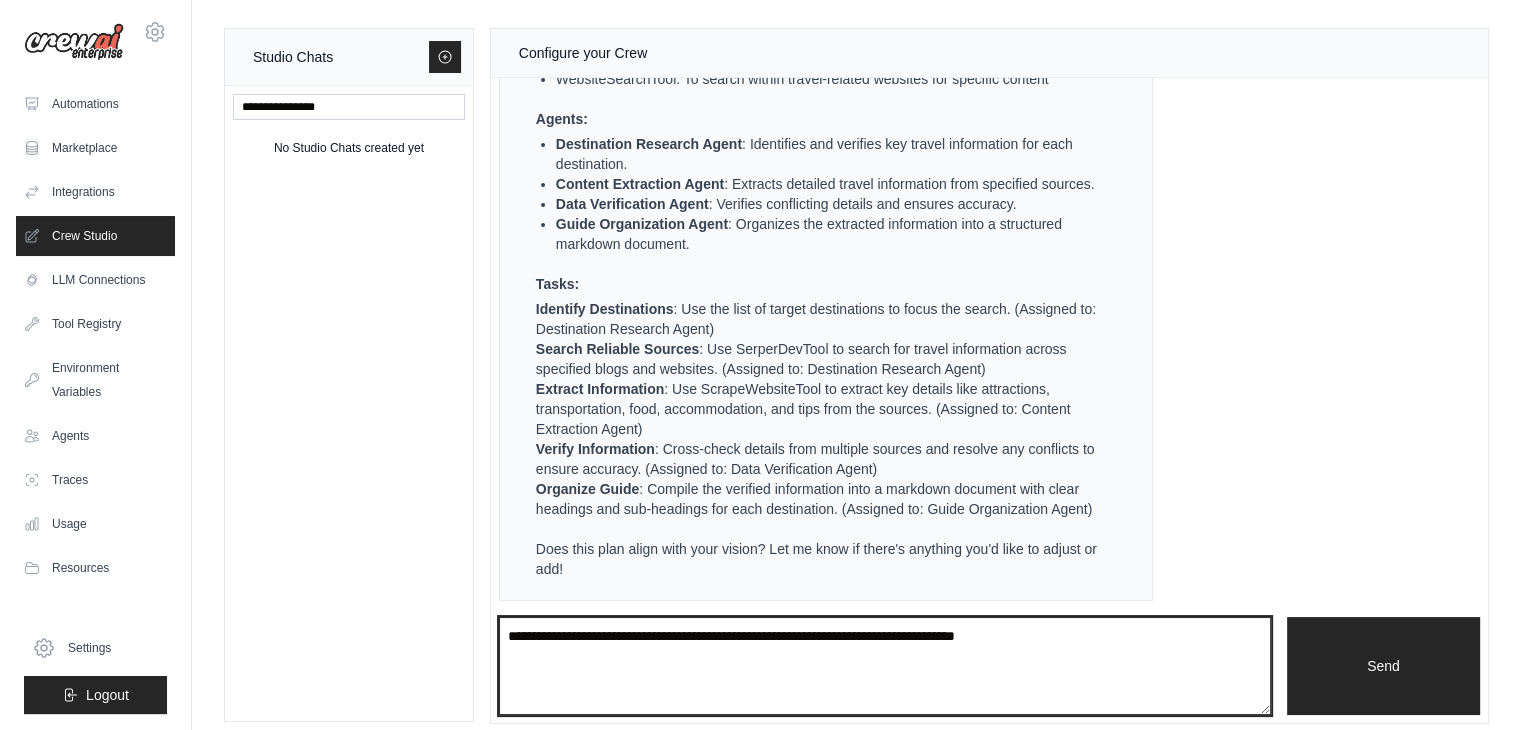 click at bounding box center [885, 666] 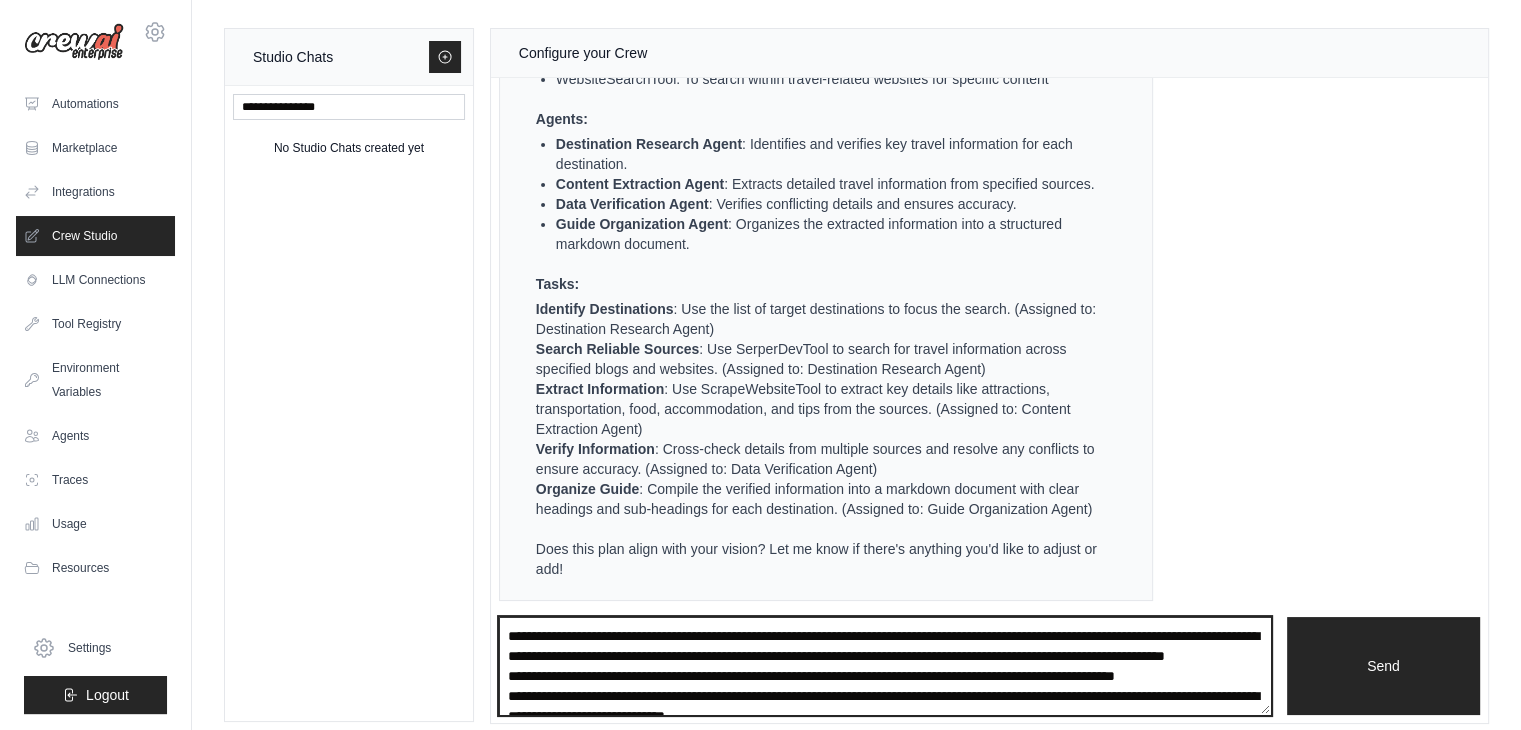 scroll, scrollTop: 132, scrollLeft: 0, axis: vertical 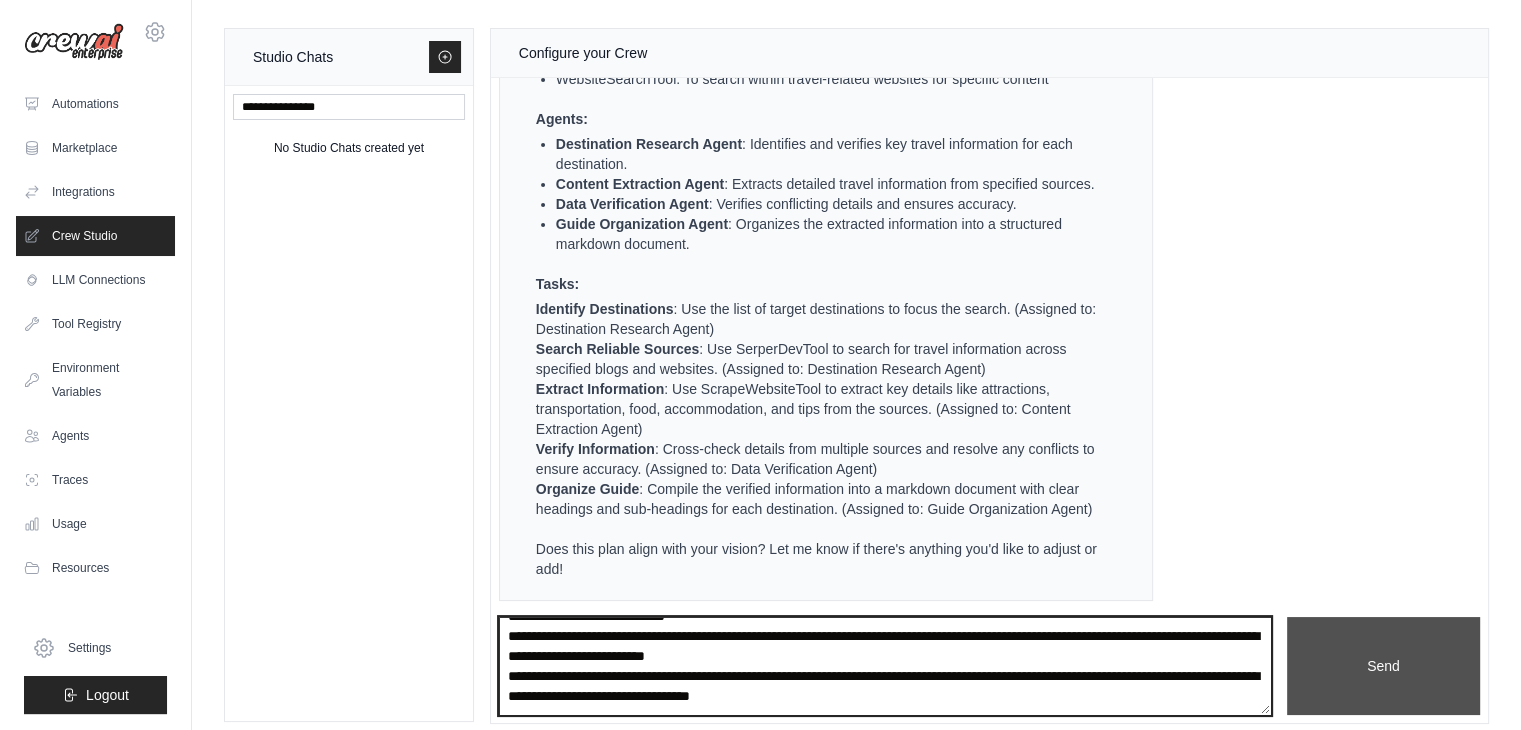 type on "**********" 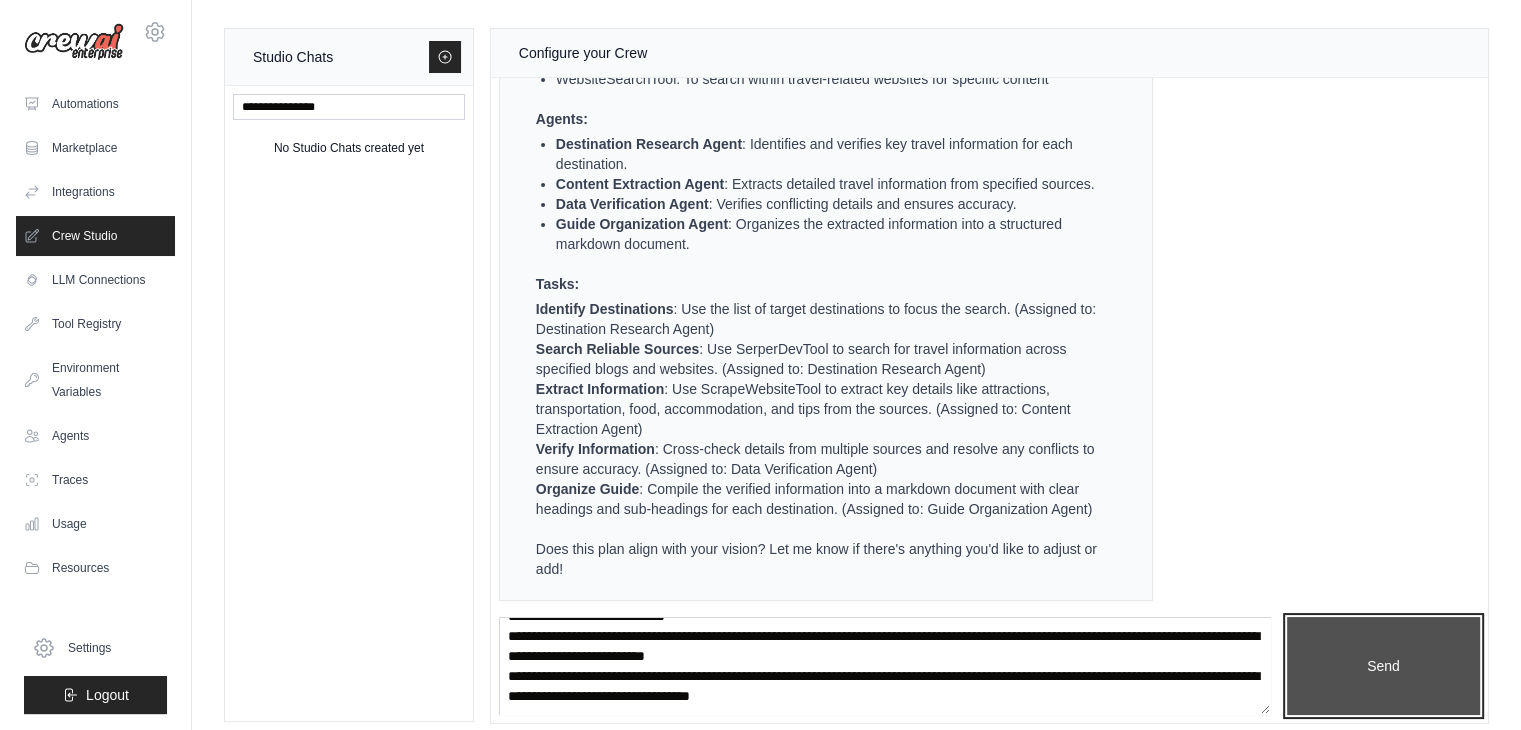 click on "Send" at bounding box center (1383, 666) 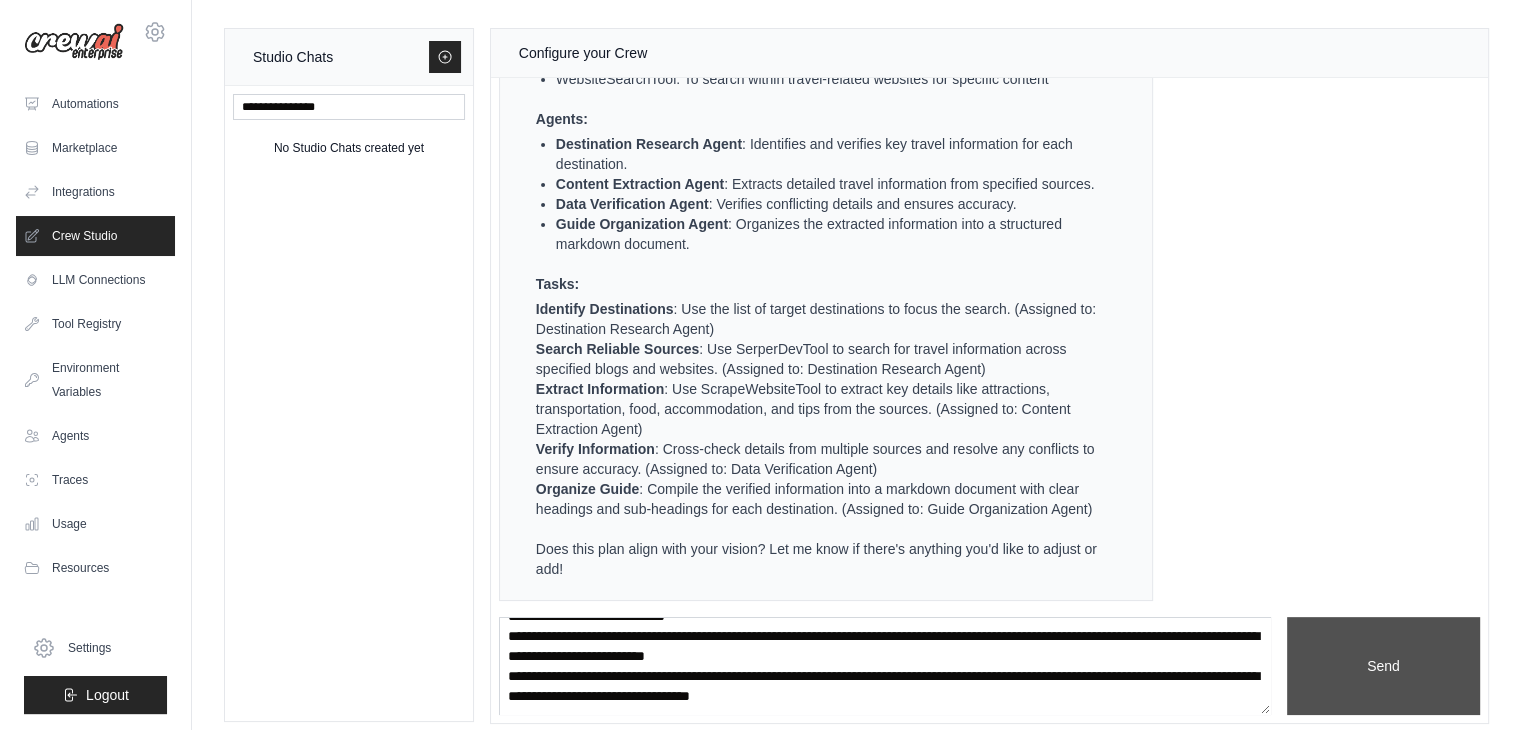 type 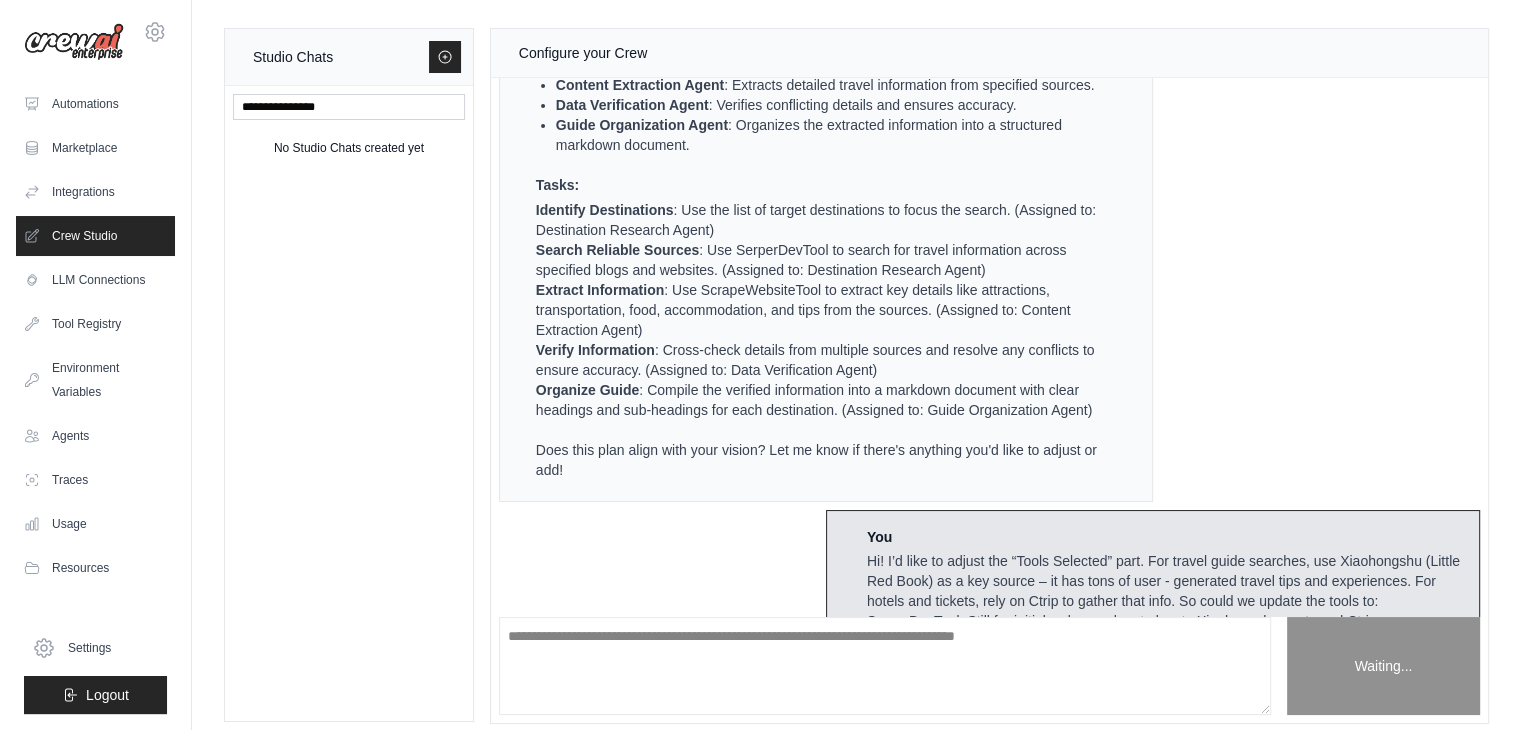 scroll, scrollTop: 0, scrollLeft: 0, axis: both 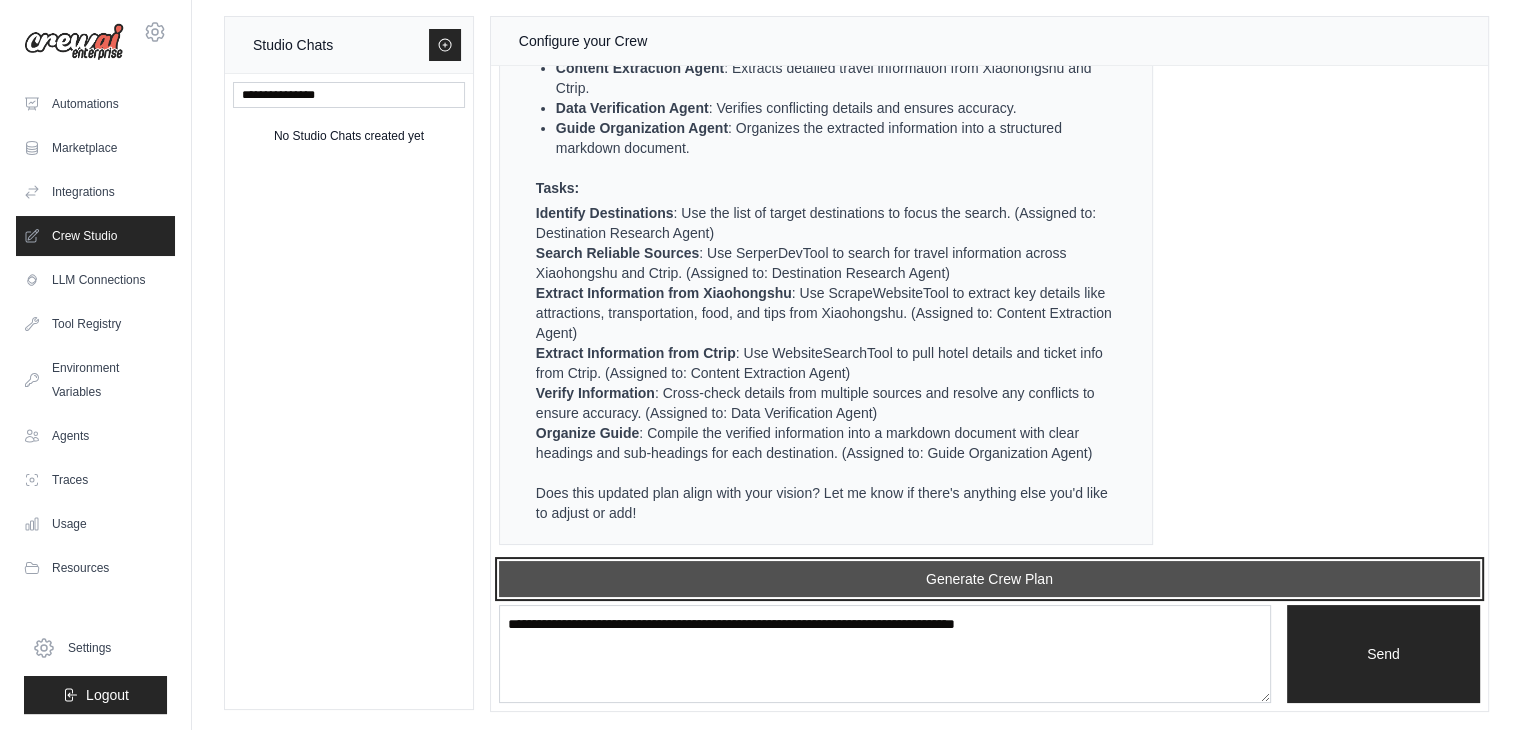 click on "Generate Crew Plan" at bounding box center (989, 579) 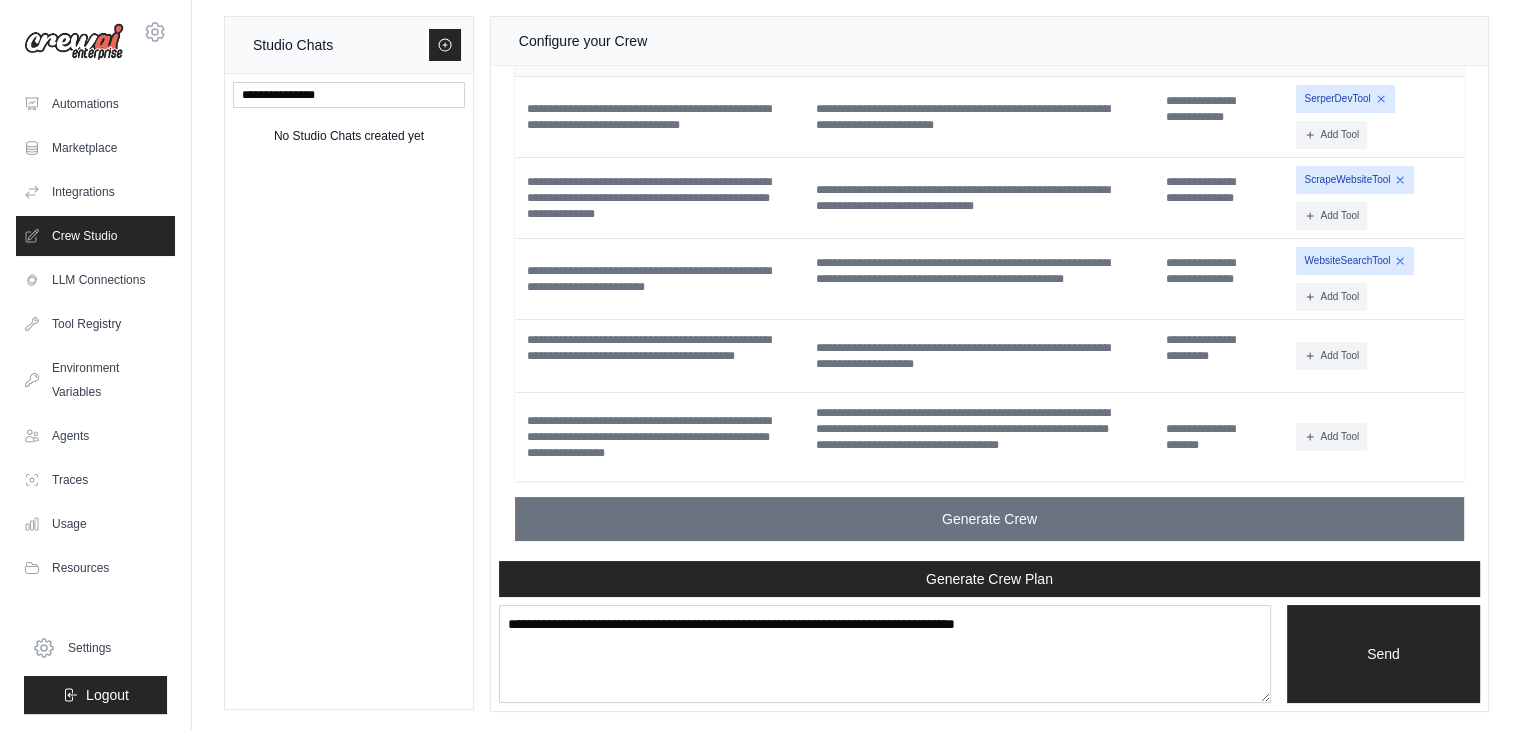 scroll, scrollTop: 3883, scrollLeft: 0, axis: vertical 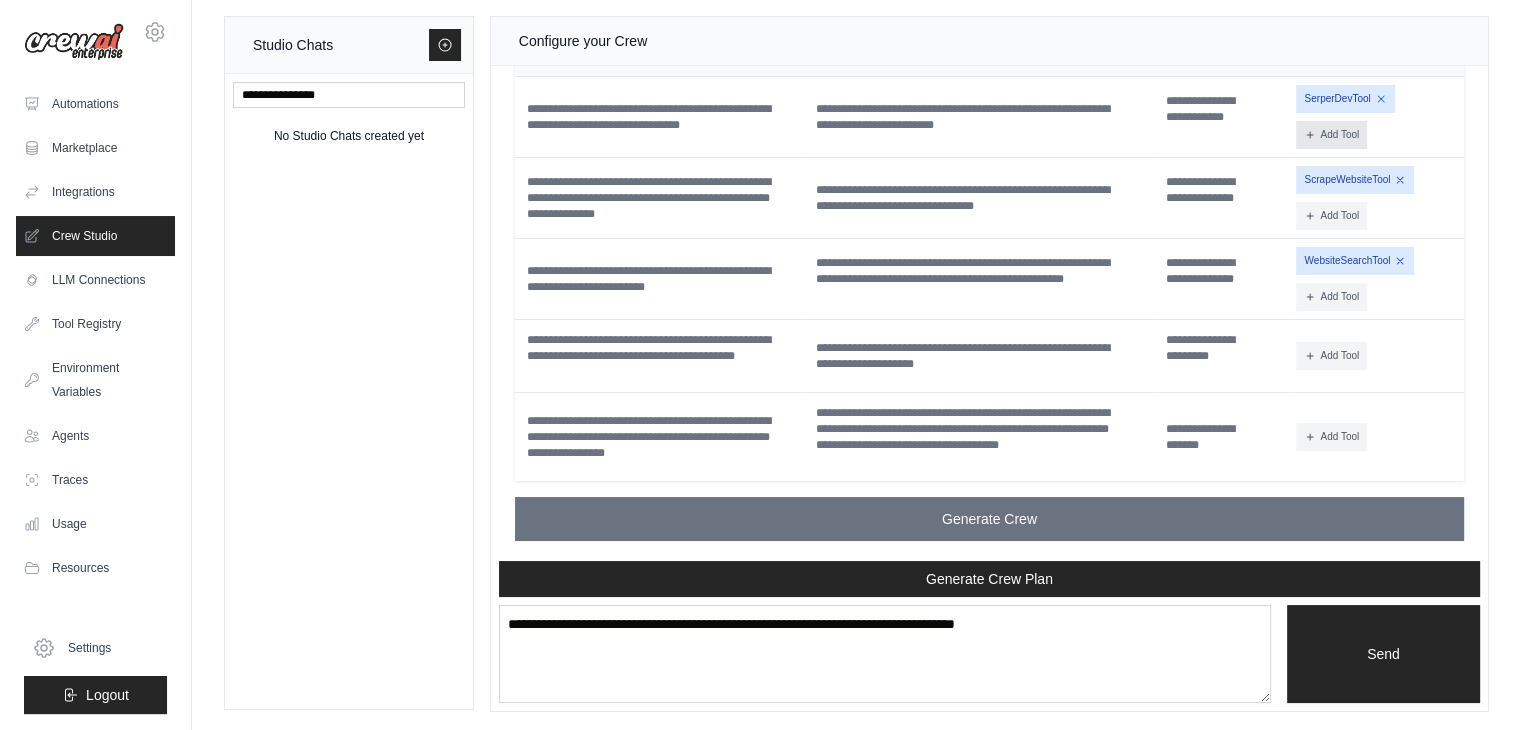 click on "Add Tool" at bounding box center (1331, 135) 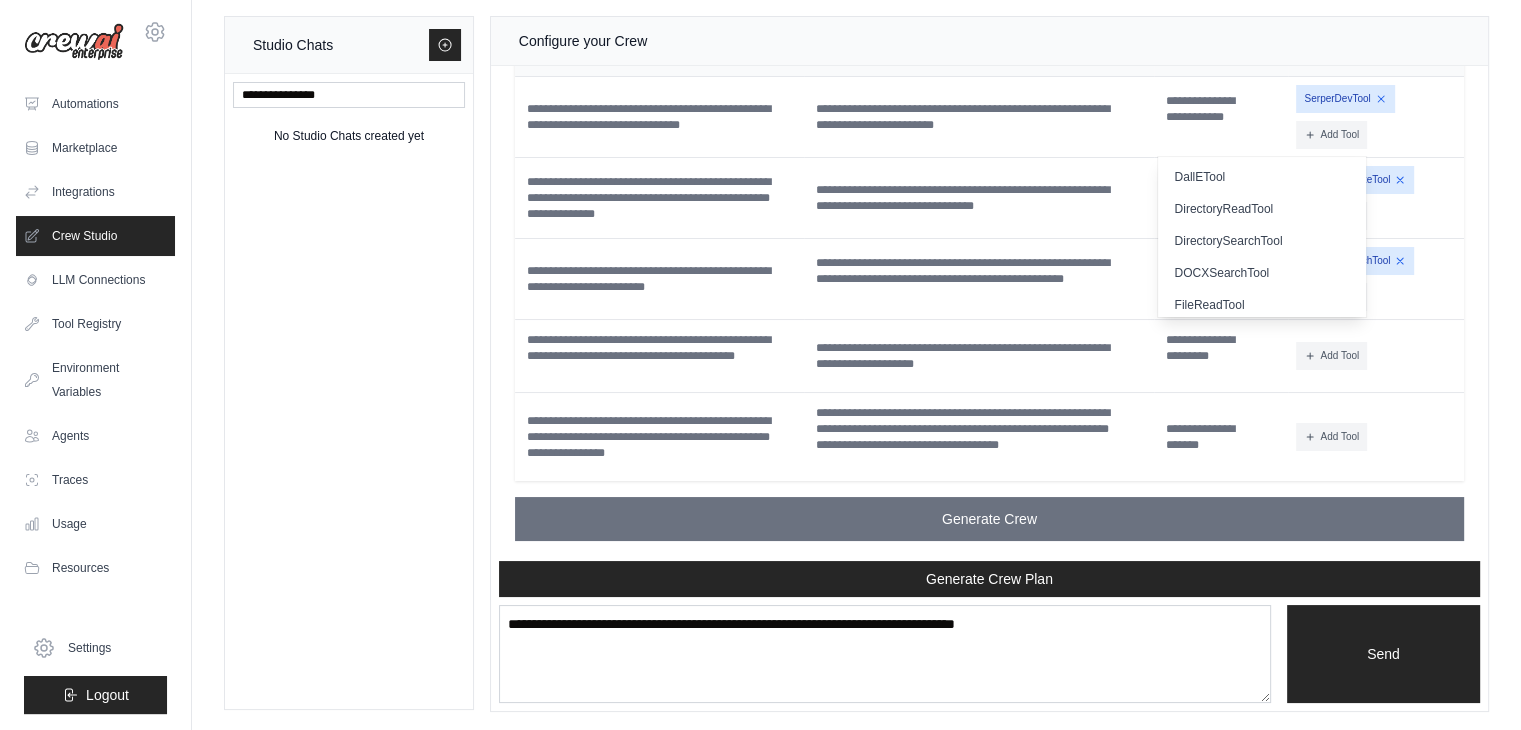 scroll, scrollTop: 0, scrollLeft: 0, axis: both 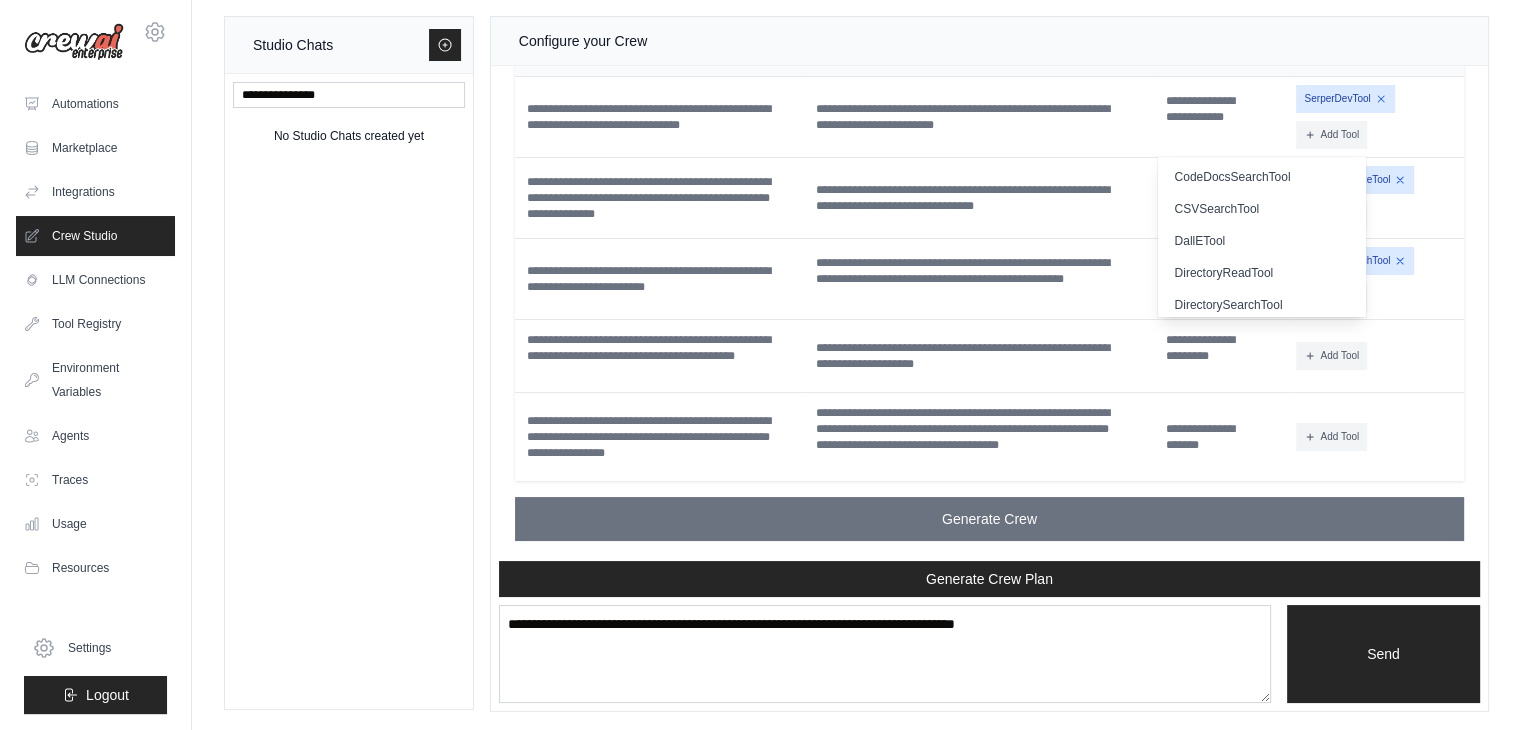 click on "Crew Assistant Hey there, what are you trying to accomplish and what kind of automation you want to build? Keep in mind that the tools available for the agents will taking into account the environment variables defined, so make sure to set those. You I'm aiming to automate the process of collecting and organizing travel guides. Here's what I want to achieve: First, identify the target travel destinations I specify (for example, cities like Tokyo, Bali, or regions such as Southeast Asia). Then, have the CrewAI agents search across reliable sources like well - known travel blogs (e.g., Lonely Planet’s blog, Nomadic Matt), official tourism board websites, and social media platforms (Instagram travel hashtags, Reddit travel communities). In short, build an end - to - end automation that turns scattered travel info into a comprehensive, well - organized travel guide tailored to my specified destinations. Crew Assistant
Automation Plan:
Output:
Inputs:
Tools Selected:
Agents:
Tasks:" at bounding box center [989, 313] 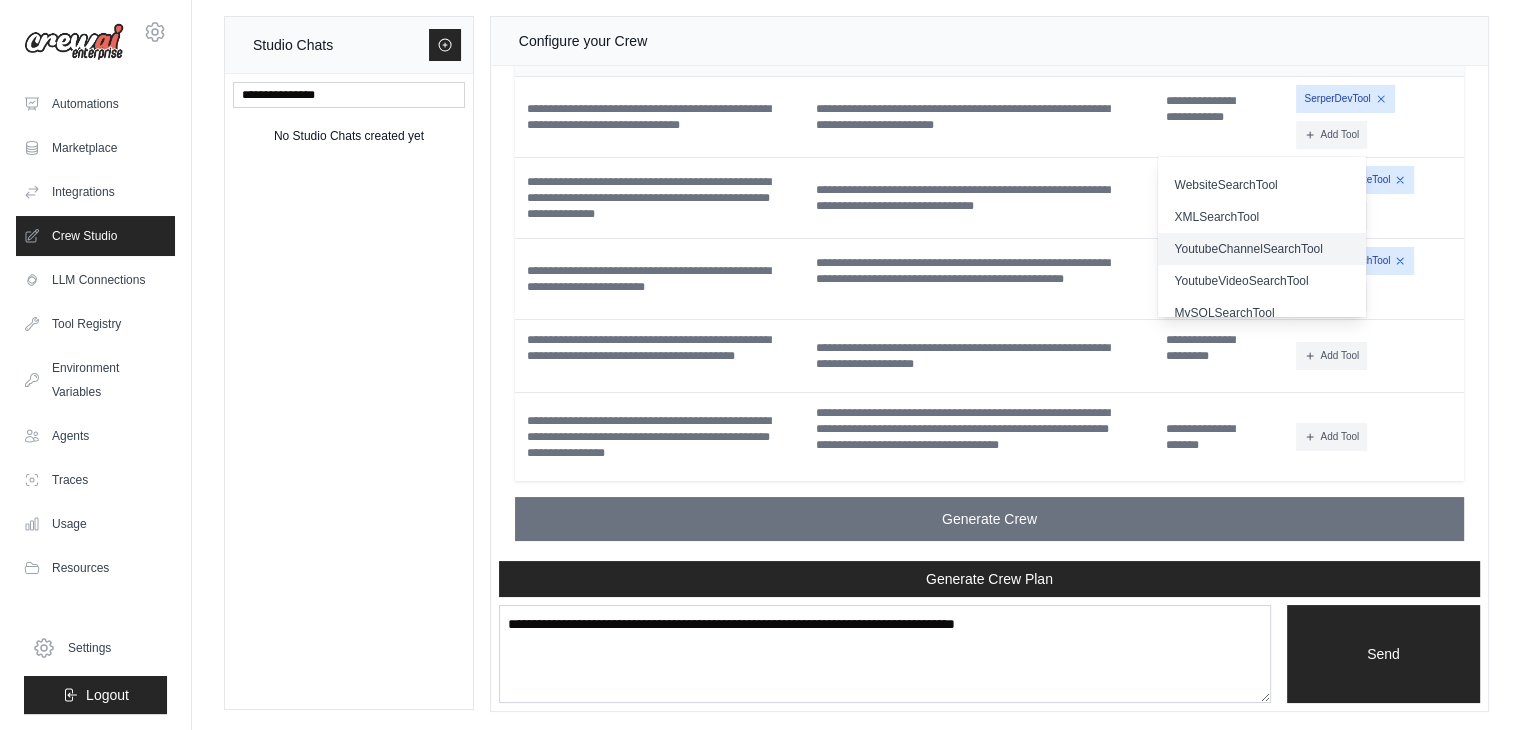 scroll, scrollTop: 616, scrollLeft: 0, axis: vertical 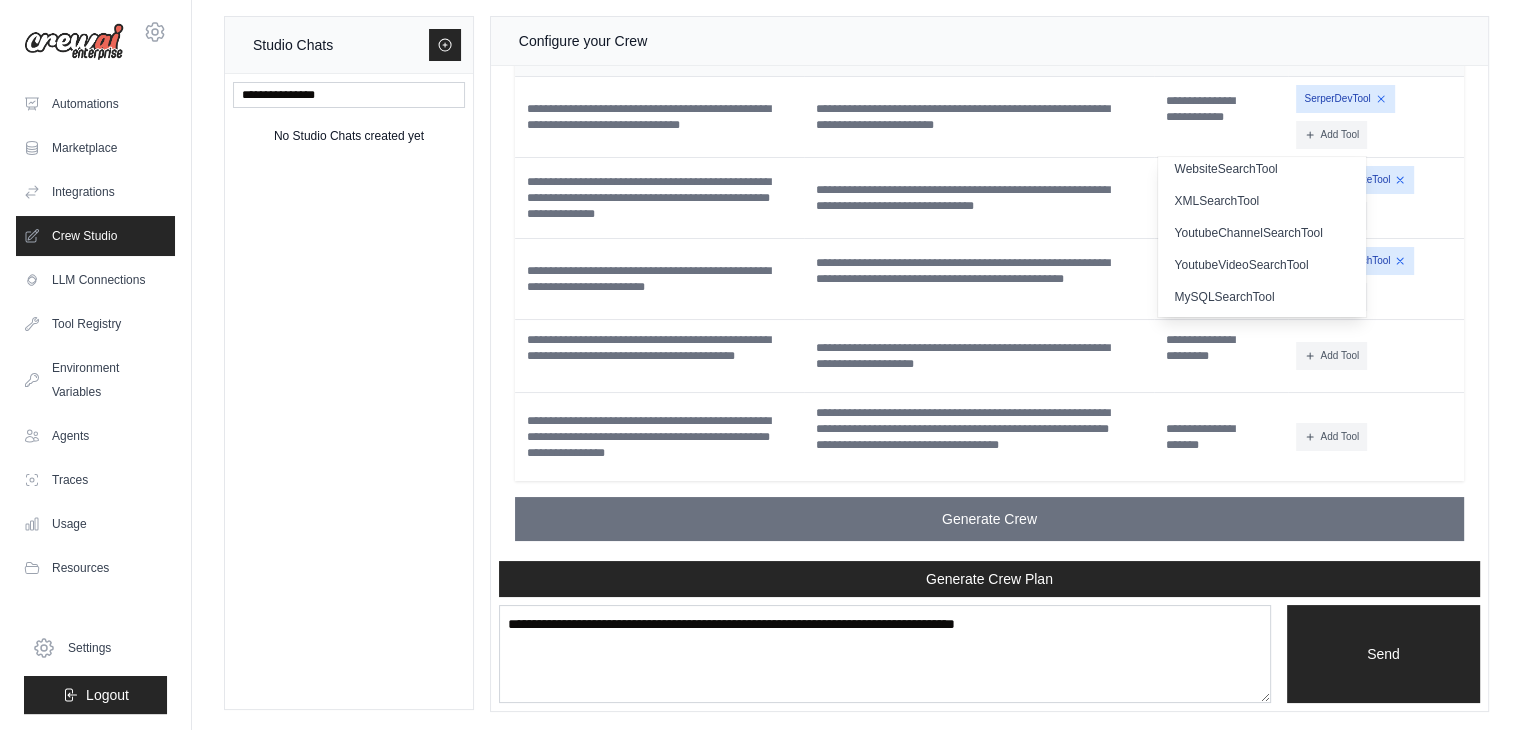 click on "**********" at bounding box center [989, -30] 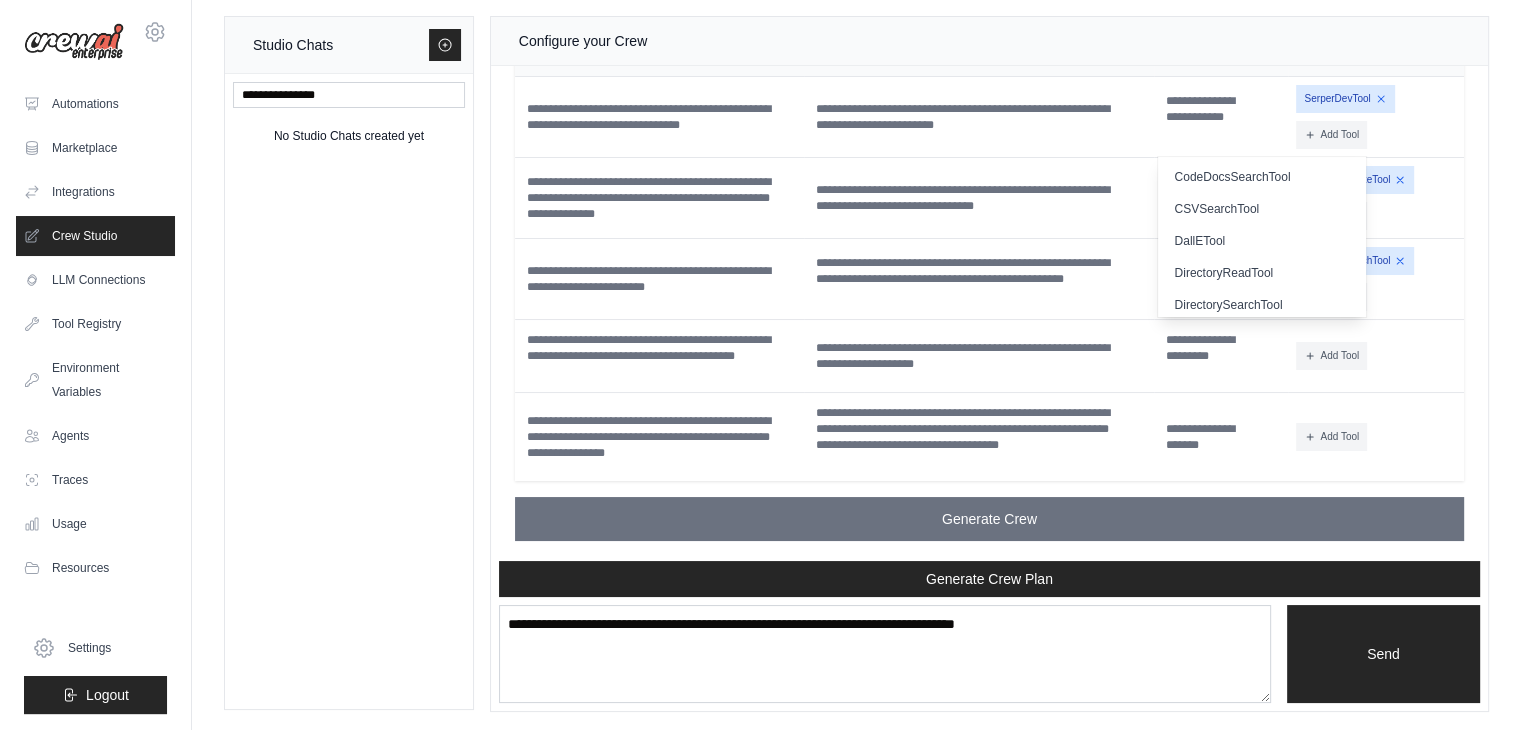click on "Studio Chats
No Studio Chats created yet
Configure your Crew Crew Assistant Hey there, what are you trying to accomplish and what kind of automation you want to build? Keep in mind that the tools available for the agents will taking into account the environment variables defined, so make sure to set those. You I'm aiming to automate the process of collecting and organizing travel guides. Here's what I want to achieve: In short, build an end - to - end automation that turns scattered travel info into a comprehensive, well - organized travel guide tailored to my specified destinations. Crew Assistant
Automation Plan:
Automate the collection and organization of travel guides for specified destinations.
Output:" at bounding box center (856, 364) 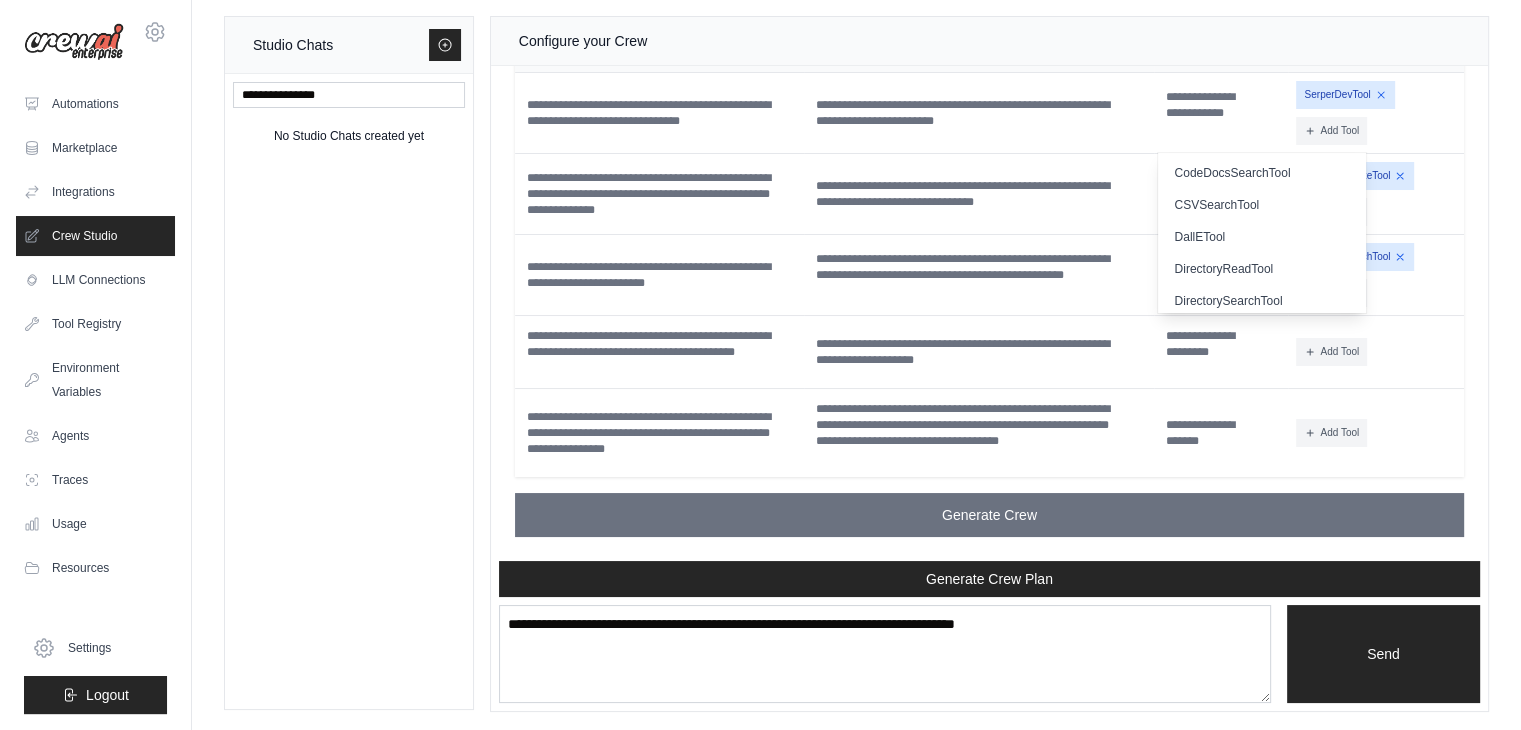 scroll, scrollTop: 3883, scrollLeft: 0, axis: vertical 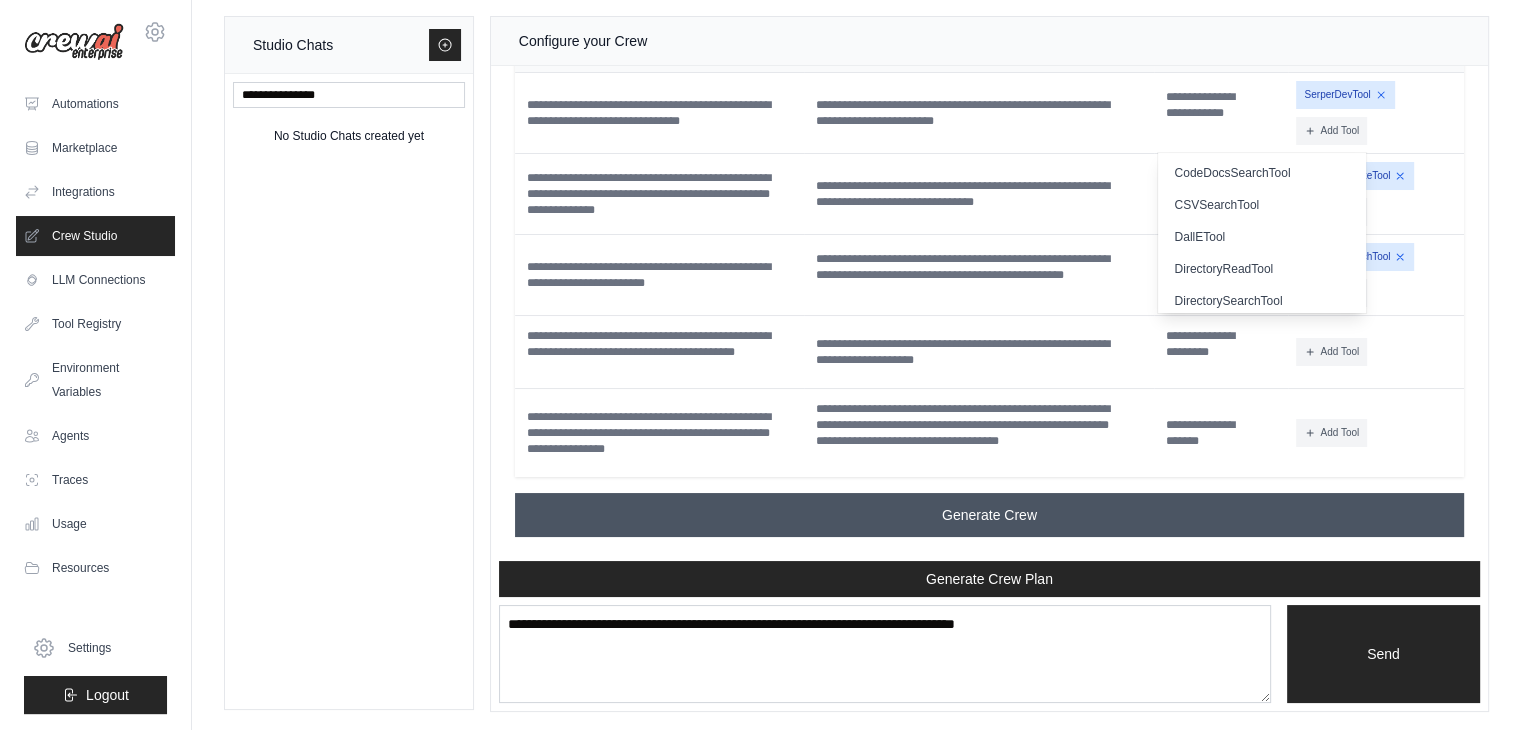 click on "Generate Crew" at bounding box center (989, 515) 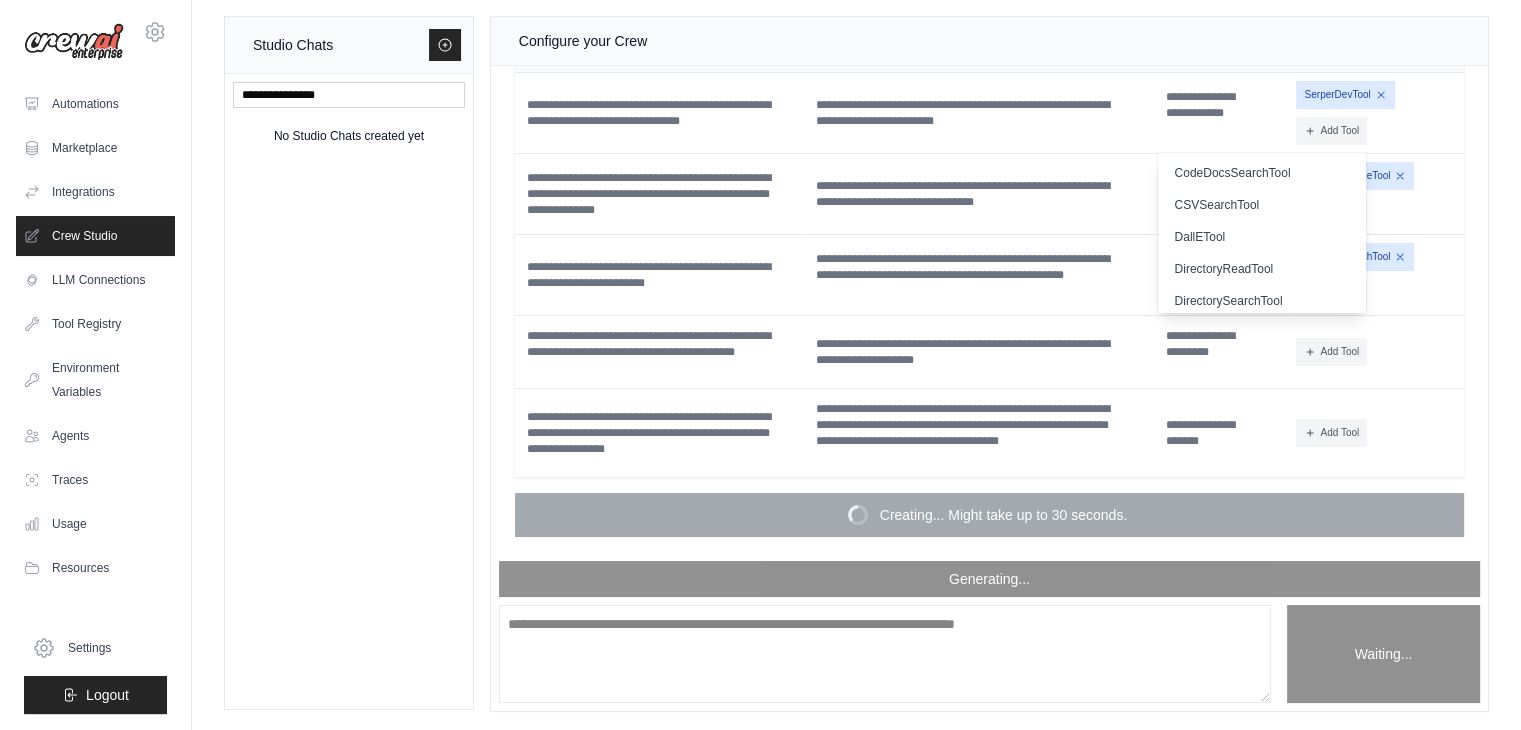 scroll, scrollTop: 3883, scrollLeft: 0, axis: vertical 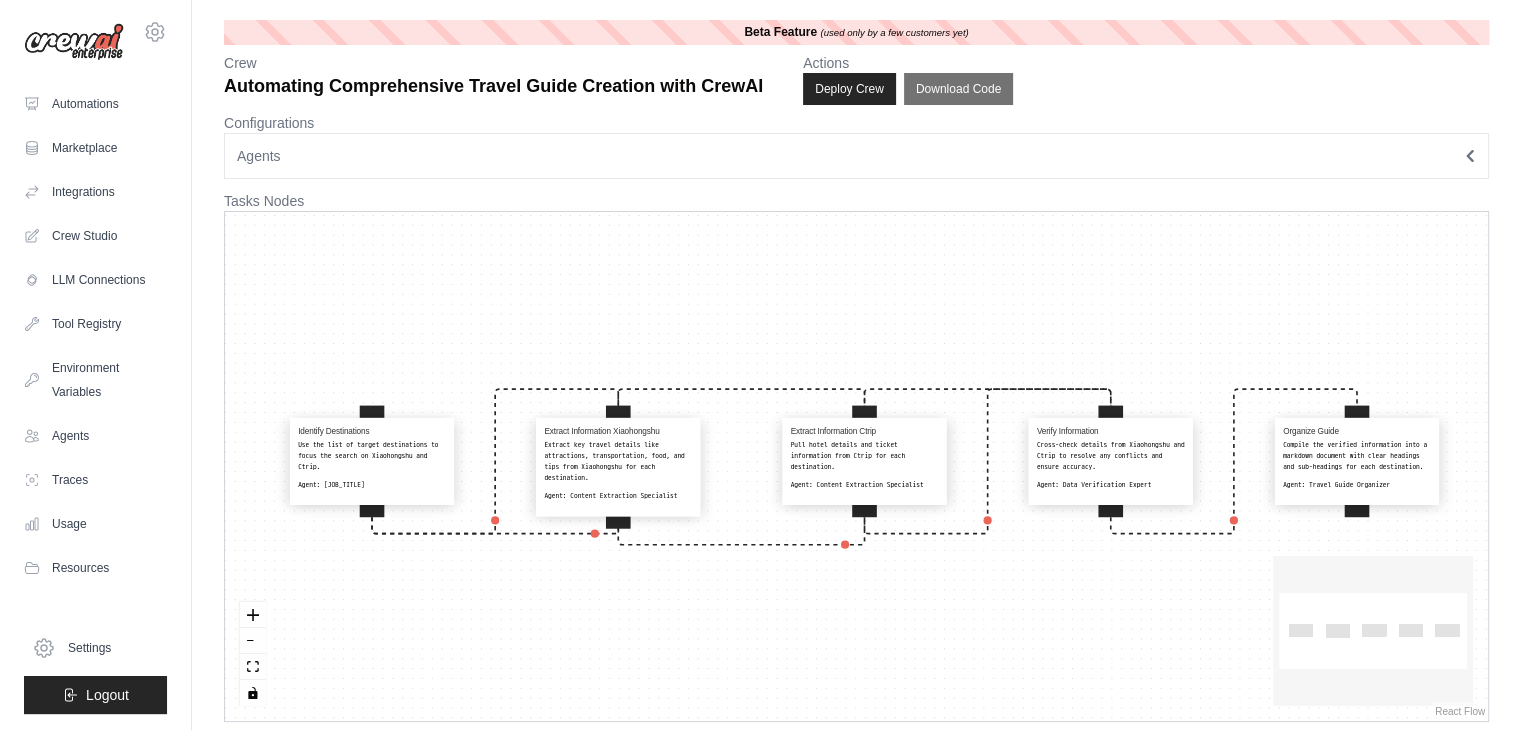click on "Agents" at bounding box center [856, 156] 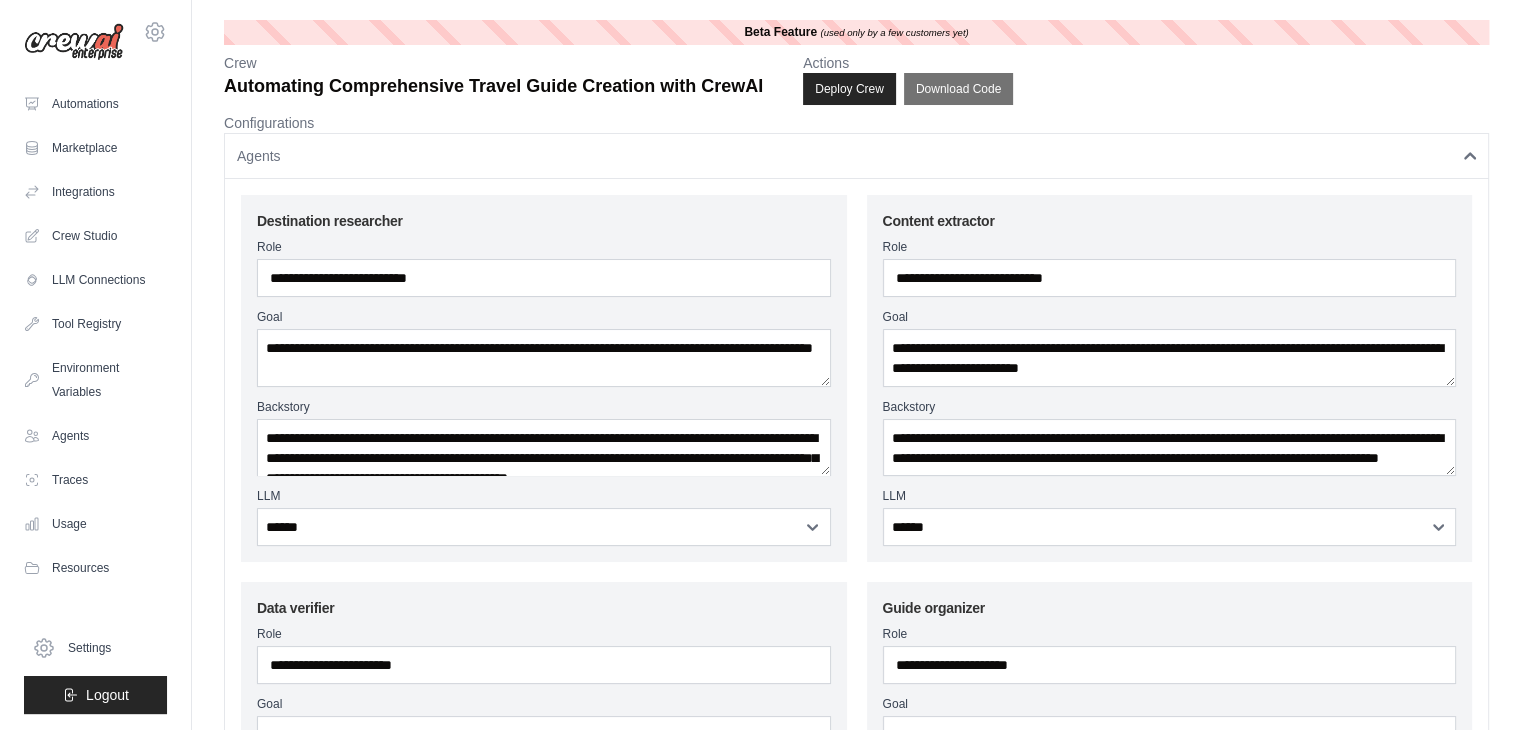 click on "Agents" at bounding box center (856, 156) 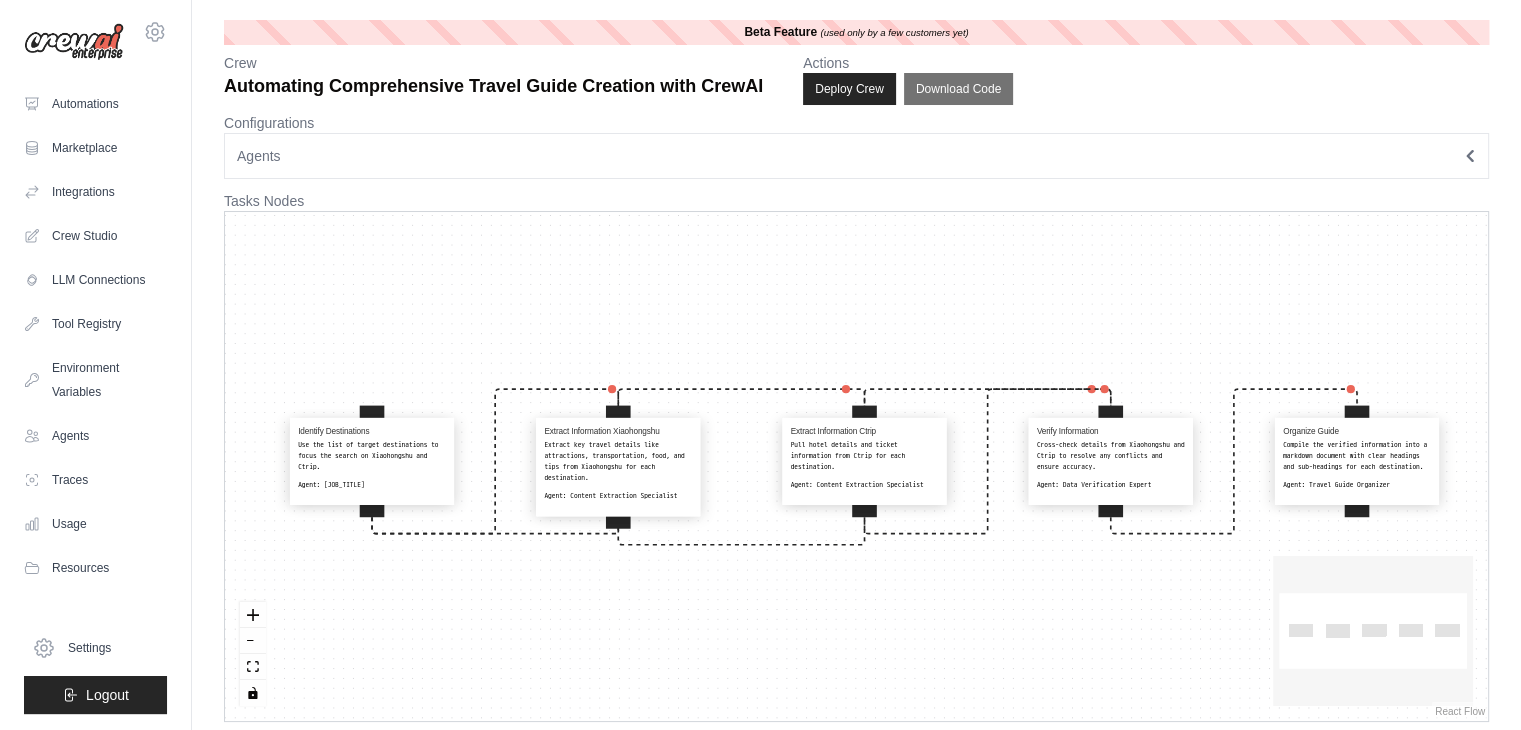 click on "Agents" at bounding box center [856, 156] 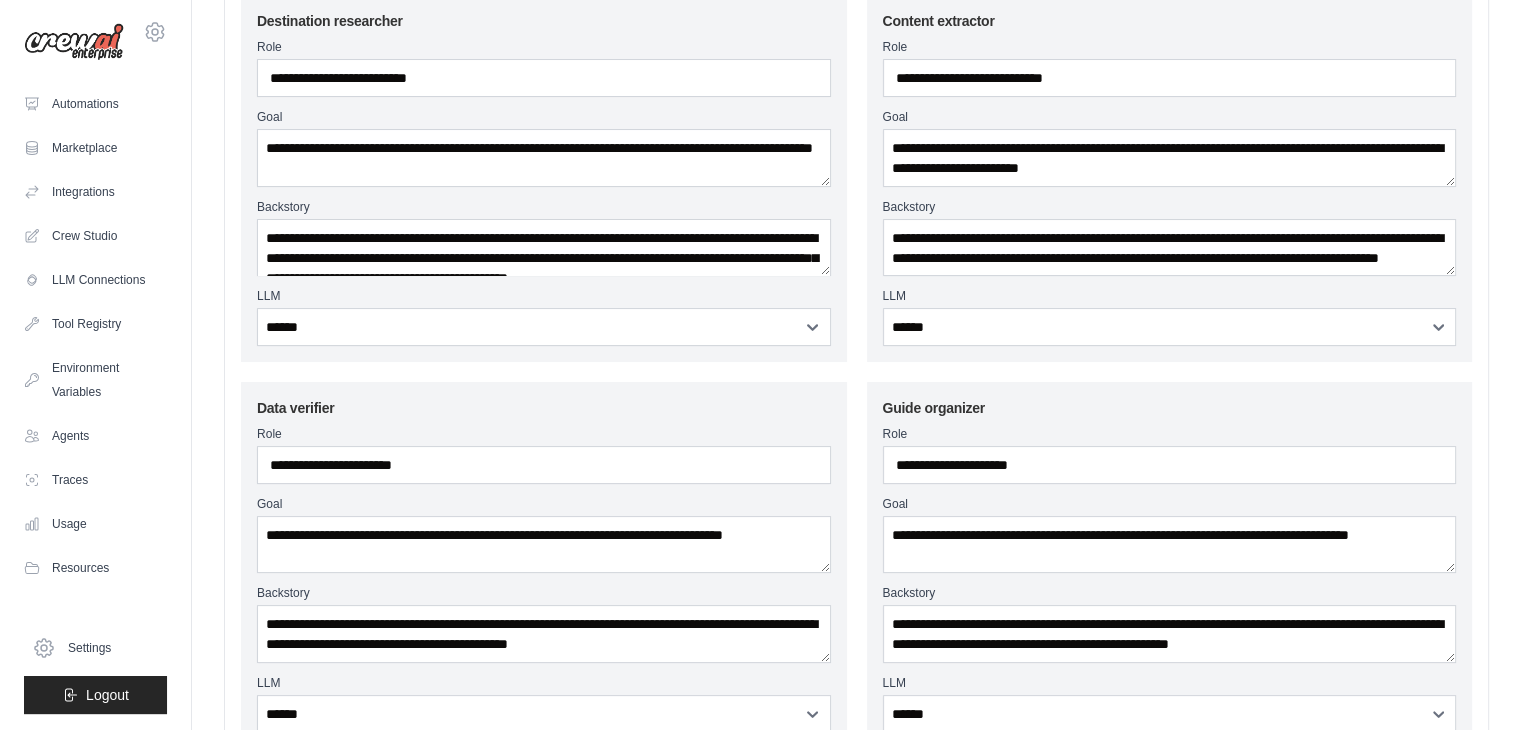 scroll, scrollTop: 300, scrollLeft: 0, axis: vertical 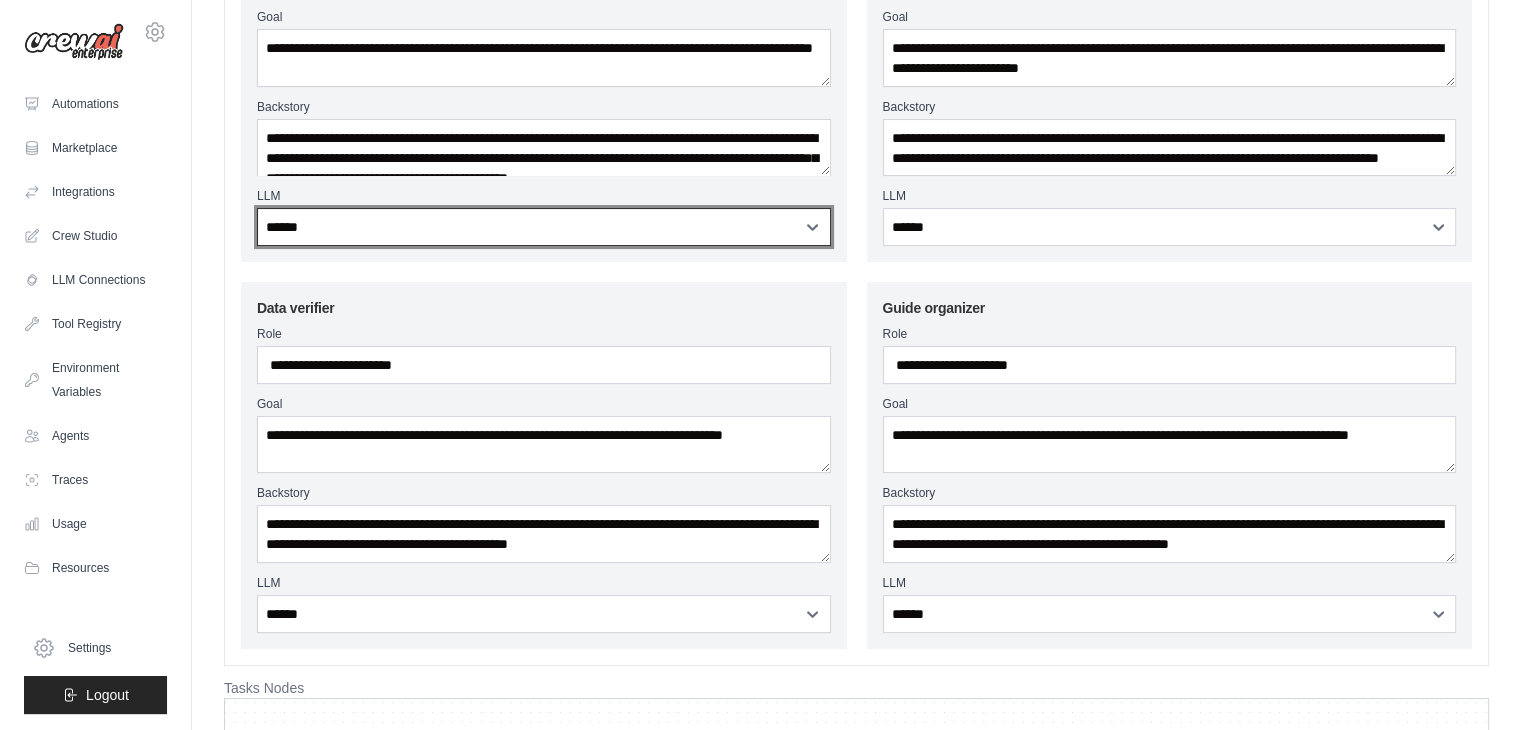 click on "**********" at bounding box center (544, 227) 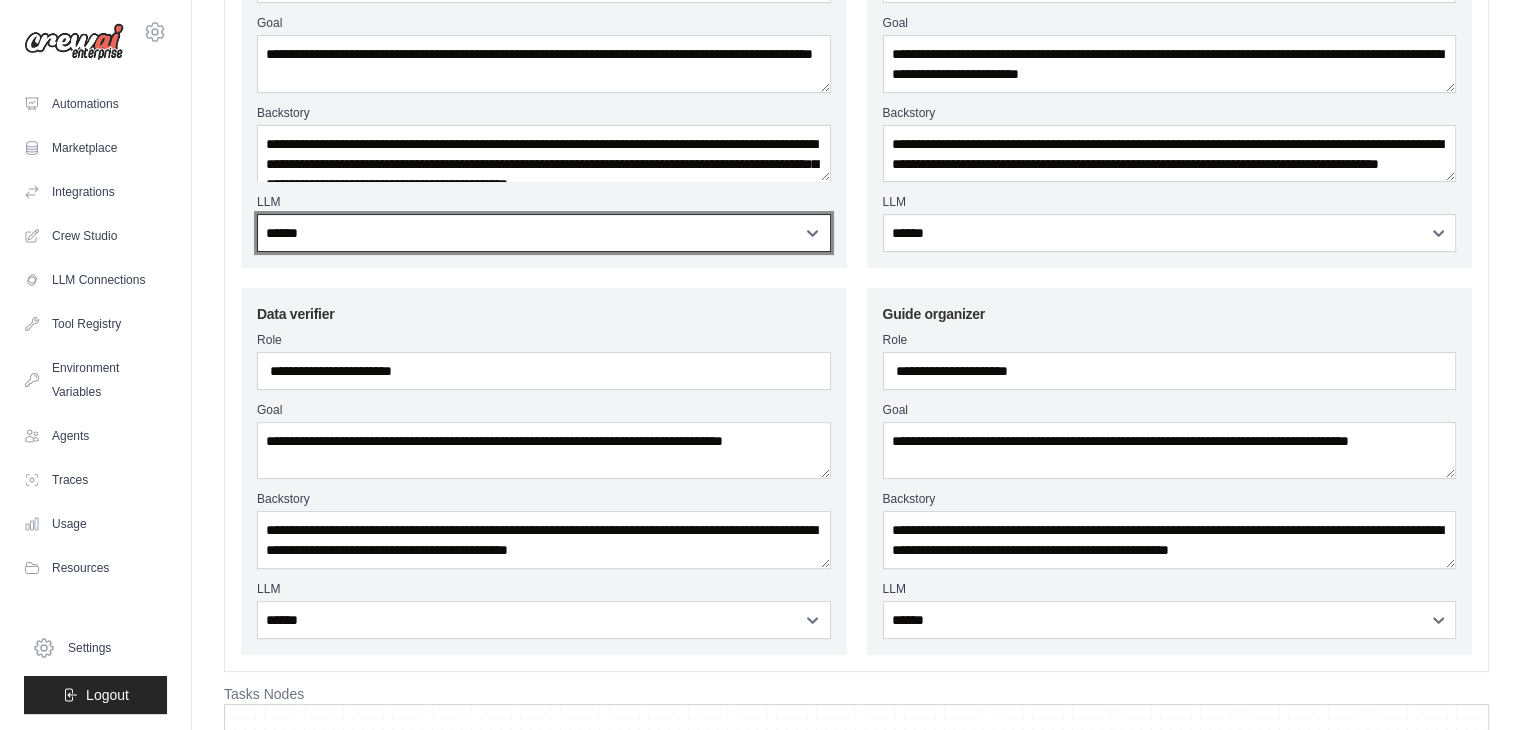 scroll, scrollTop: 300, scrollLeft: 0, axis: vertical 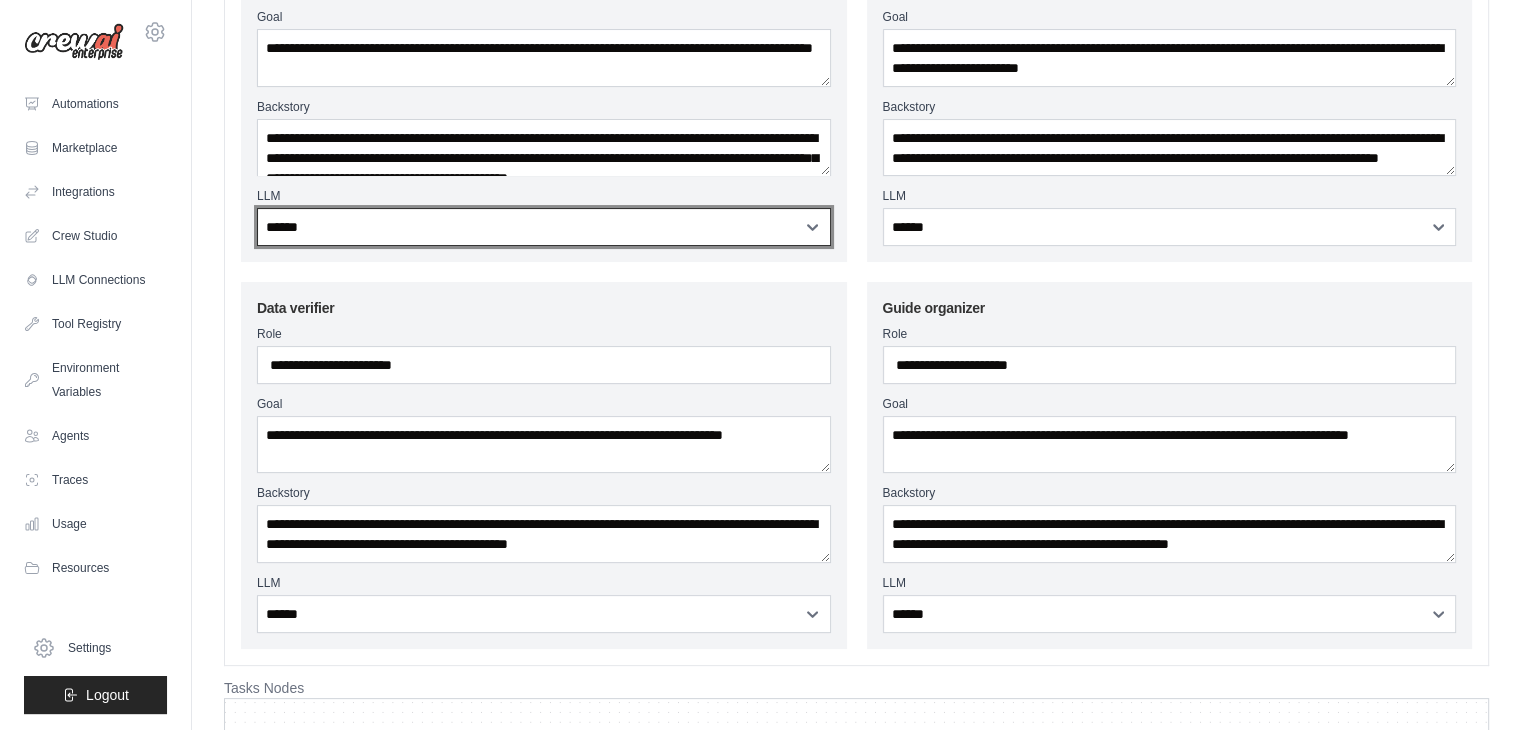 click on "**********" at bounding box center (544, 227) 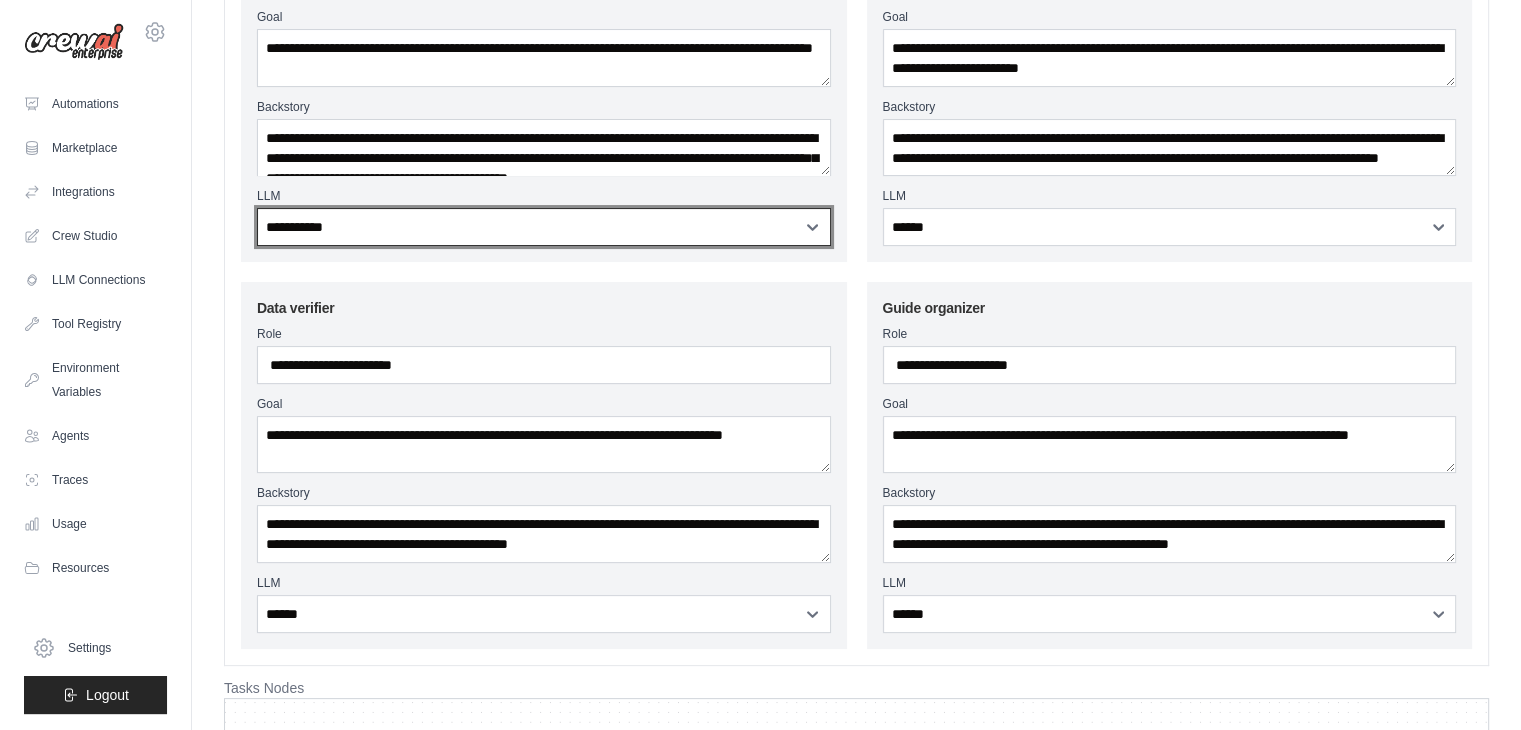 click on "**********" at bounding box center (544, 227) 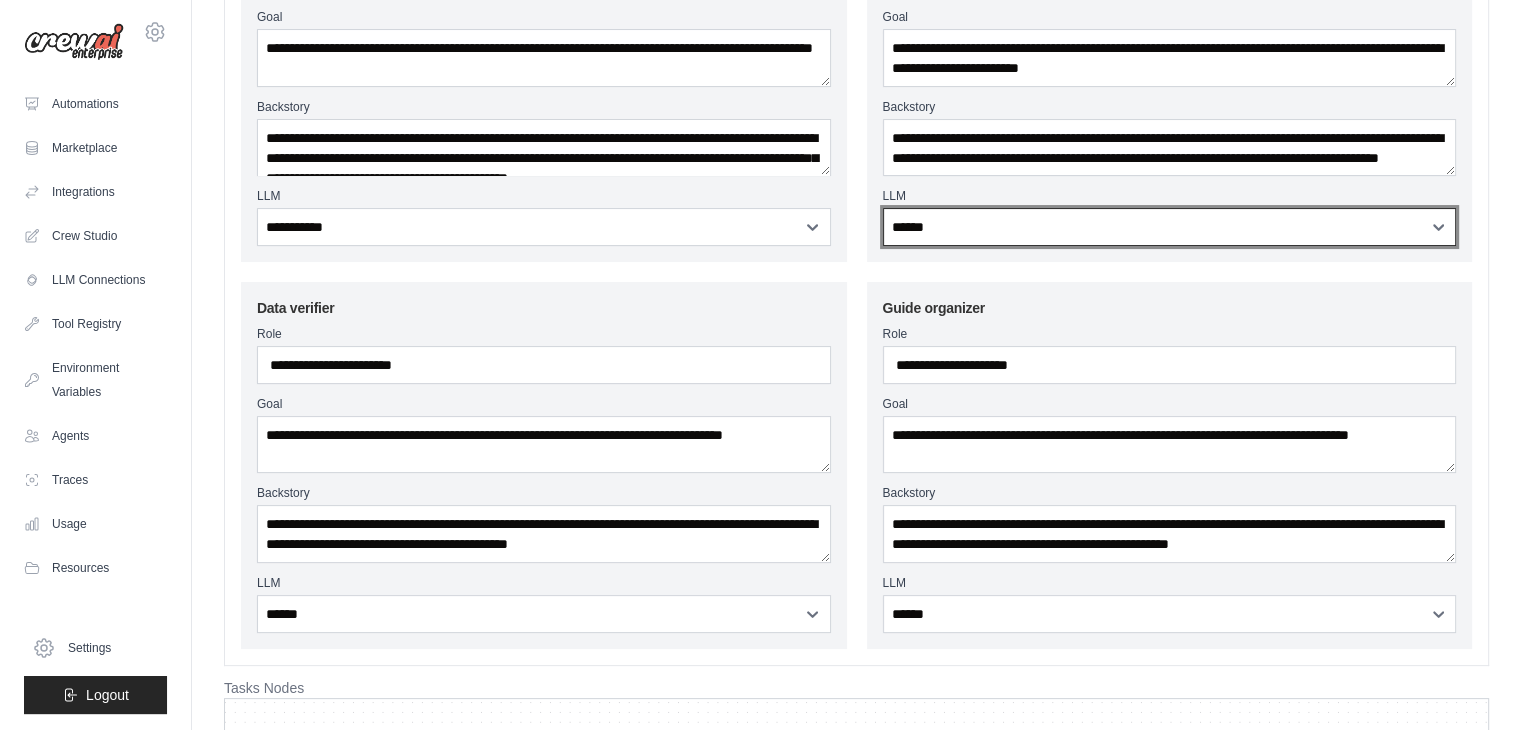 drag, startPoint x: 1371, startPoint y: 221, endPoint x: 1334, endPoint y: 235, distance: 39.56008 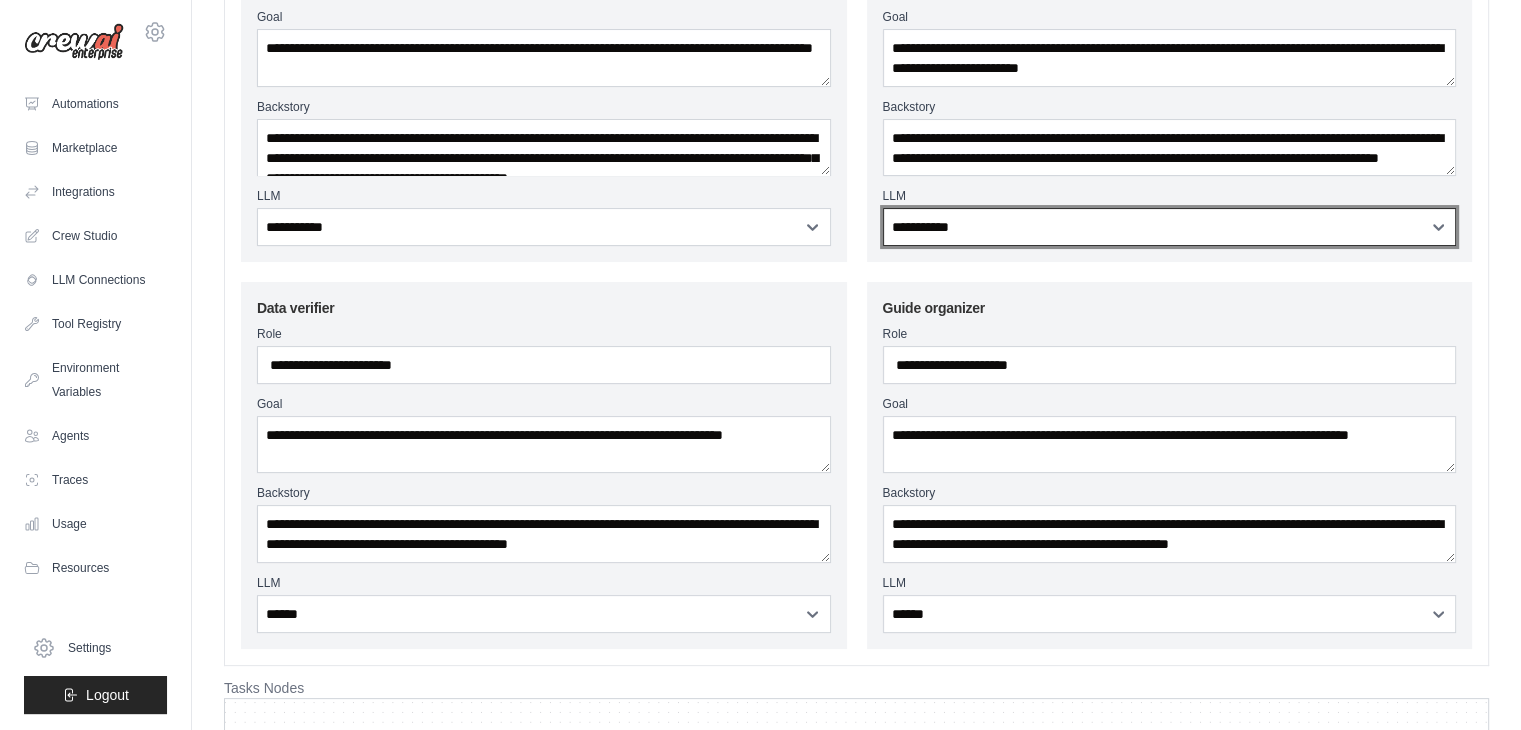 click on "**********" at bounding box center (1170, 227) 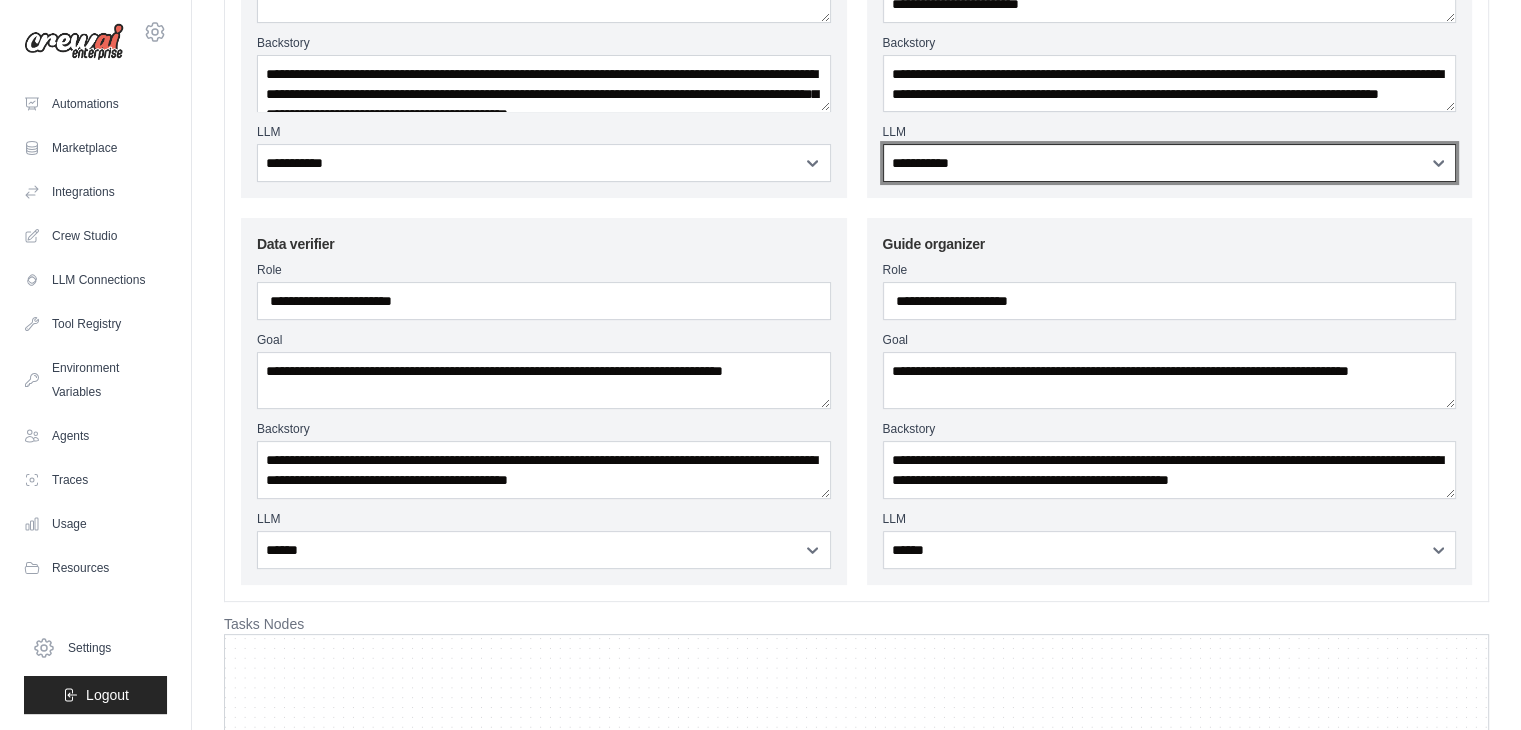scroll, scrollTop: 400, scrollLeft: 0, axis: vertical 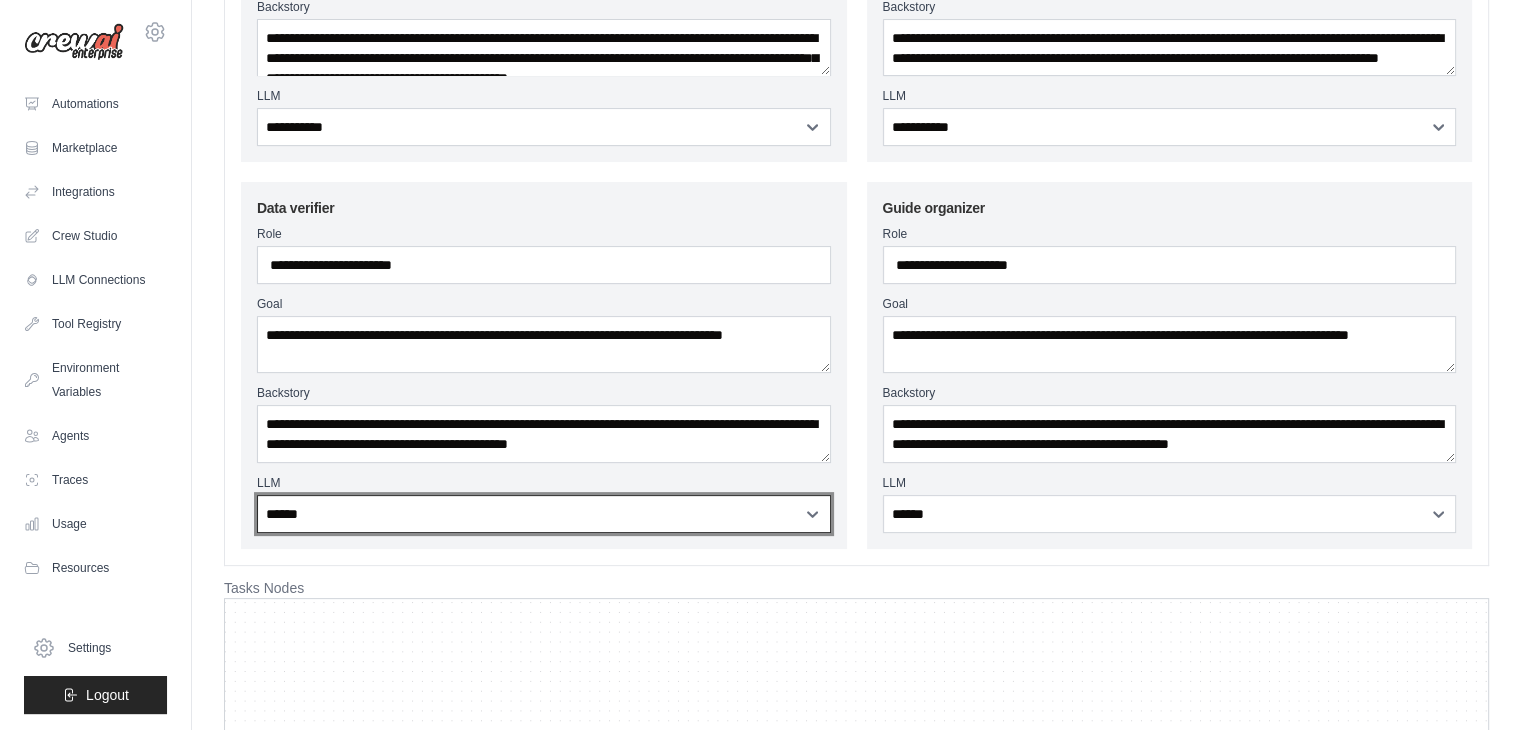 click on "**********" at bounding box center [544, 514] 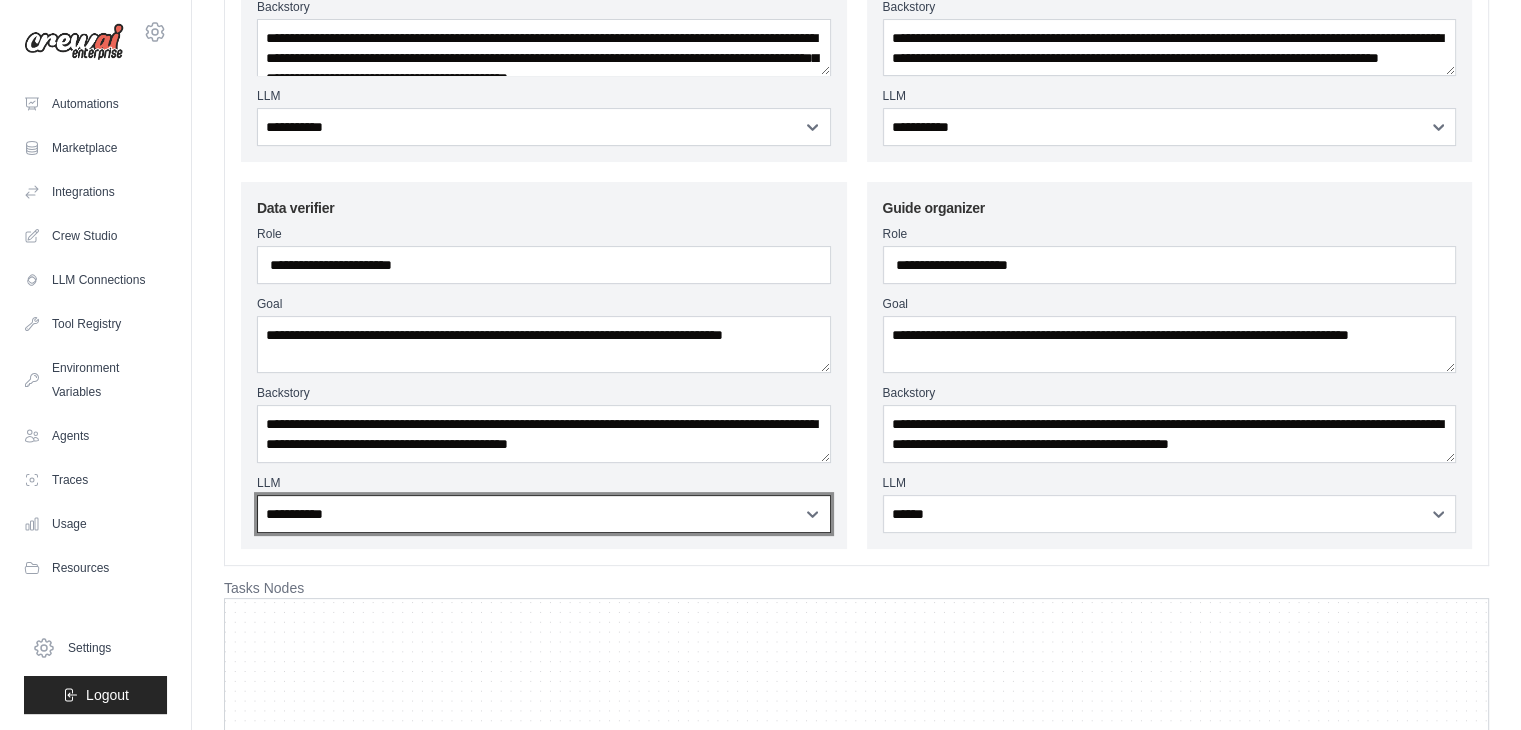 click on "**********" at bounding box center [544, 514] 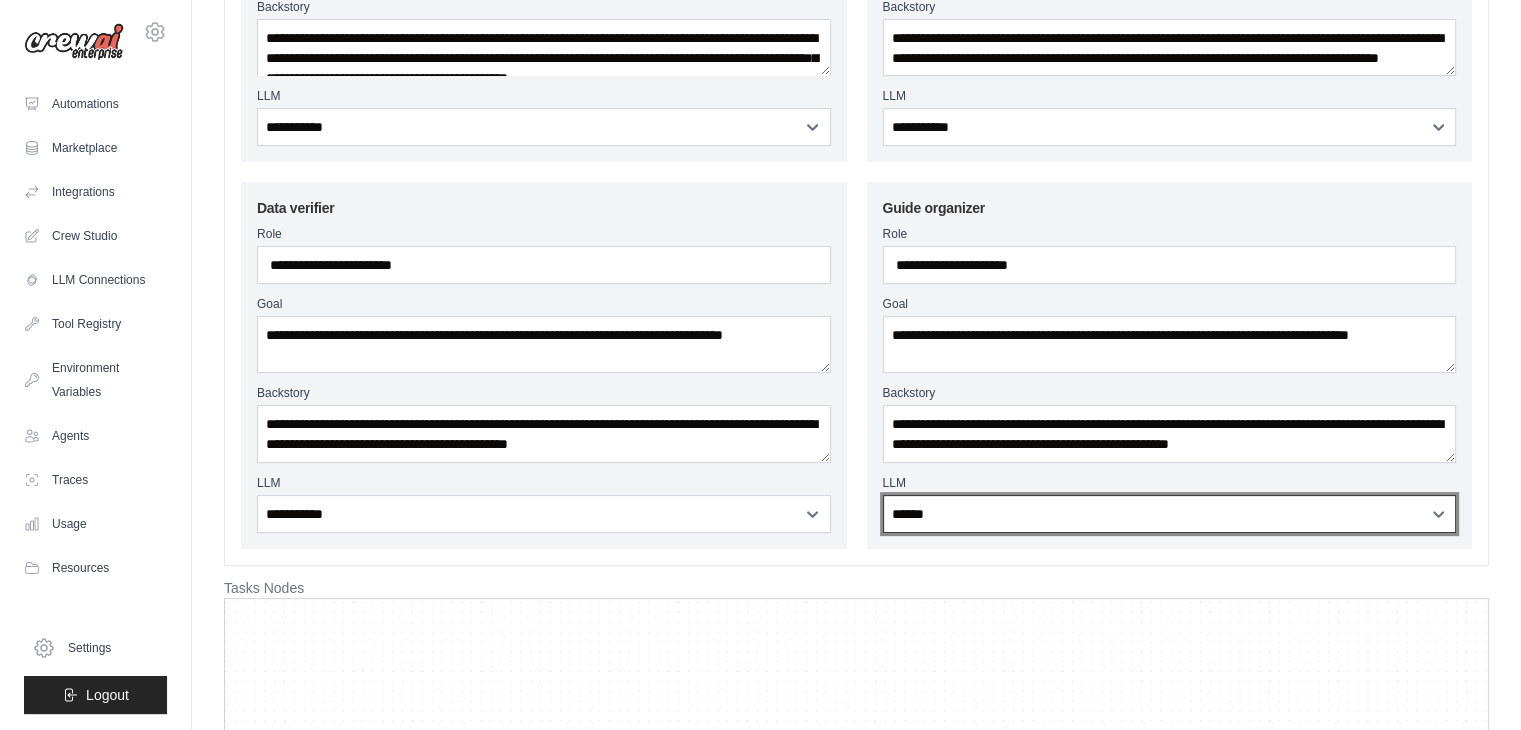 drag, startPoint x: 1255, startPoint y: 506, endPoint x: 1193, endPoint y: 529, distance: 66.12866 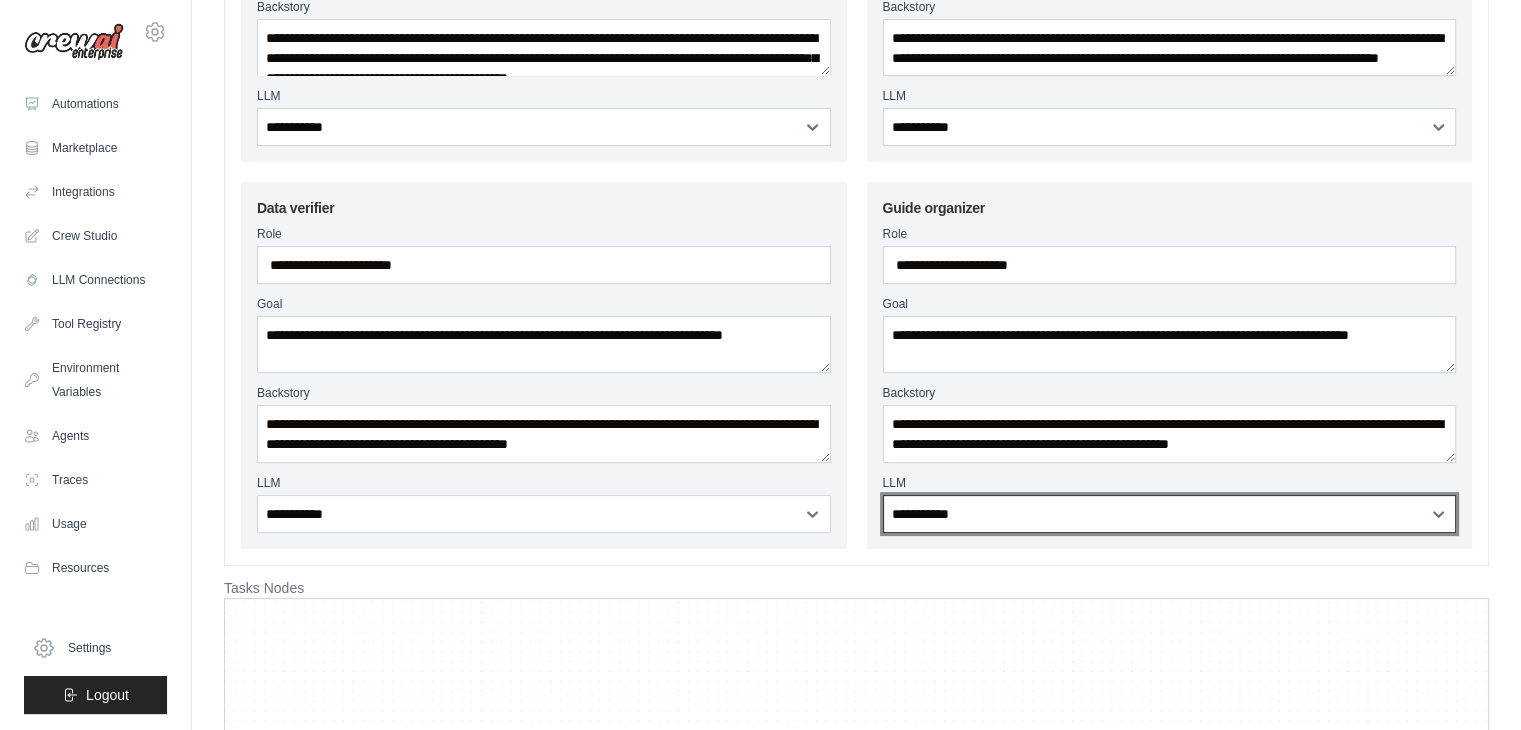 click on "**********" at bounding box center [1170, 514] 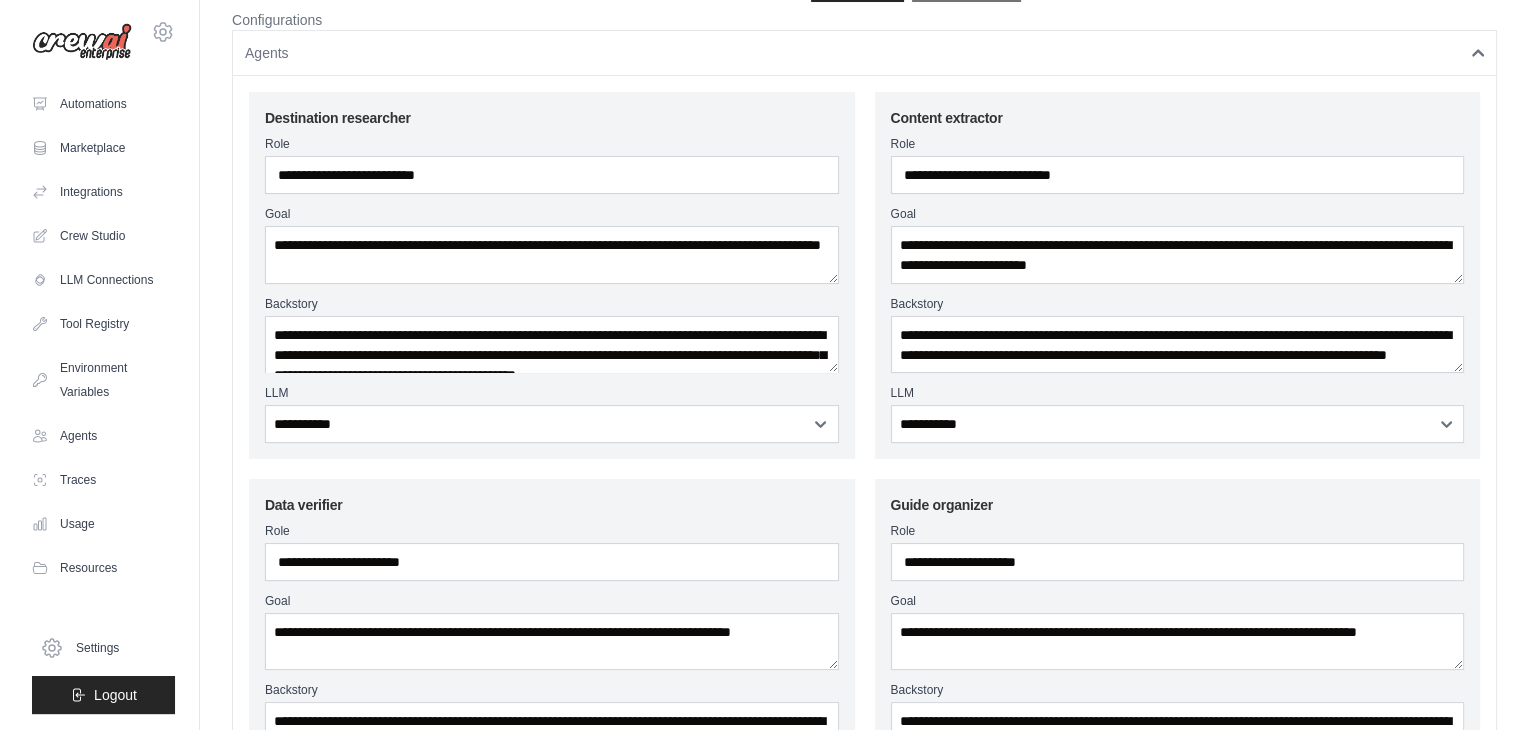 scroll, scrollTop: 0, scrollLeft: 0, axis: both 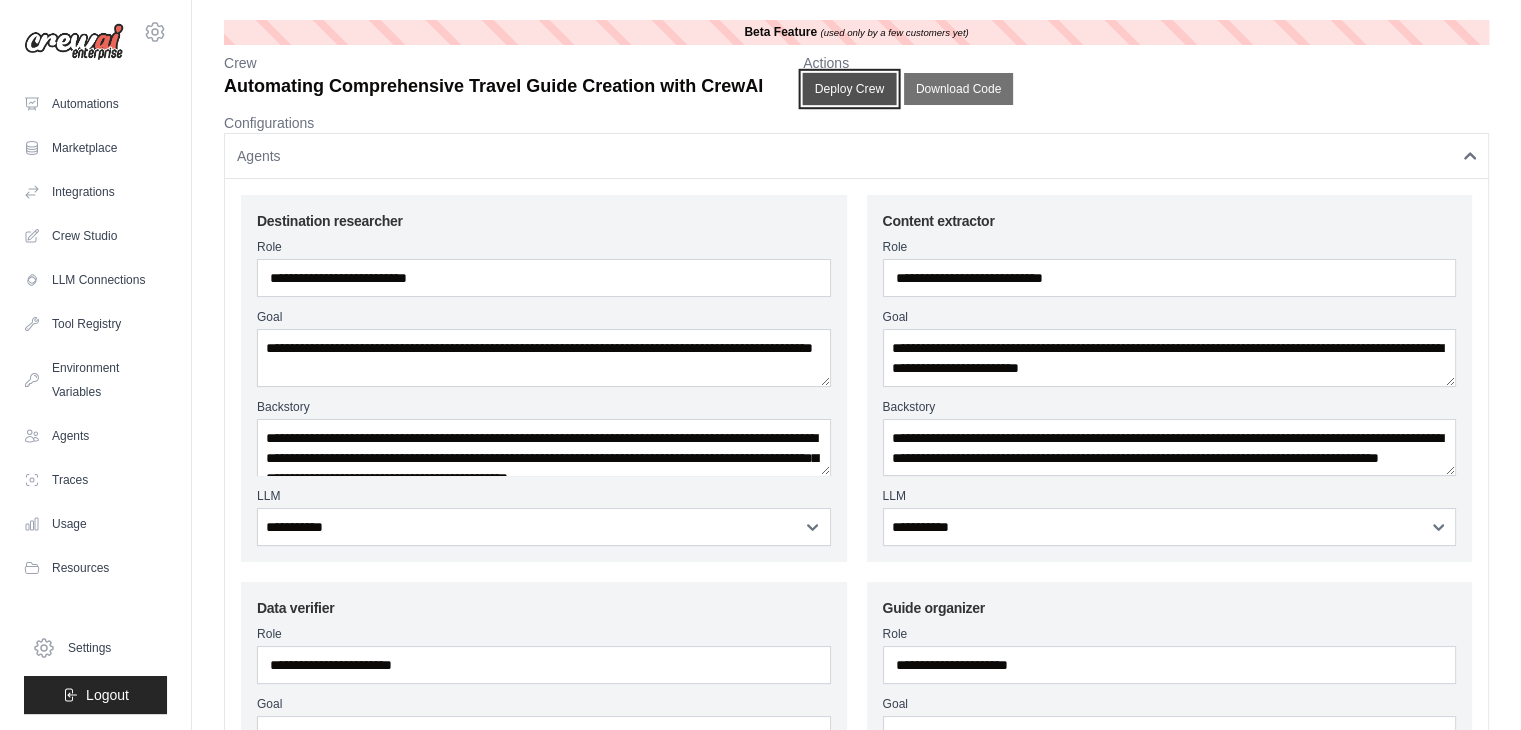 click on "Deploy Crew" at bounding box center (850, 89) 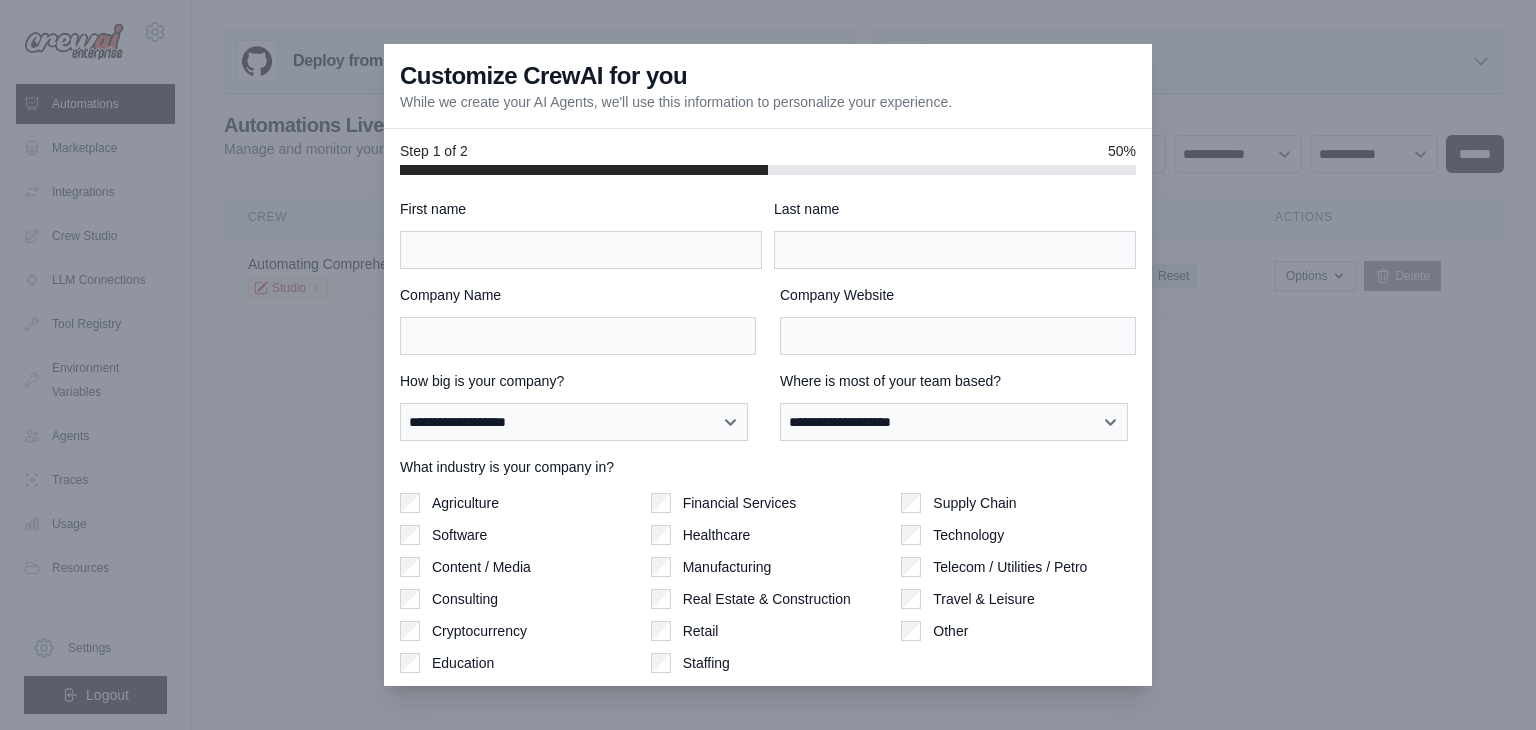 scroll, scrollTop: 0, scrollLeft: 0, axis: both 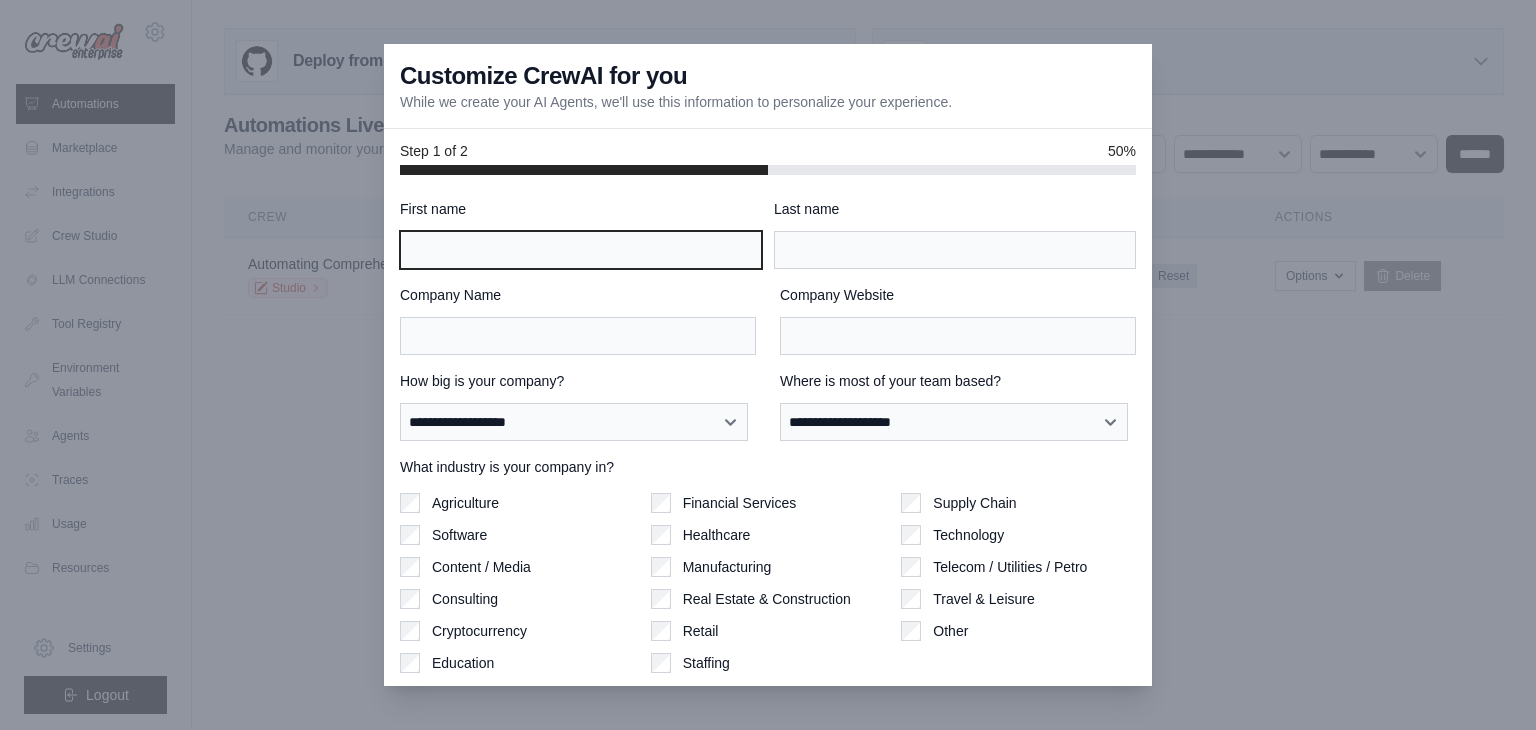 click on "First name" at bounding box center (581, 250) 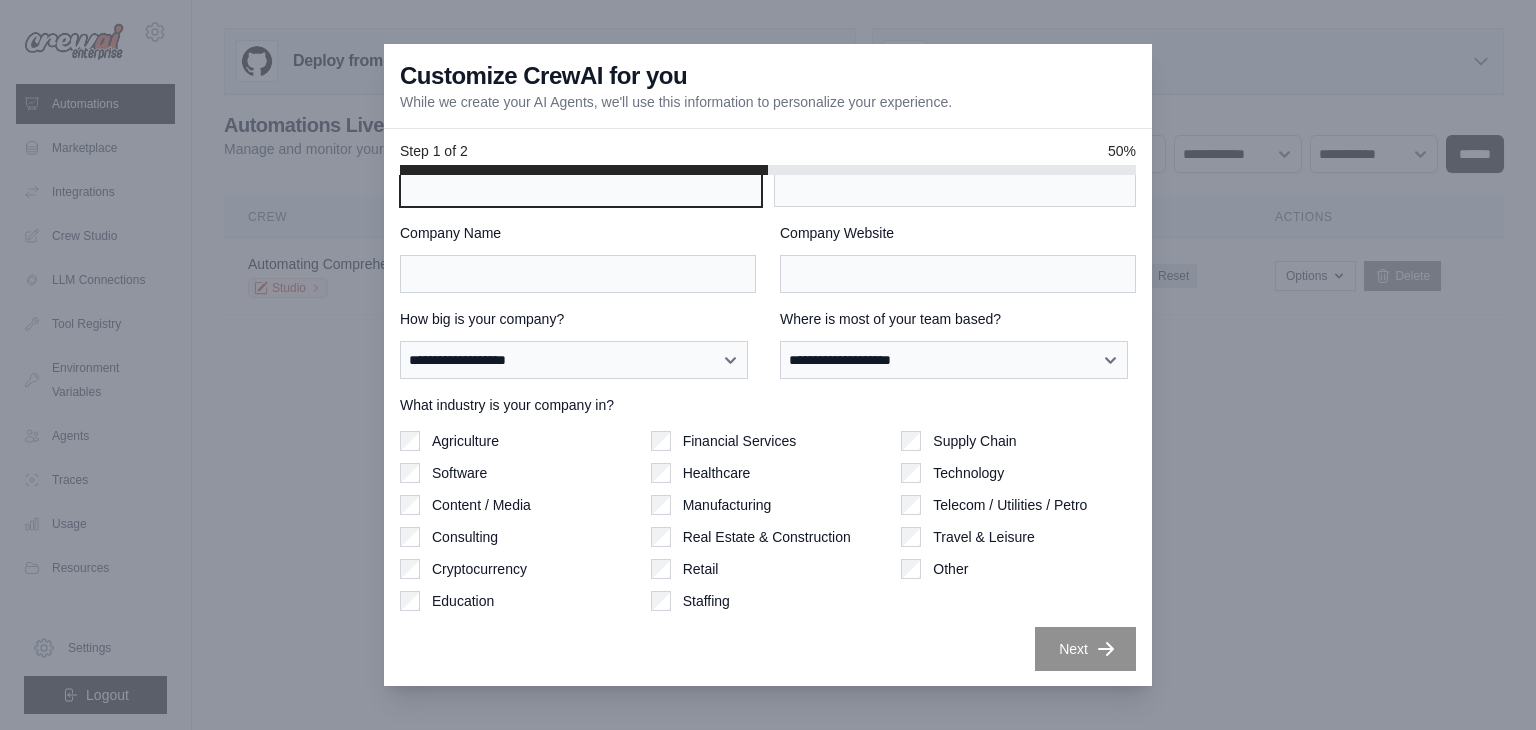 scroll, scrollTop: 0, scrollLeft: 0, axis: both 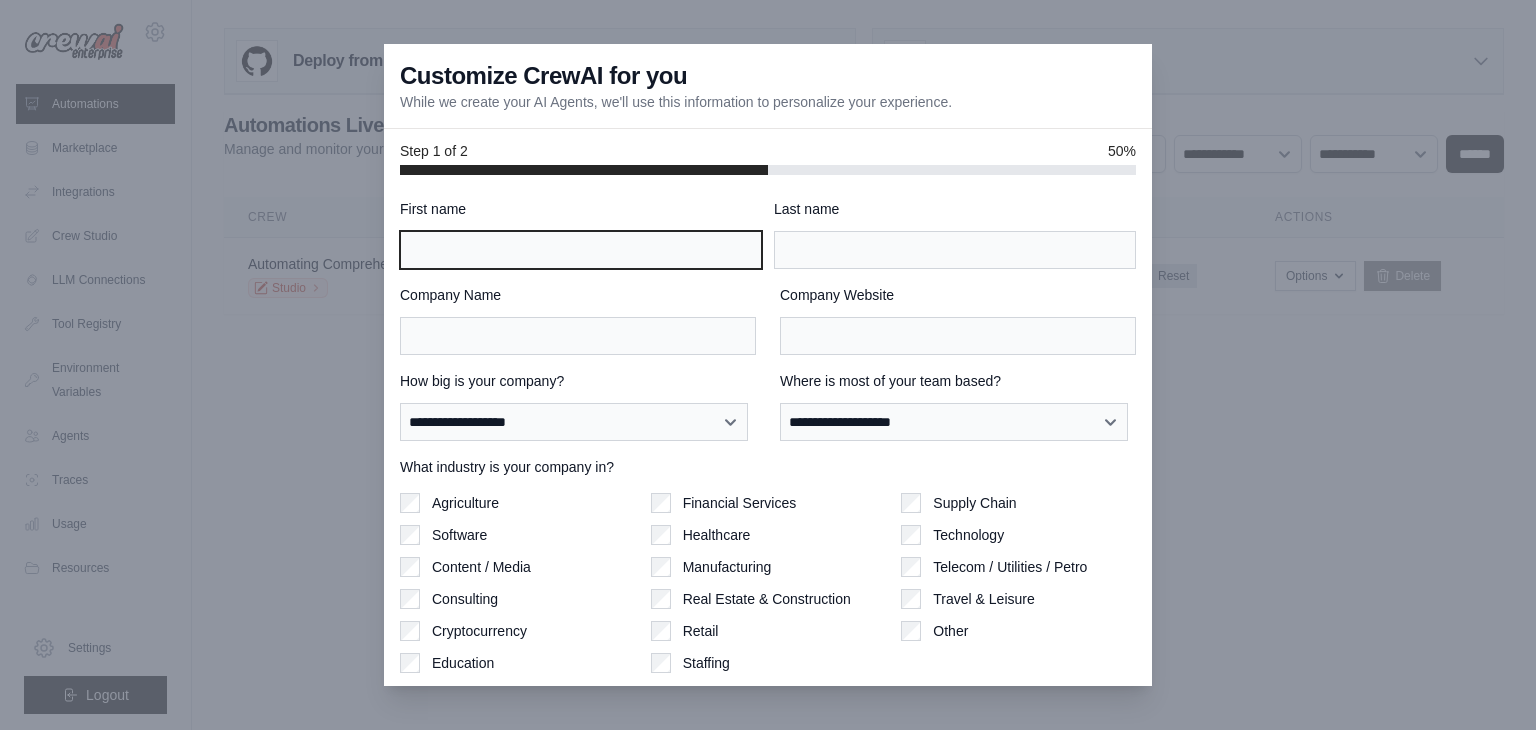 click on "First name" at bounding box center (581, 250) 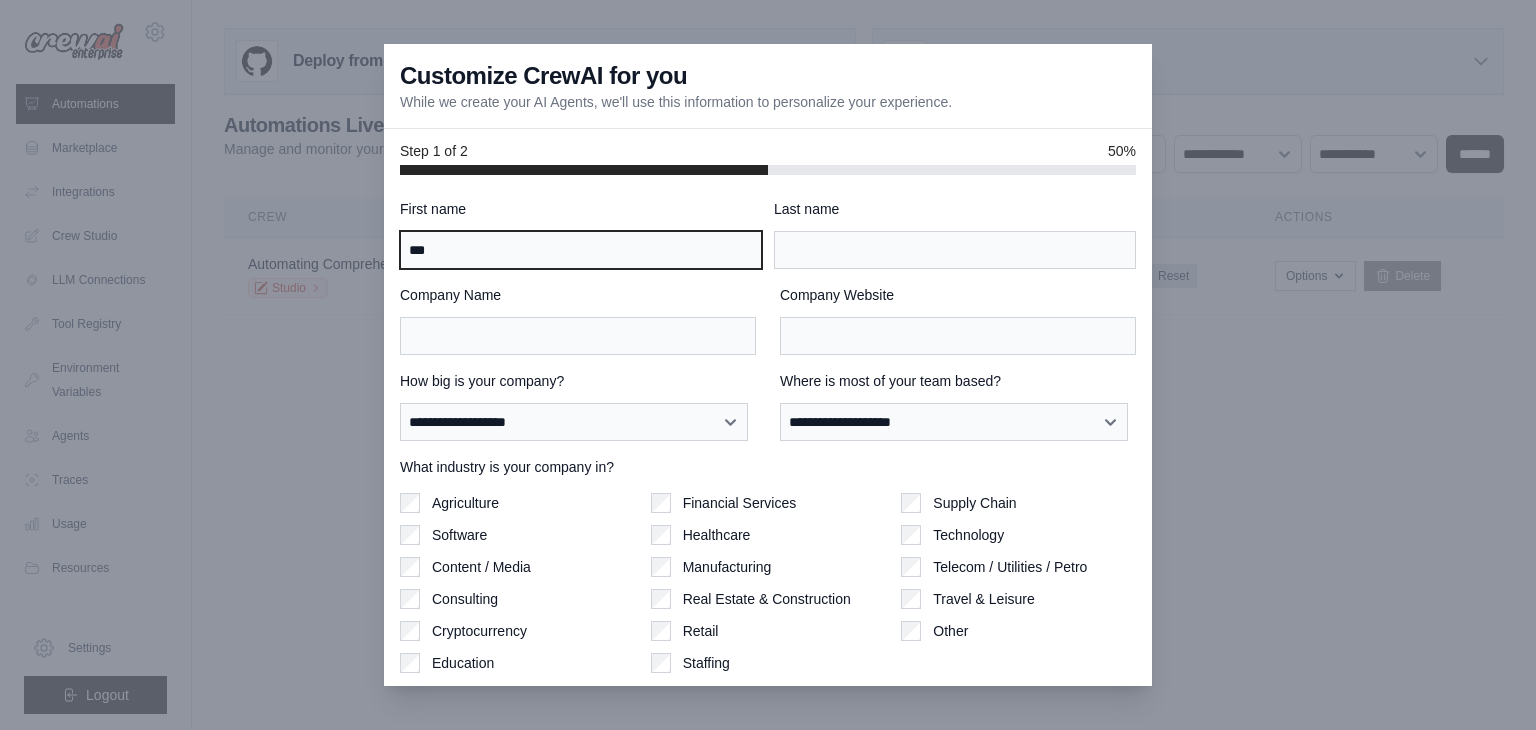 type on "***" 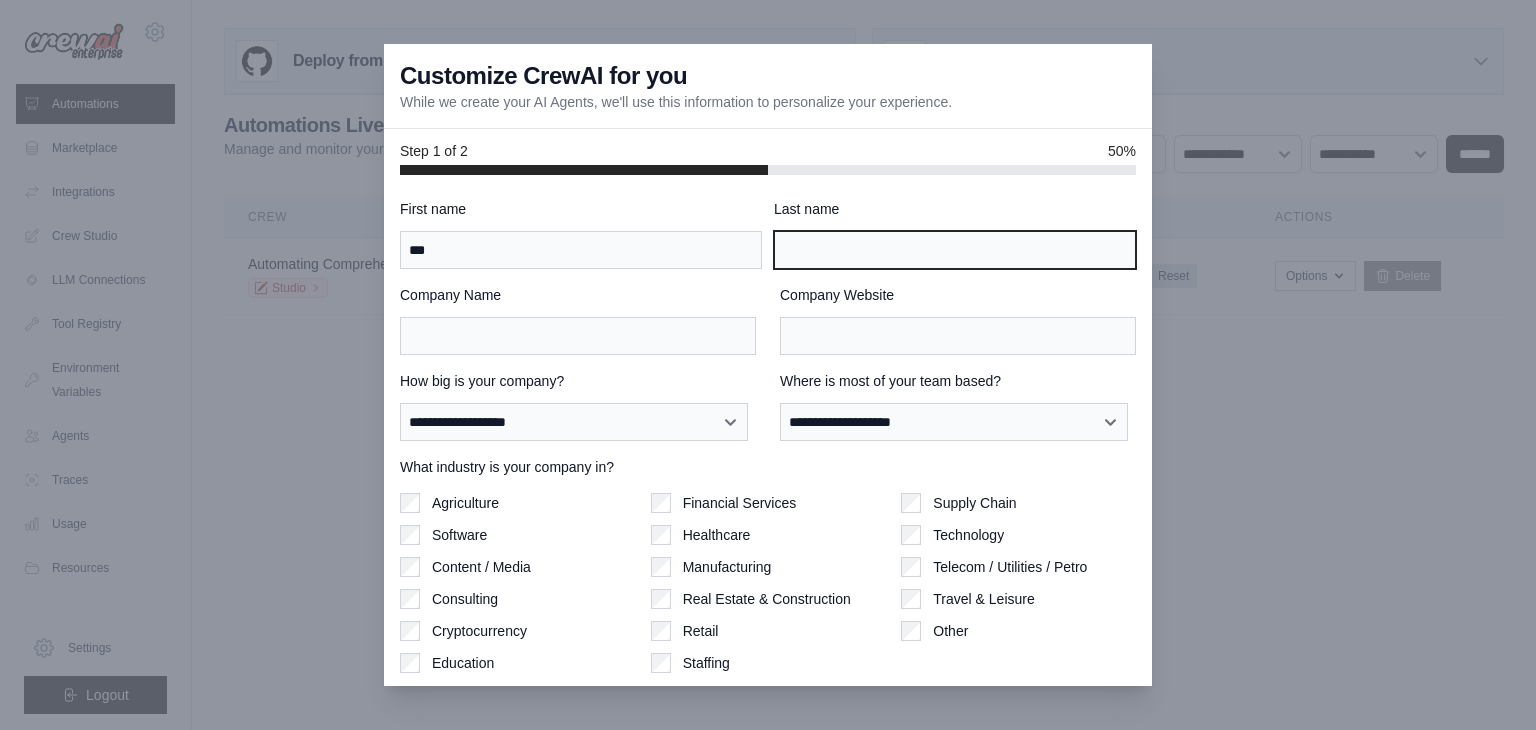 click on "Last name" at bounding box center (955, 250) 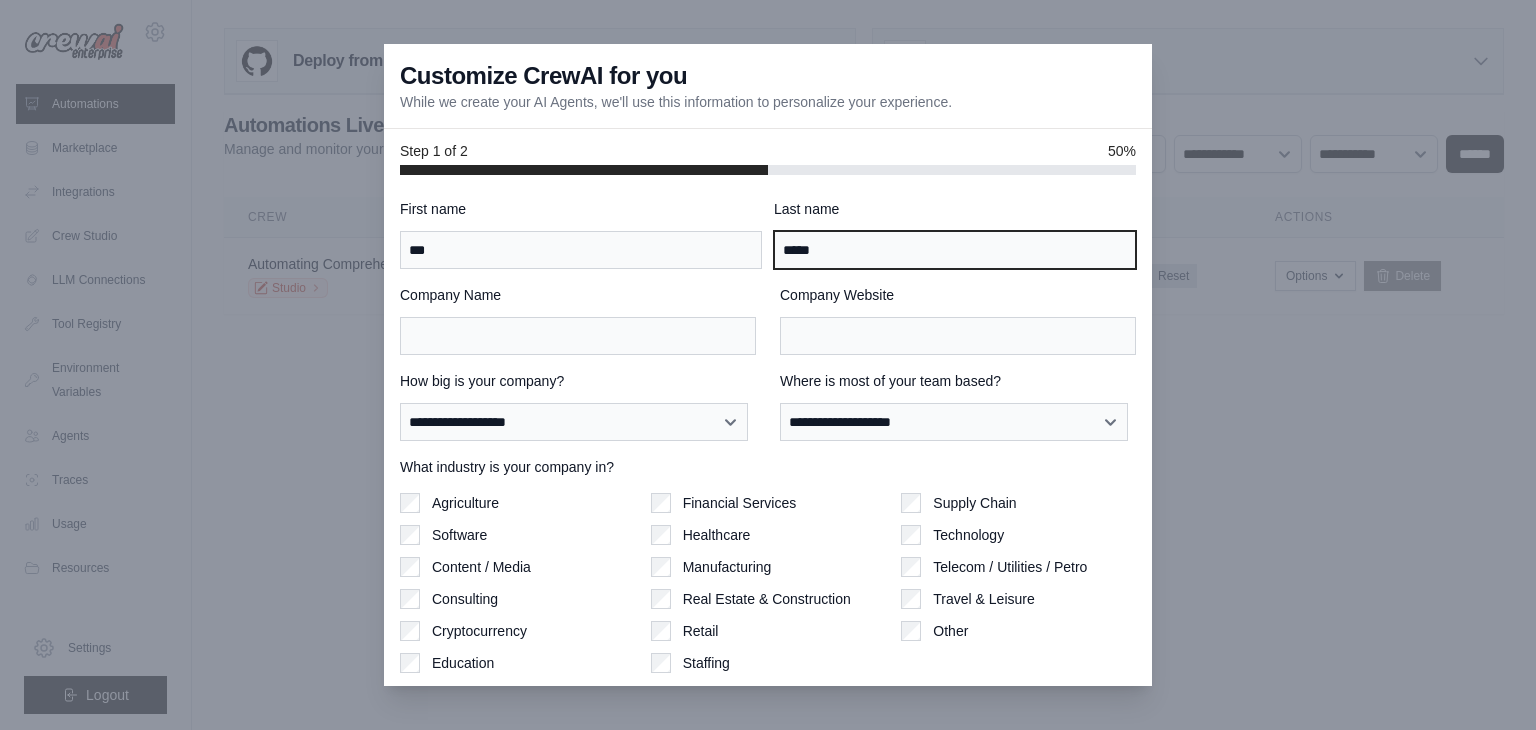 type on "*****" 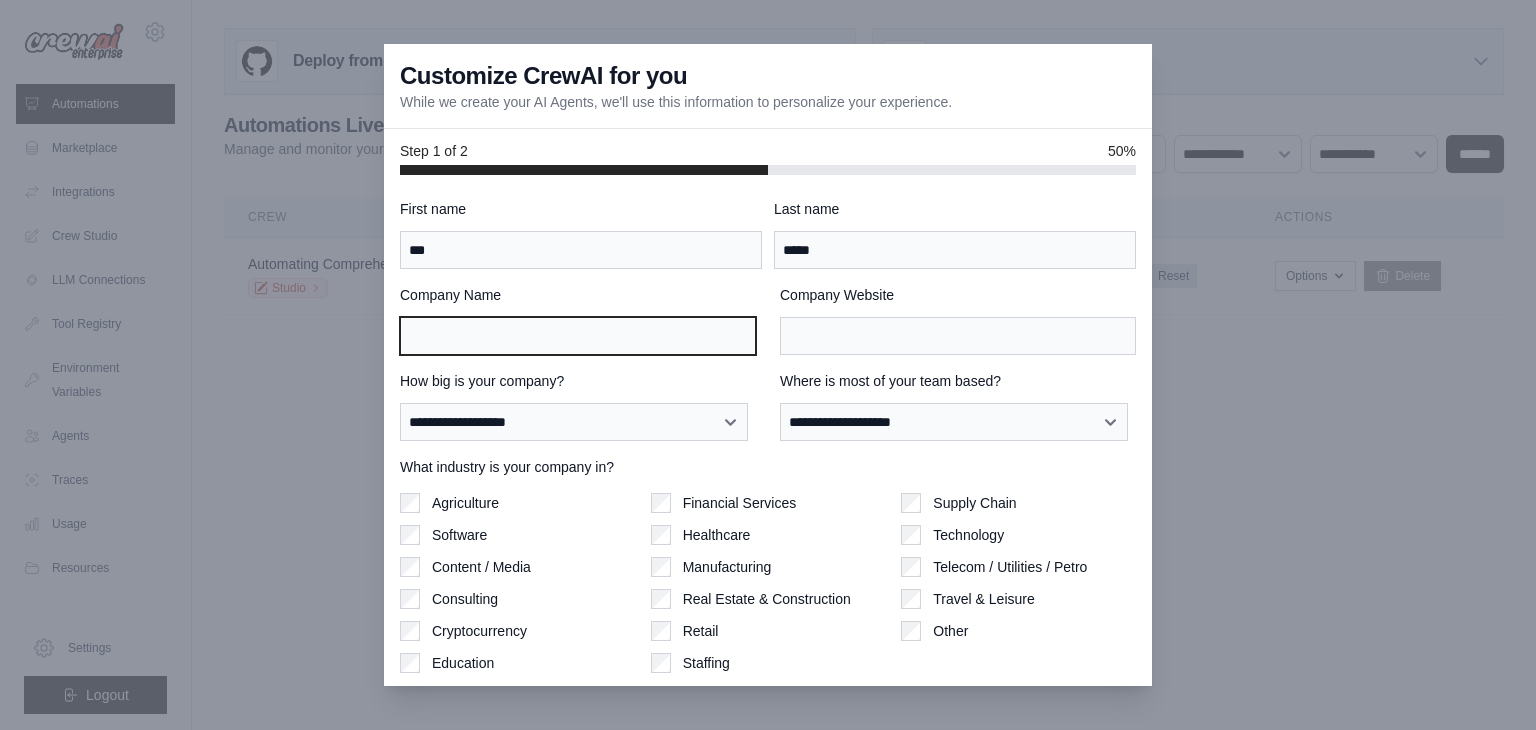 click on "Company Name" at bounding box center [578, 336] 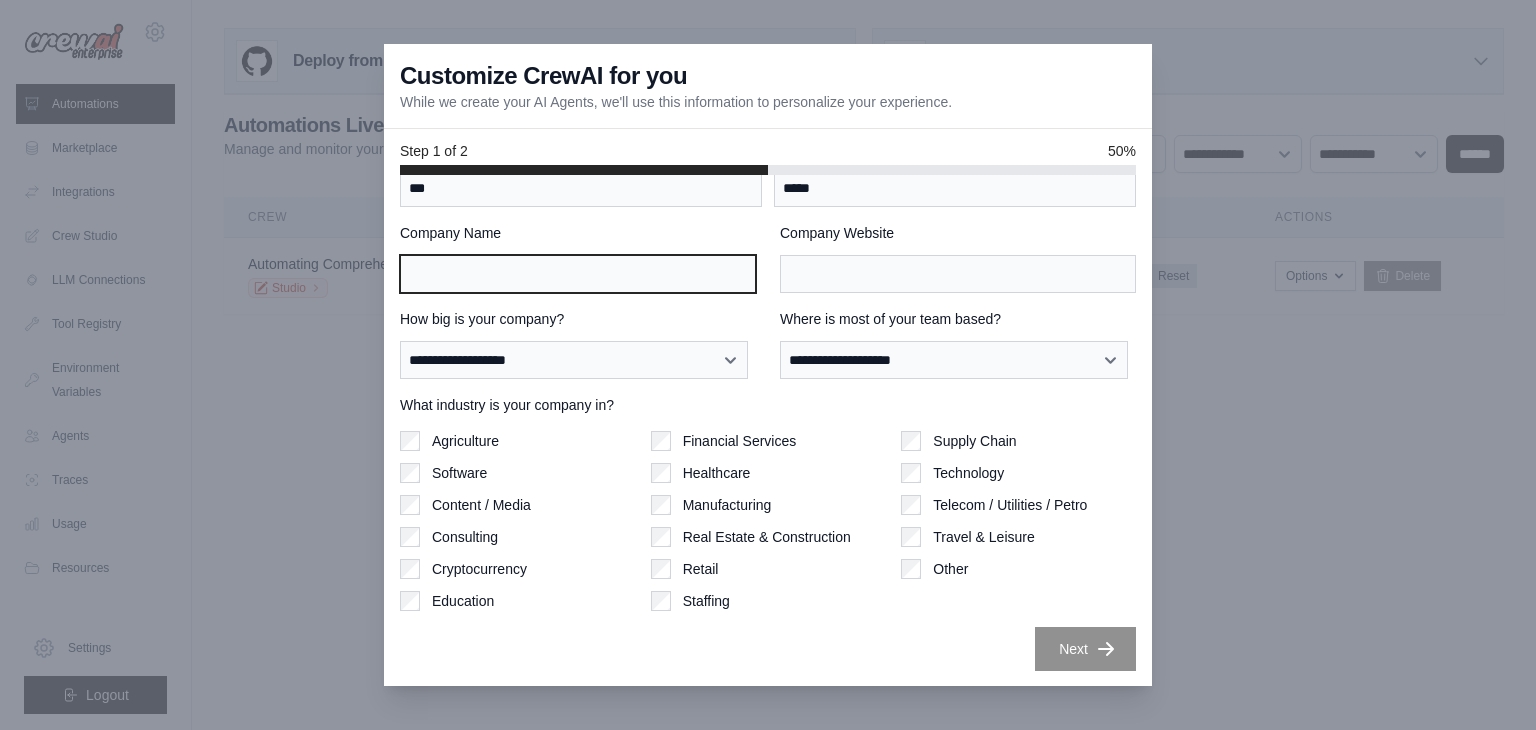 click on "Company Name" at bounding box center (578, 274) 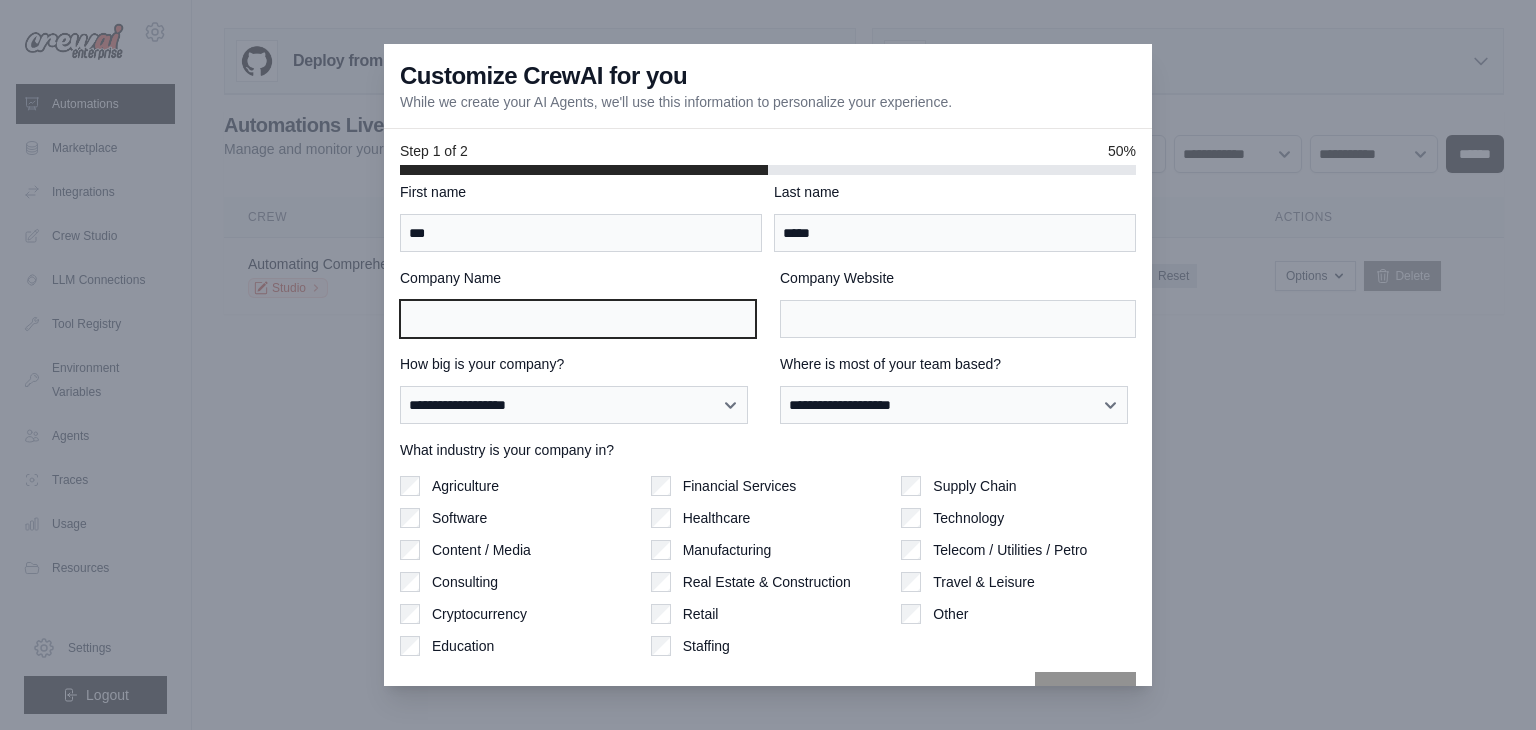 scroll, scrollTop: 0, scrollLeft: 0, axis: both 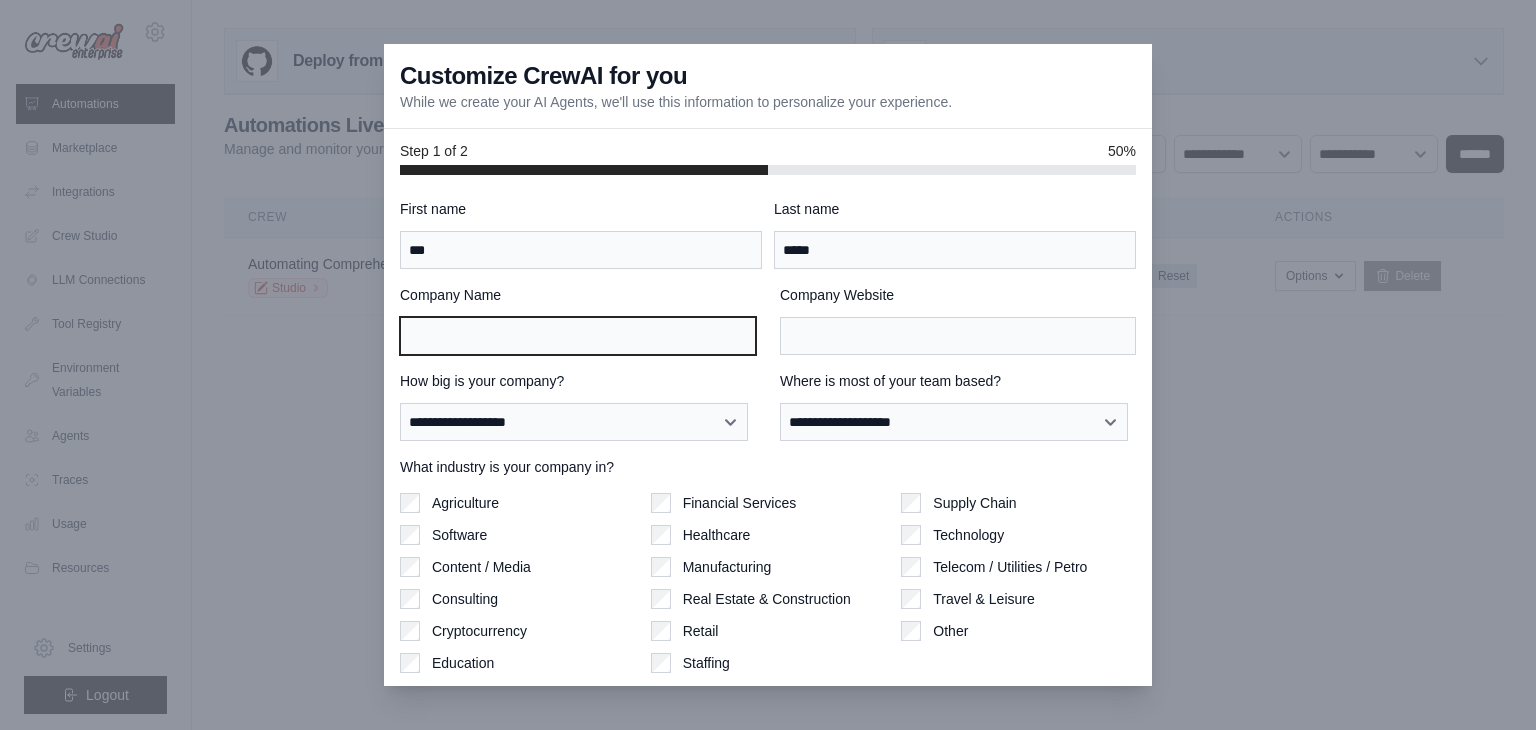 click on "Company Name" at bounding box center [578, 336] 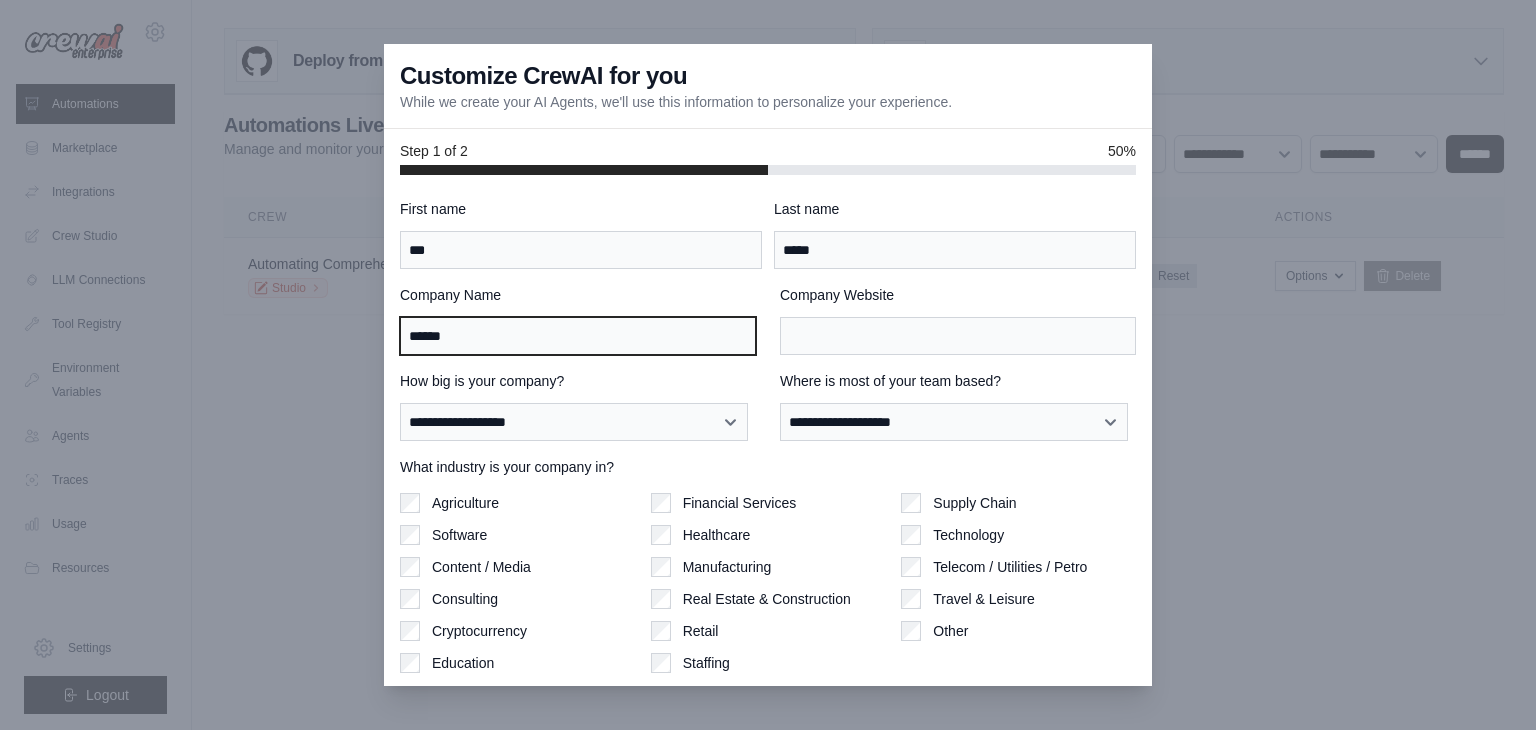 type on "******" 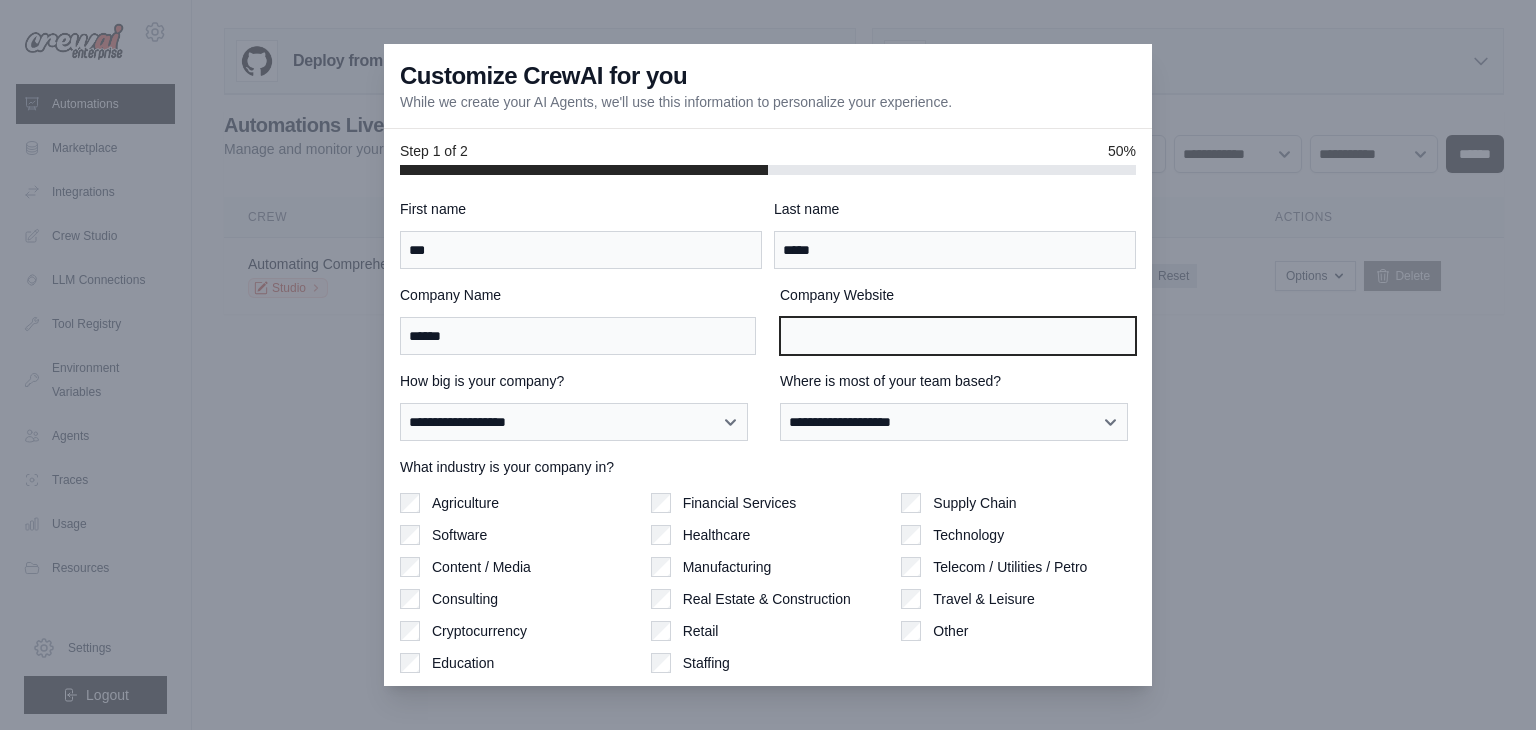 click on "Company Website" at bounding box center [958, 336] 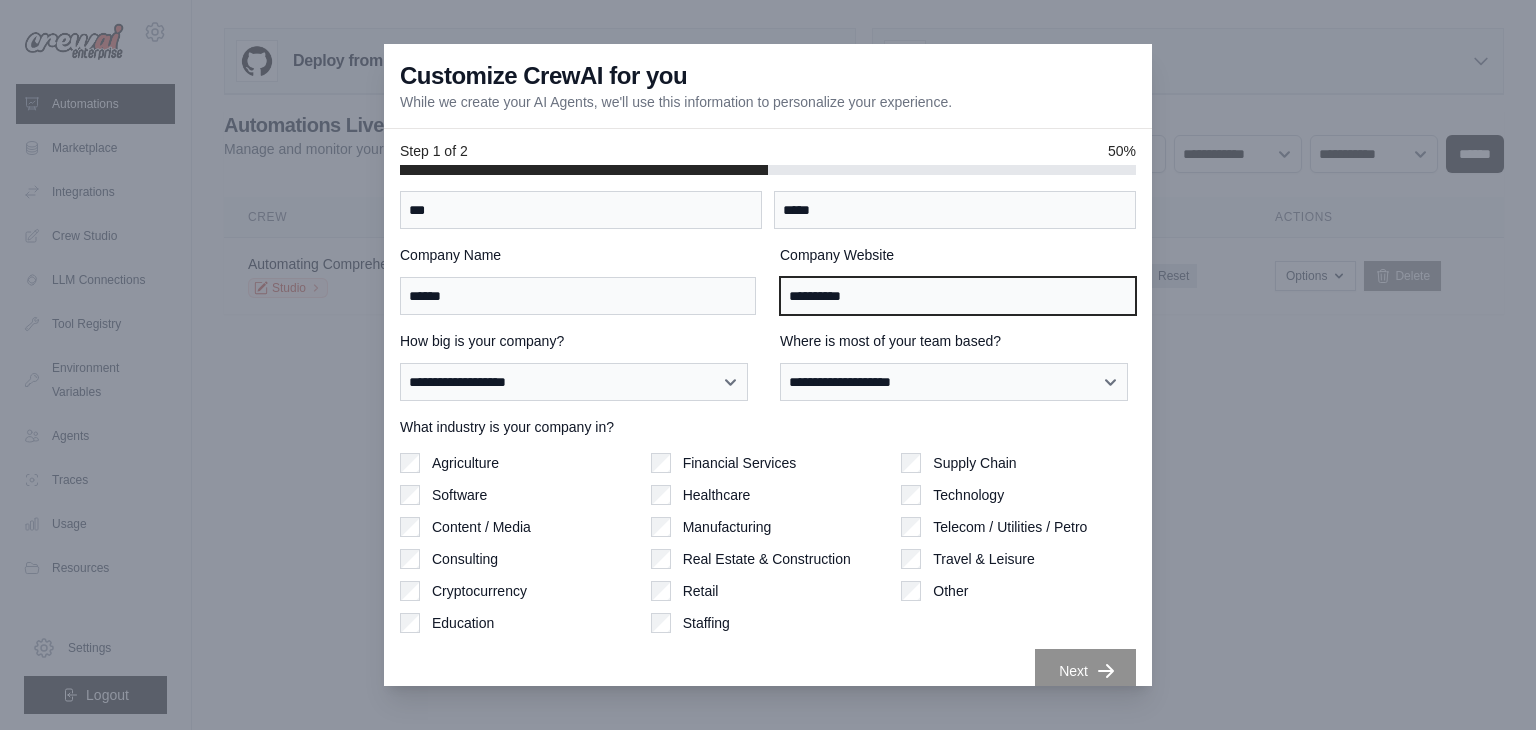 scroll, scrollTop: 62, scrollLeft: 0, axis: vertical 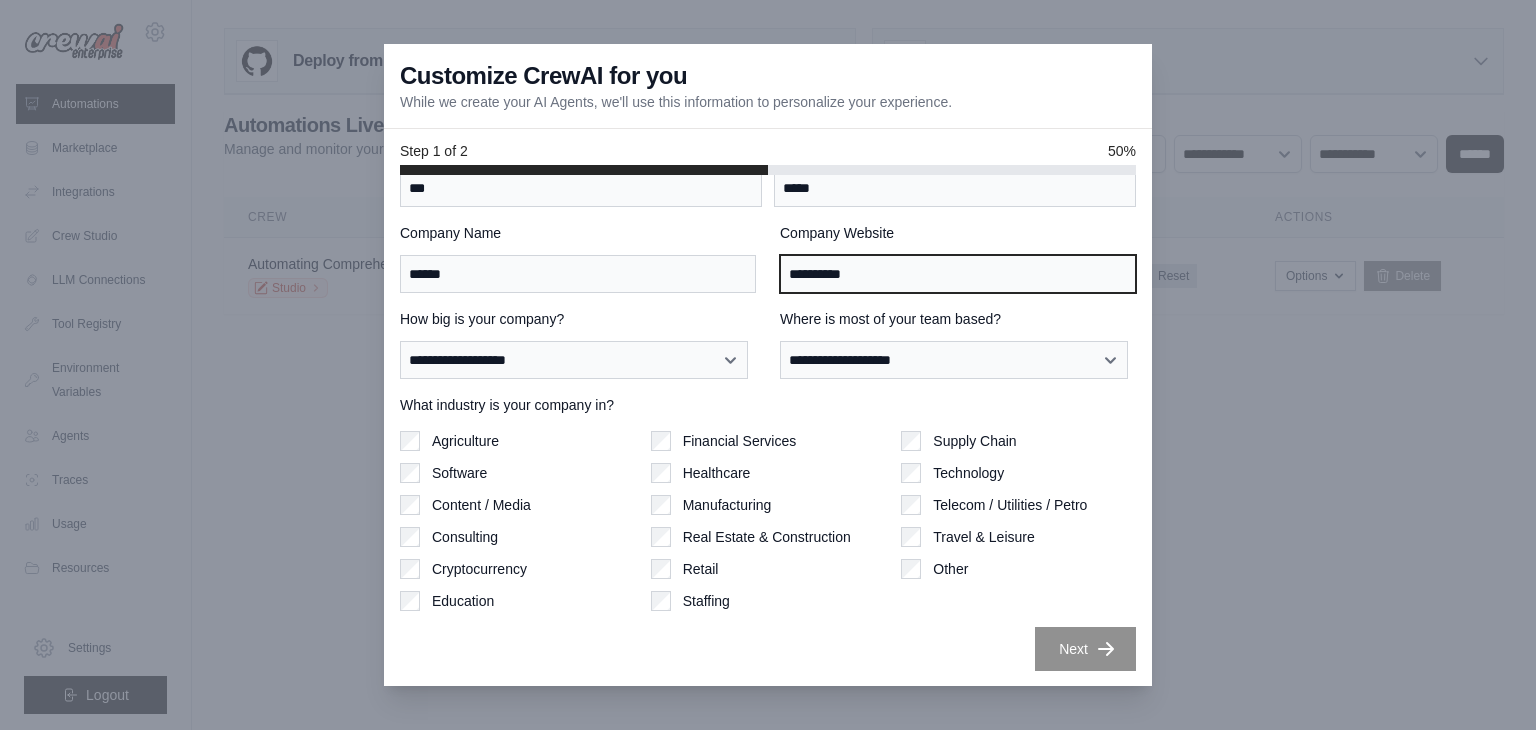 type on "**********" 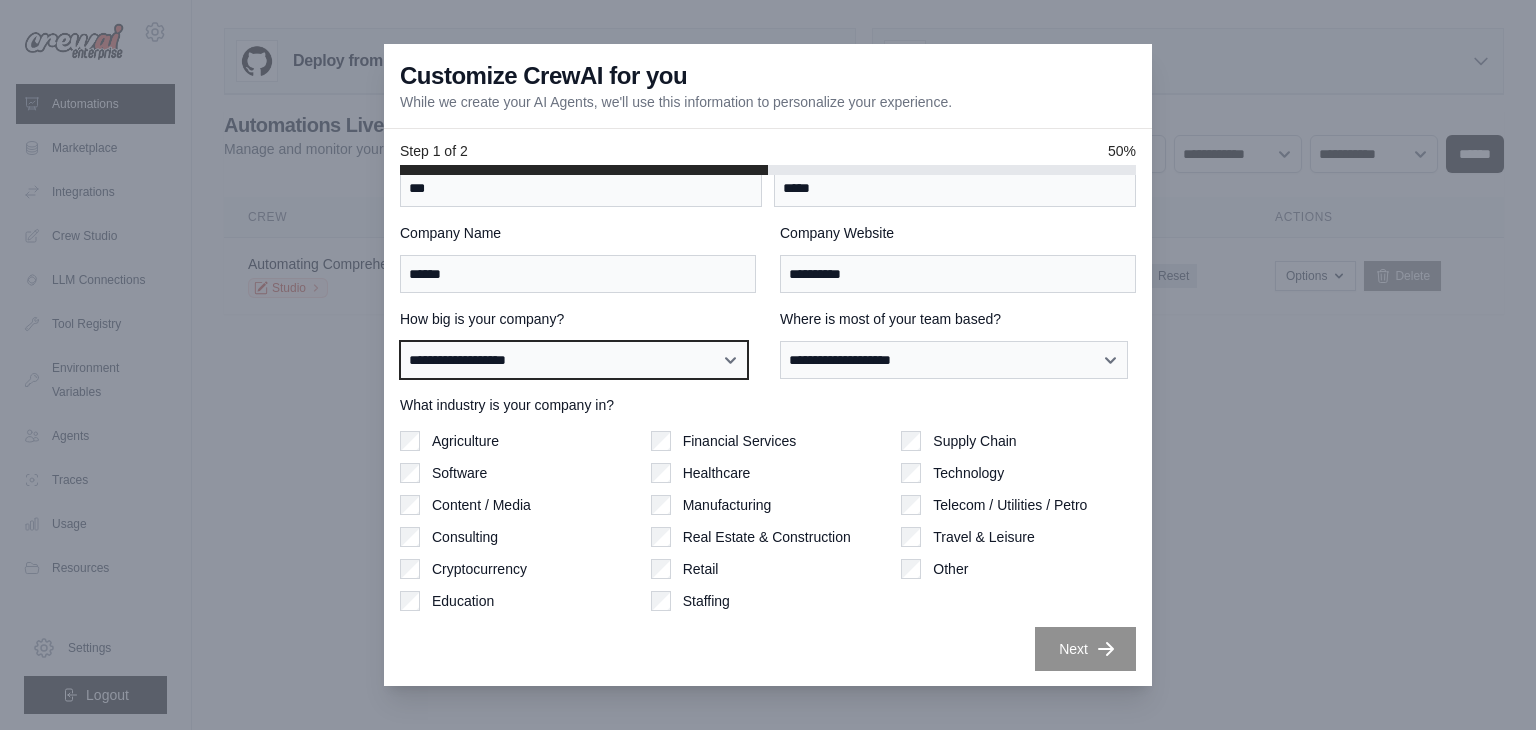 click on "**********" at bounding box center [574, 360] 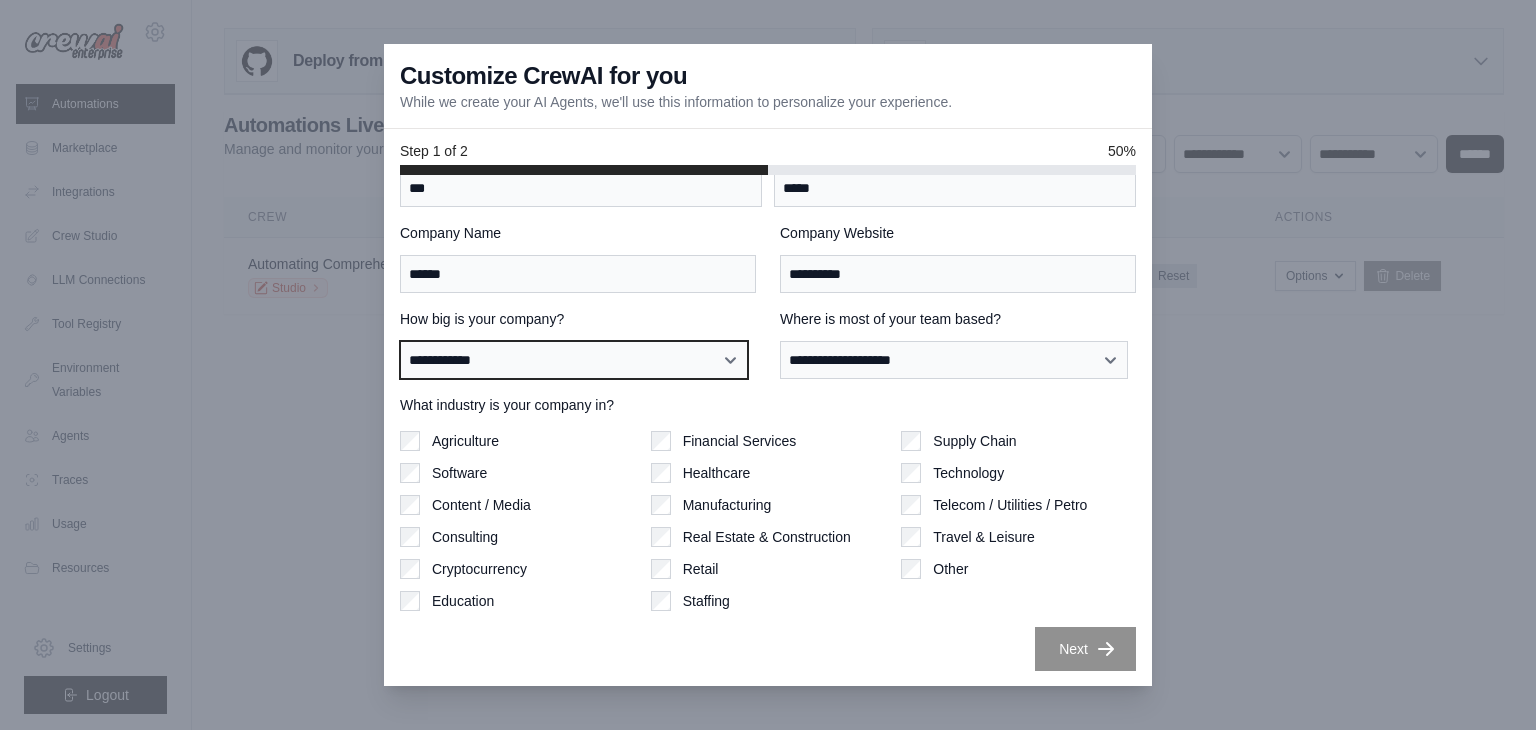 click on "**********" at bounding box center (574, 360) 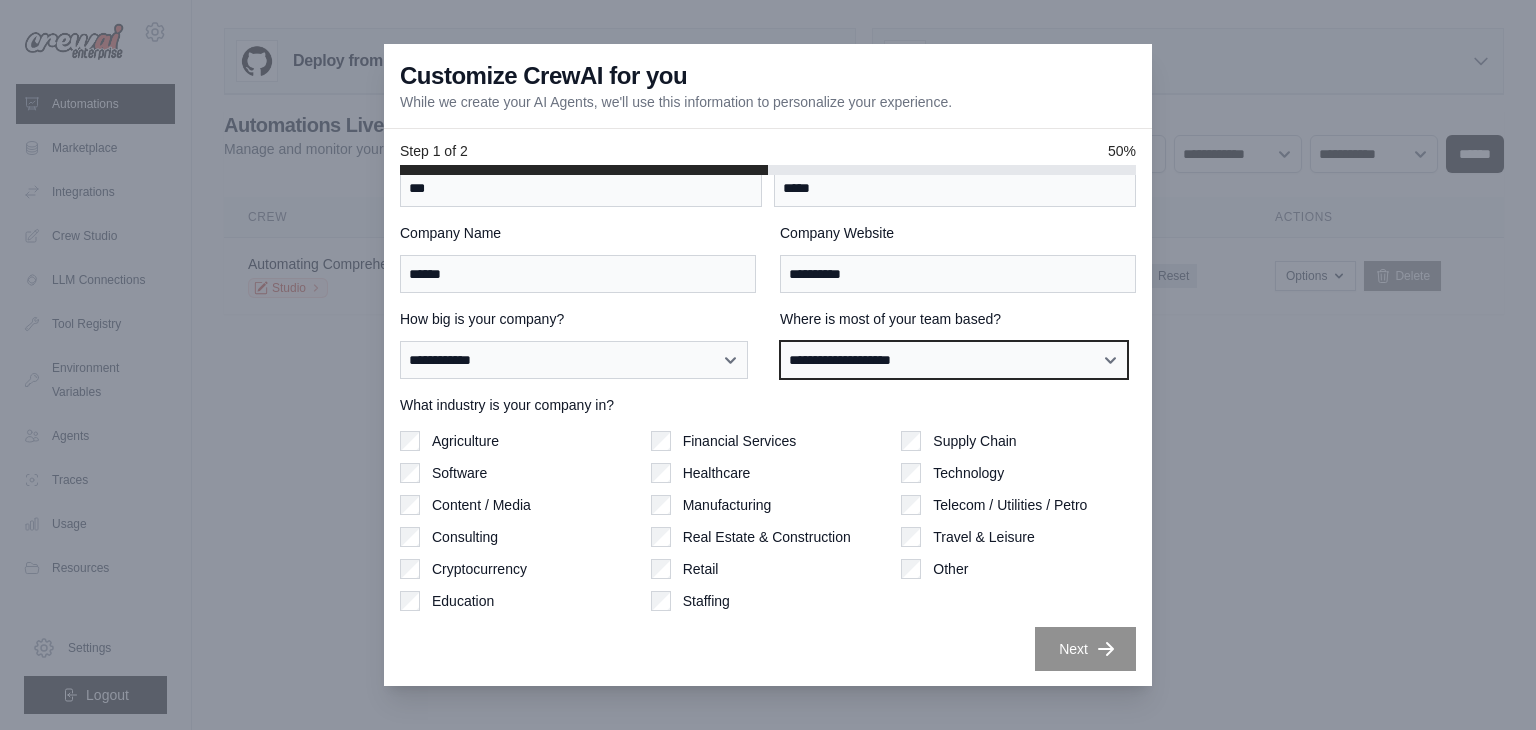 click on "**********" at bounding box center (954, 360) 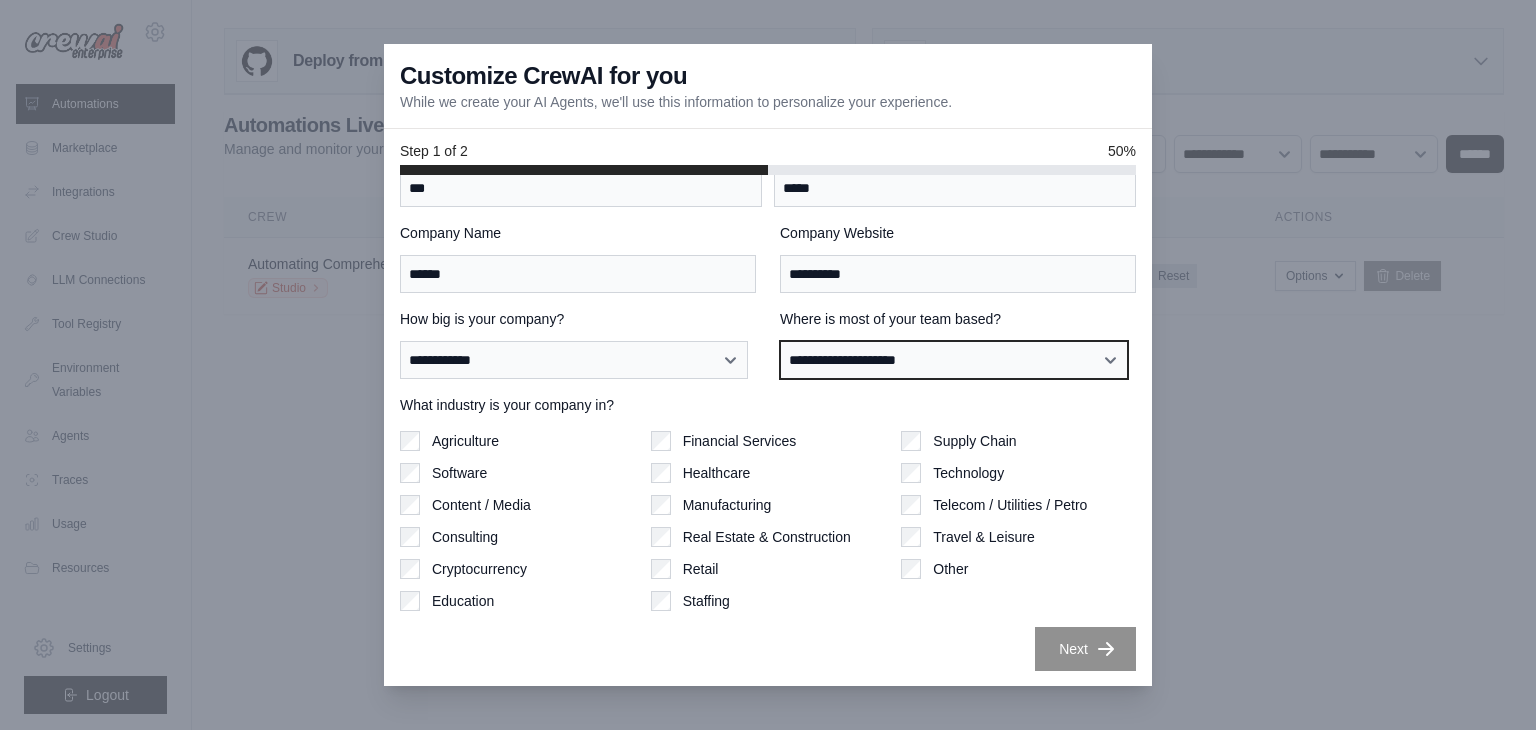 click on "**********" at bounding box center [954, 360] 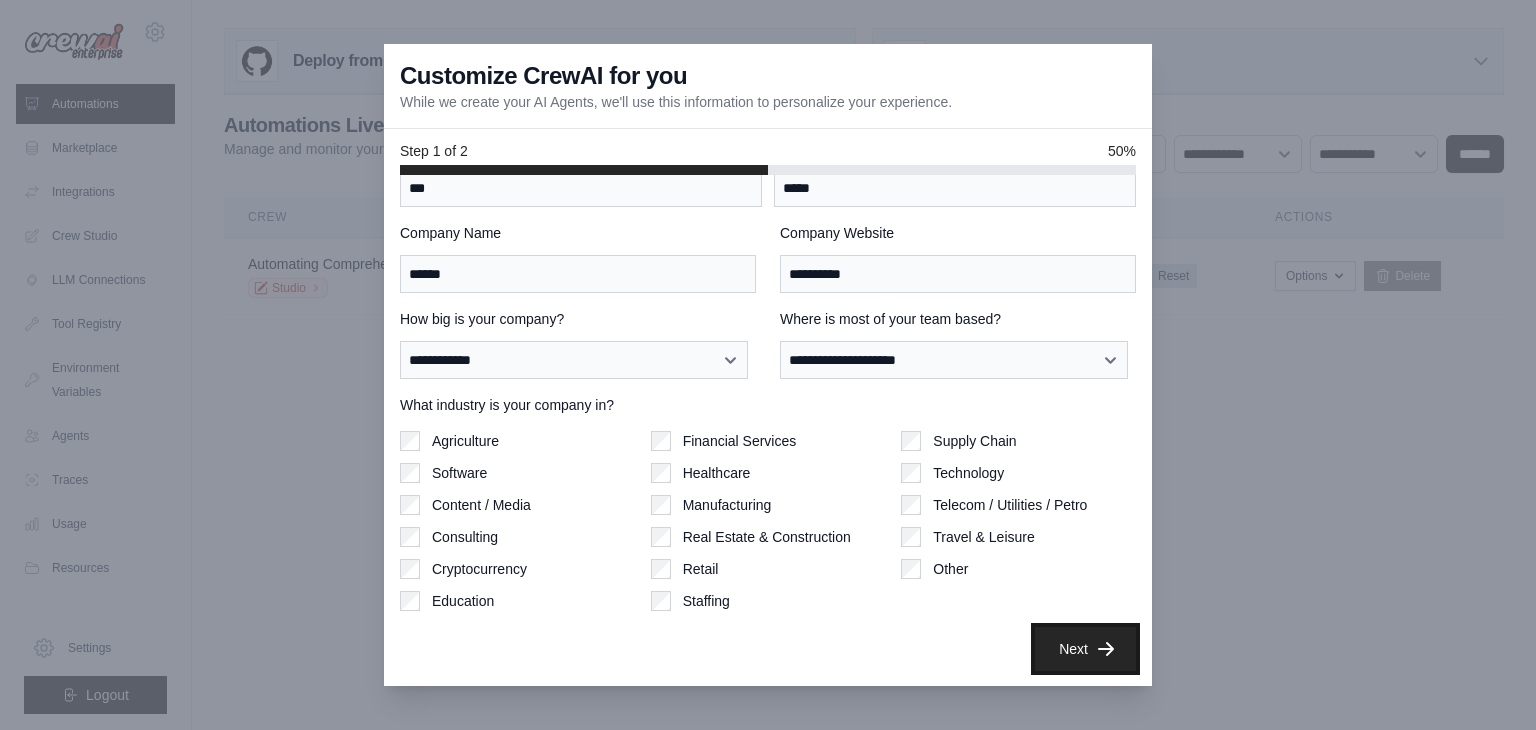 click on "Next" at bounding box center [1085, 649] 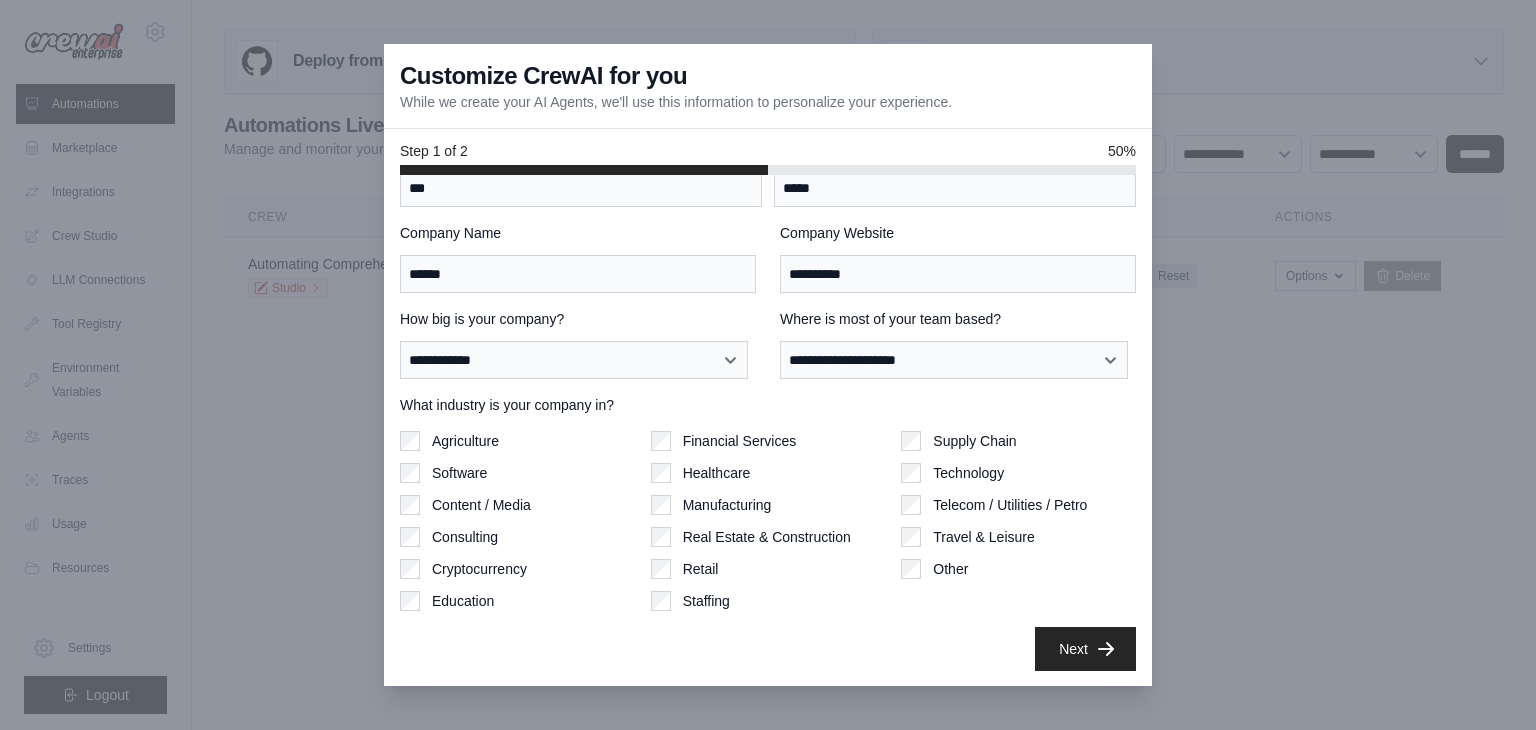 scroll, scrollTop: 0, scrollLeft: 0, axis: both 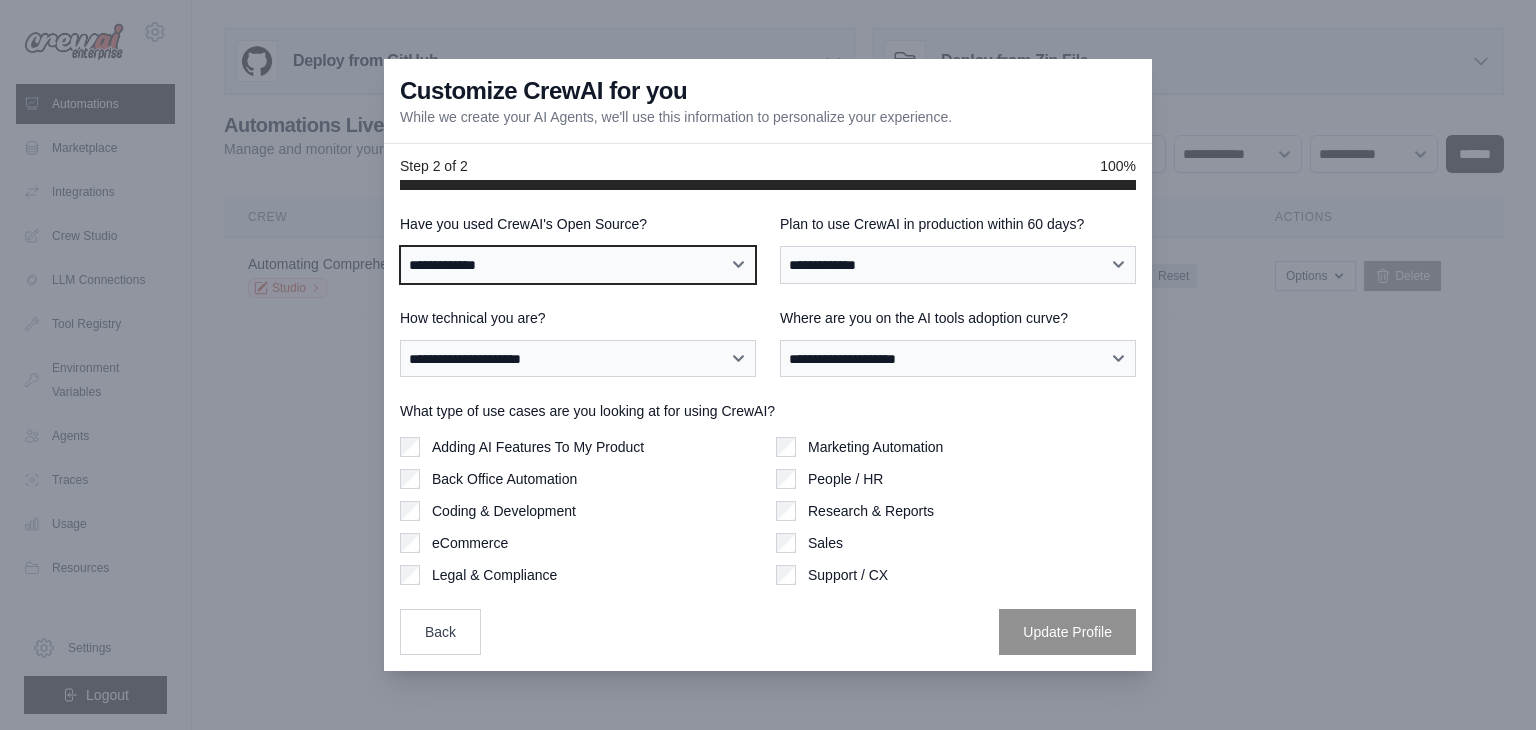 click on "**********" at bounding box center (578, 265) 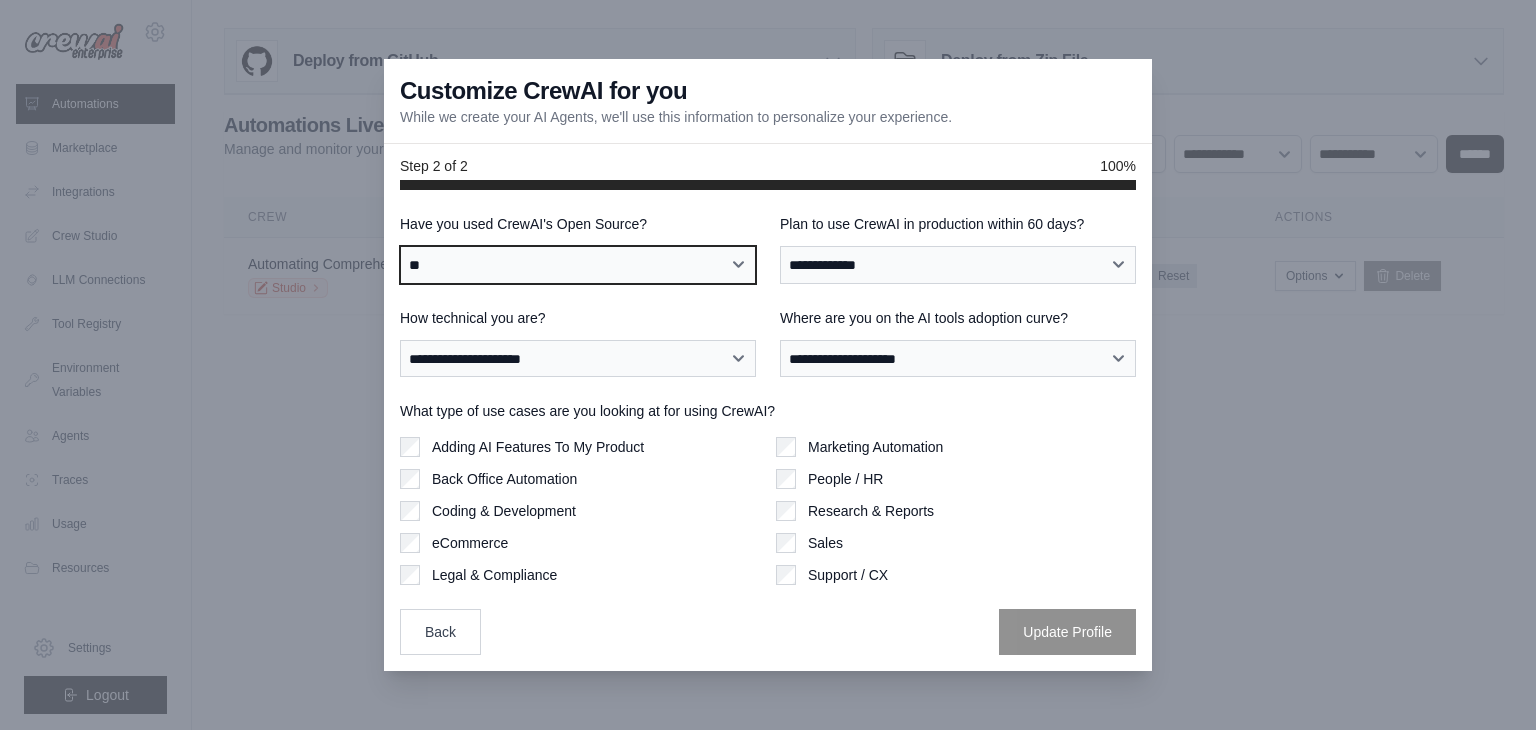 click on "**********" at bounding box center (578, 265) 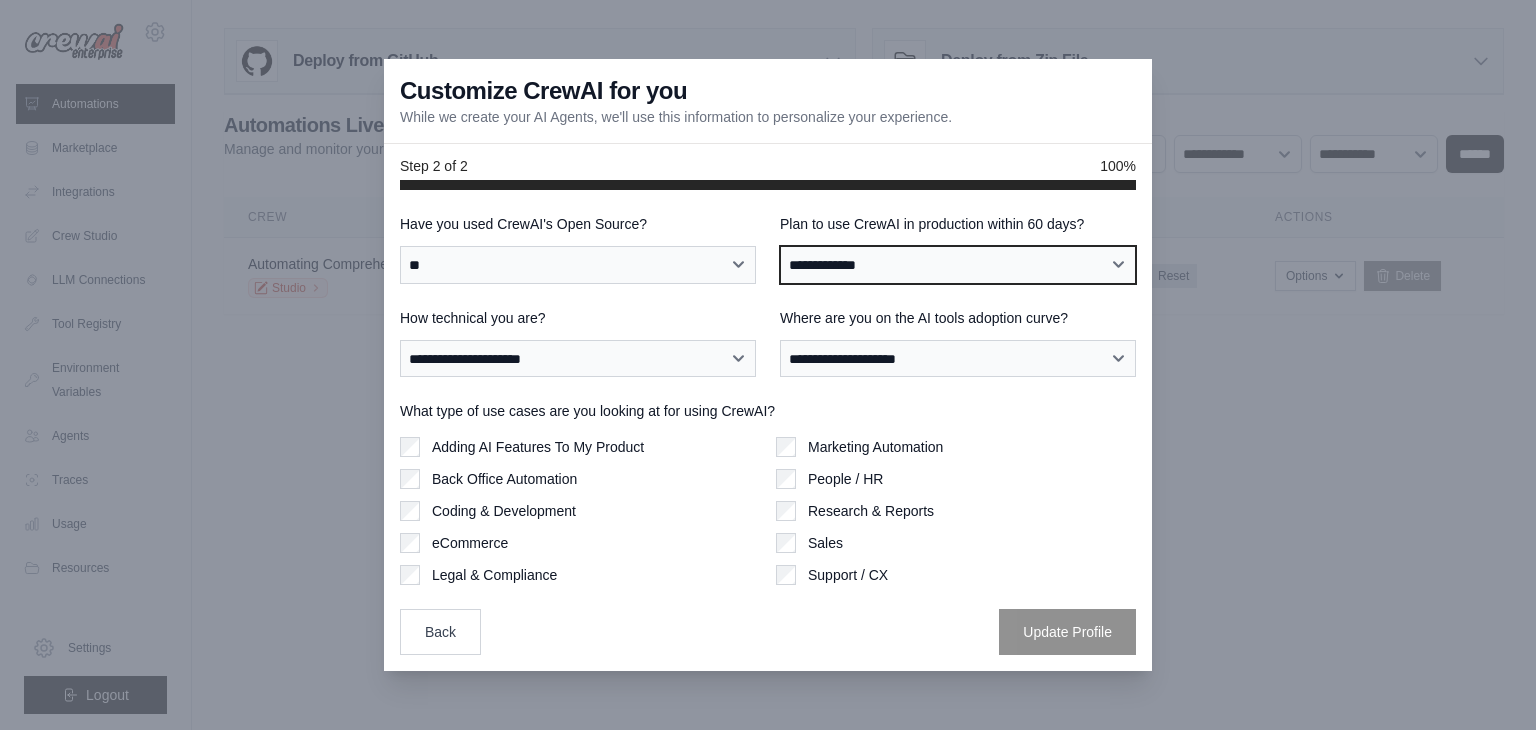 click on "**********" at bounding box center [958, 265] 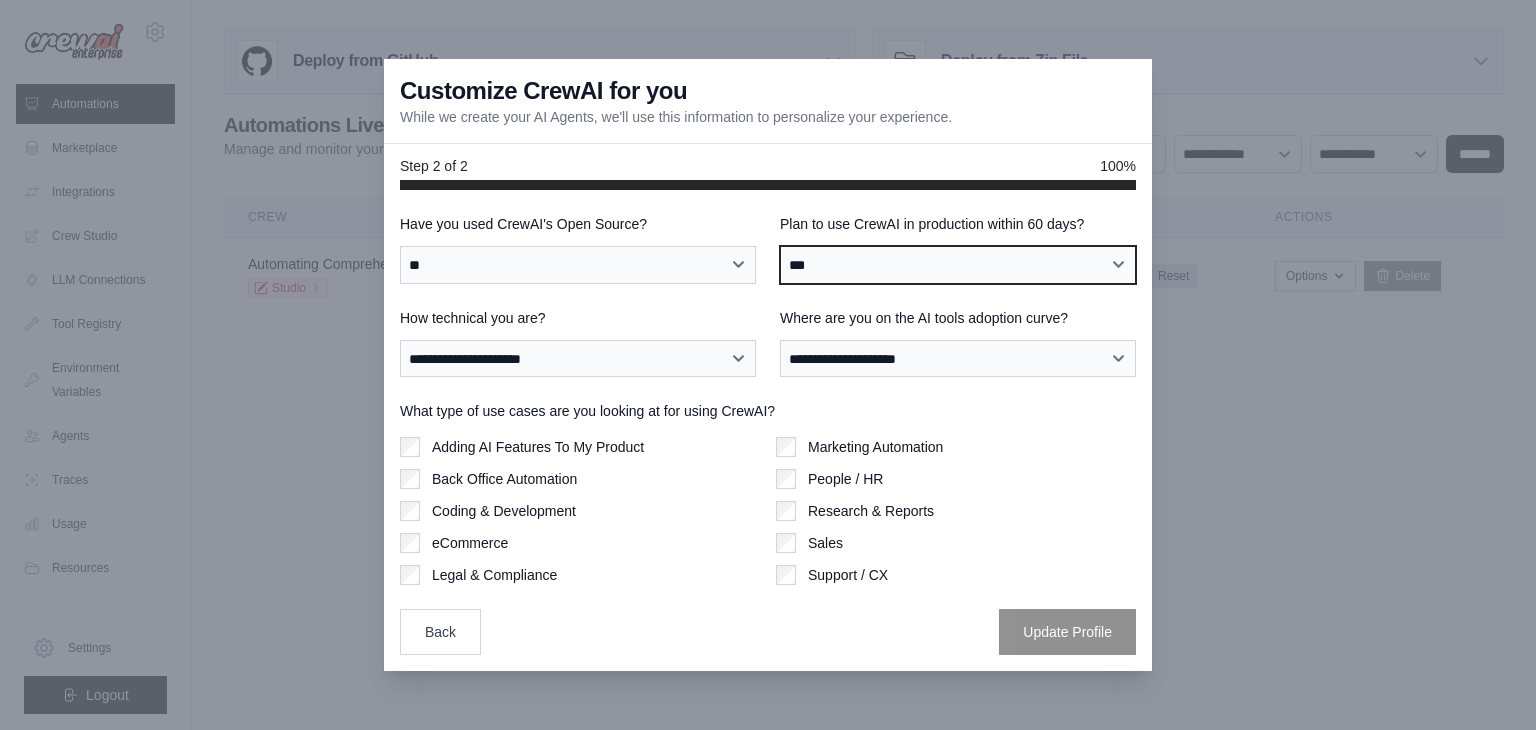 click on "**********" at bounding box center [958, 265] 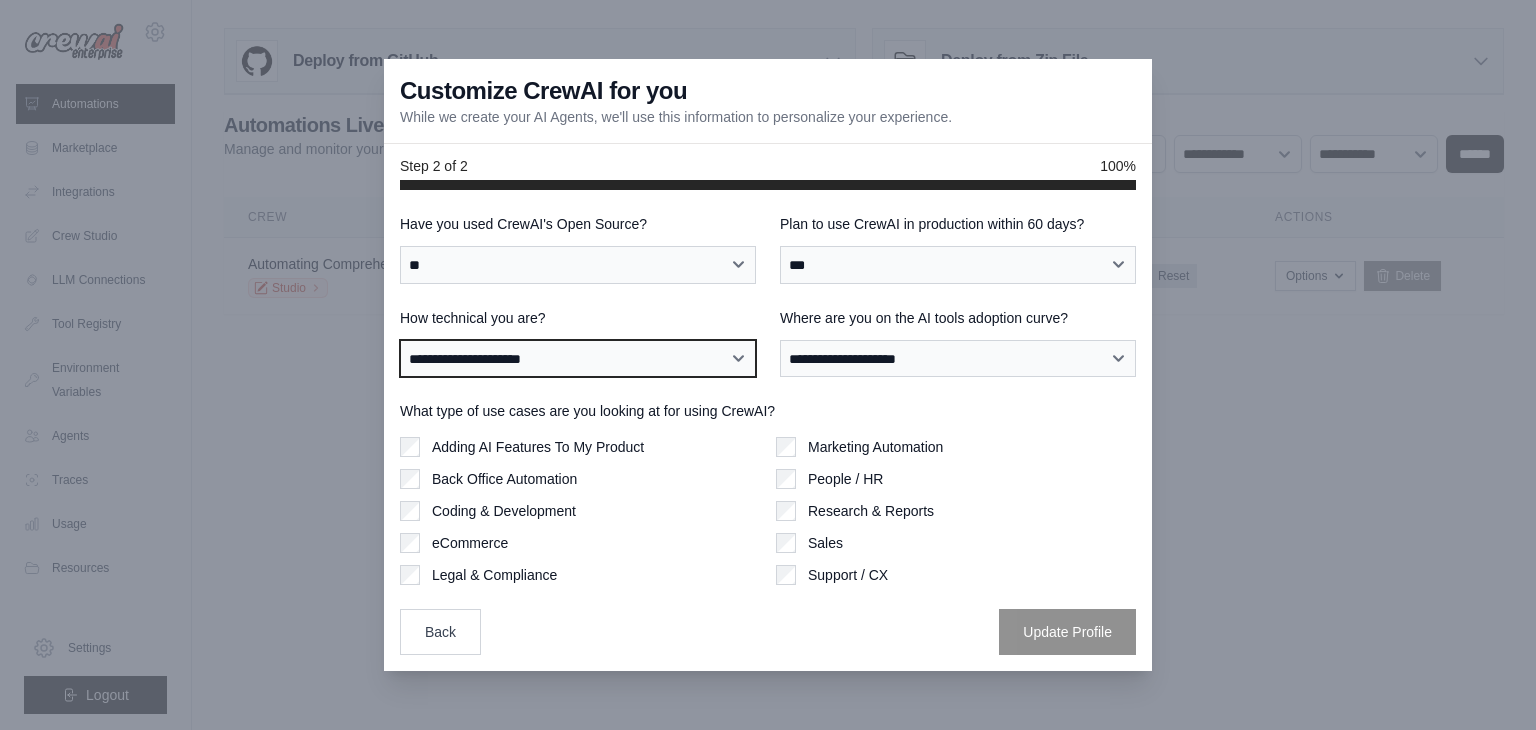 click on "**********" at bounding box center [578, 359] 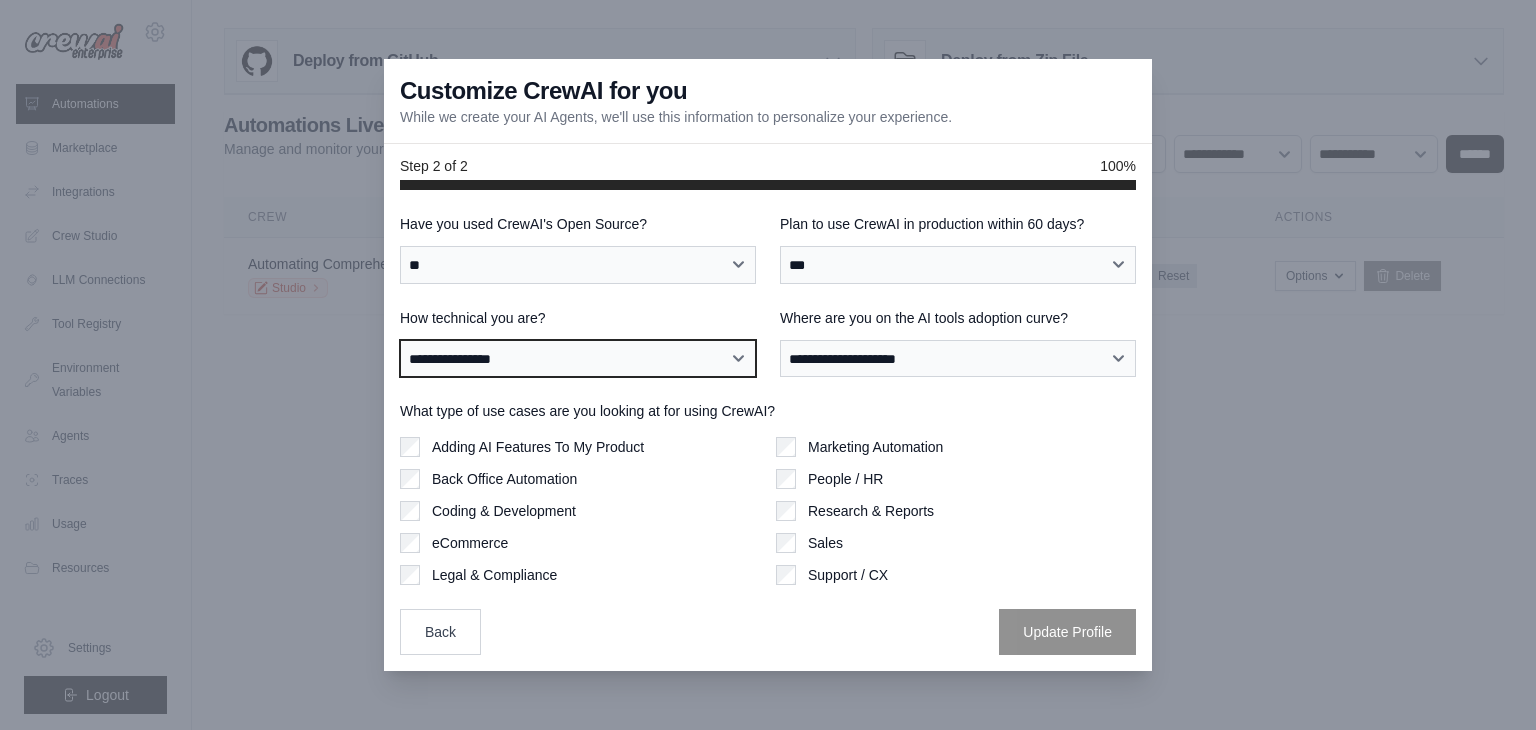 click on "**********" at bounding box center [578, 359] 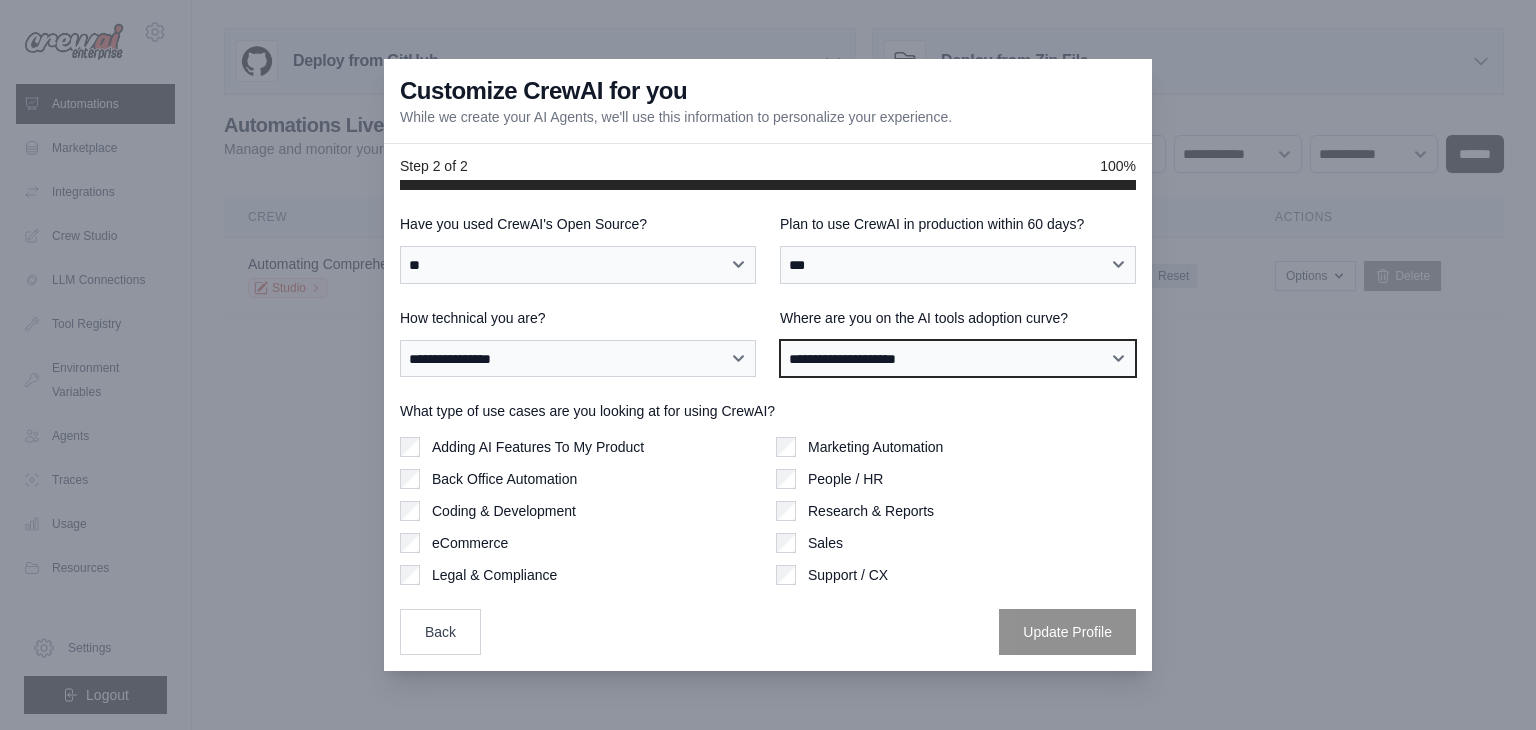 click on "**********" at bounding box center [958, 359] 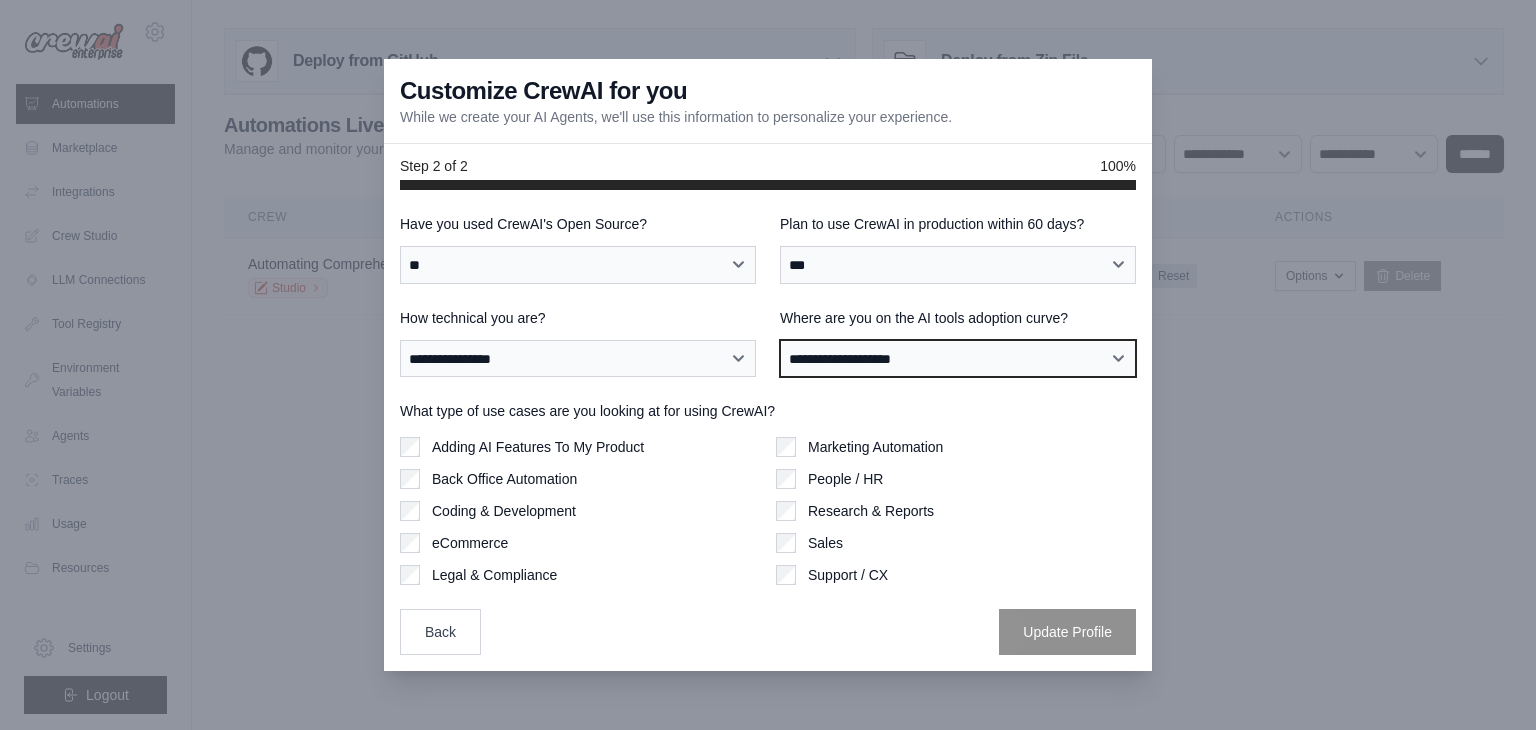 click on "**********" at bounding box center [958, 359] 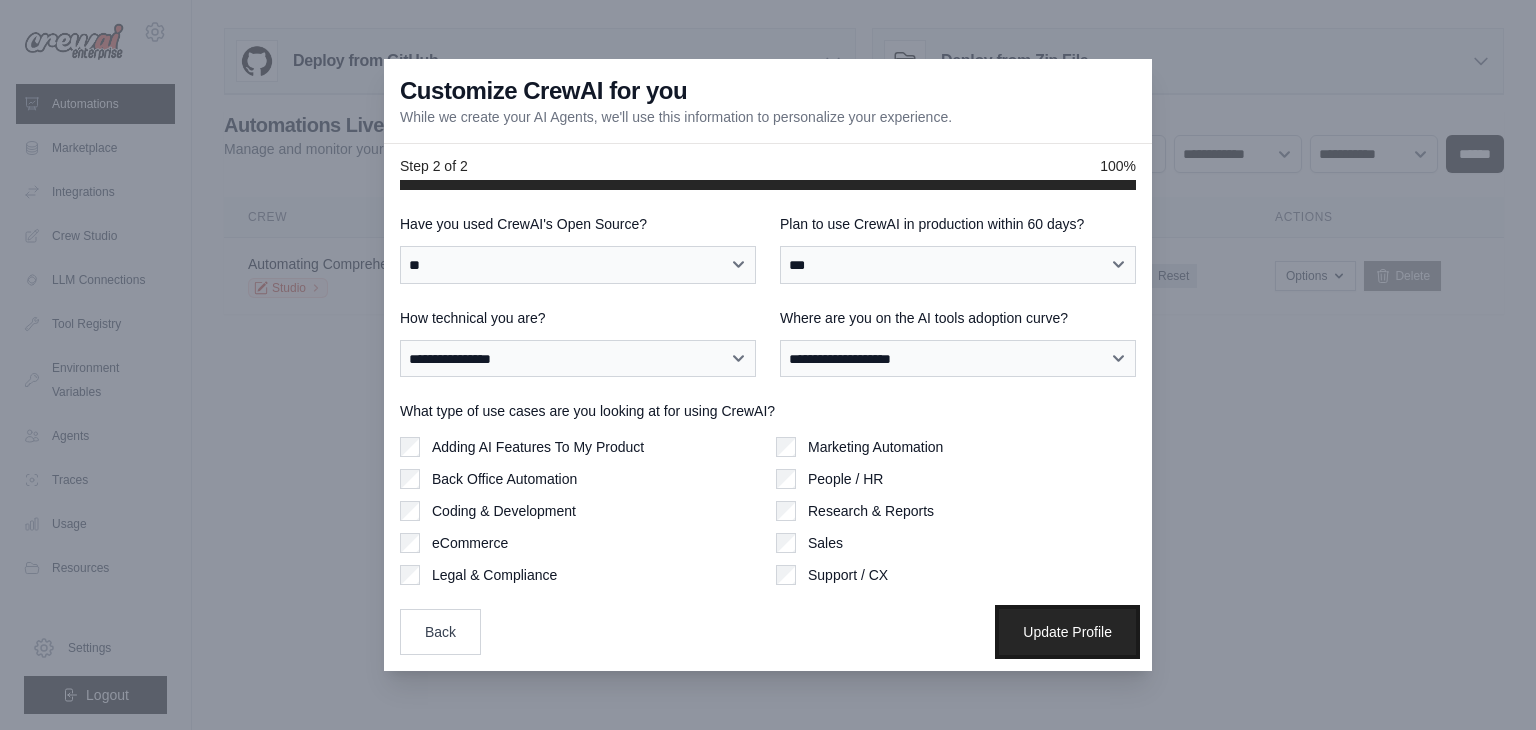 click on "Update Profile" at bounding box center (1067, 632) 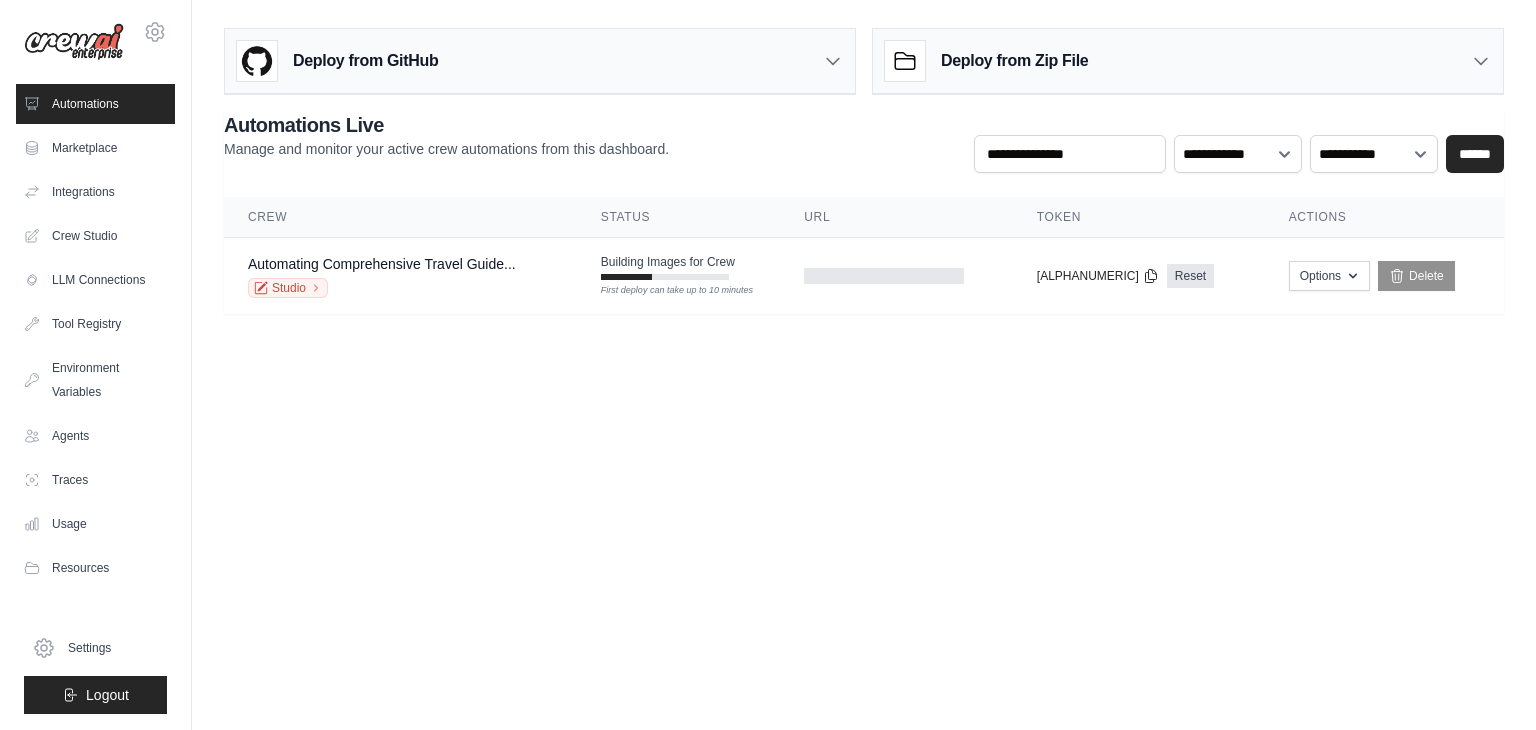 scroll, scrollTop: 0, scrollLeft: 0, axis: both 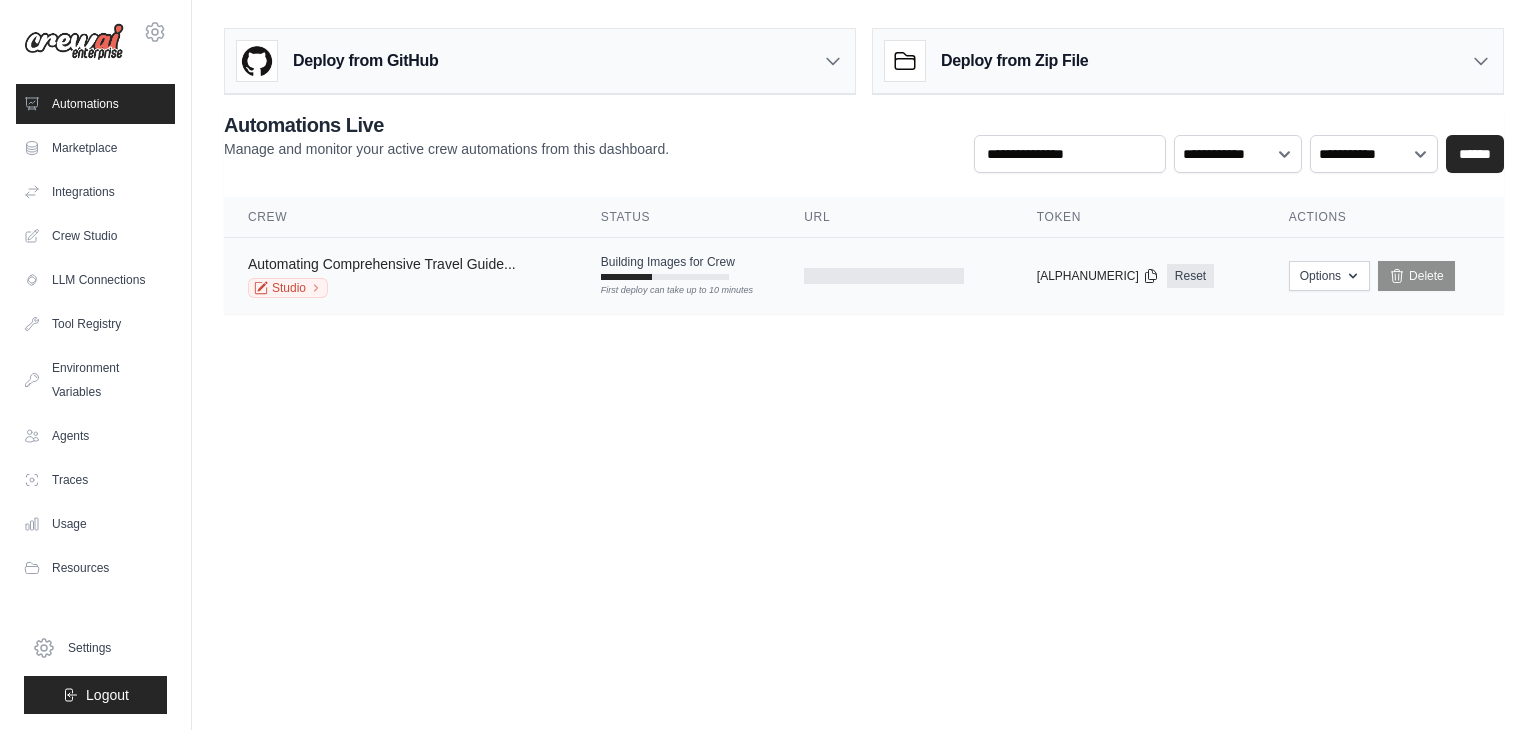 click on "Automating Comprehensive Travel Guide..." at bounding box center [382, 264] 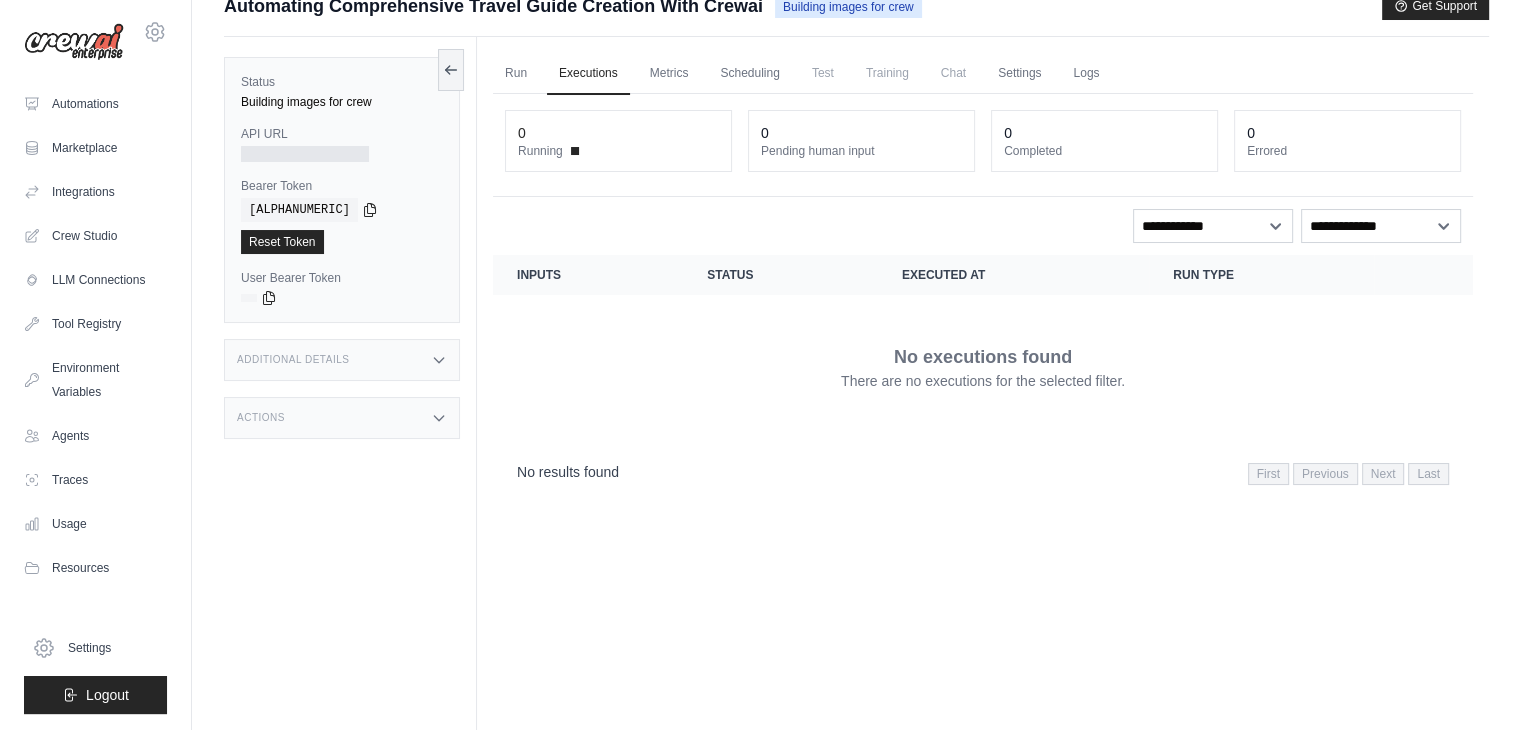 scroll, scrollTop: 0, scrollLeft: 0, axis: both 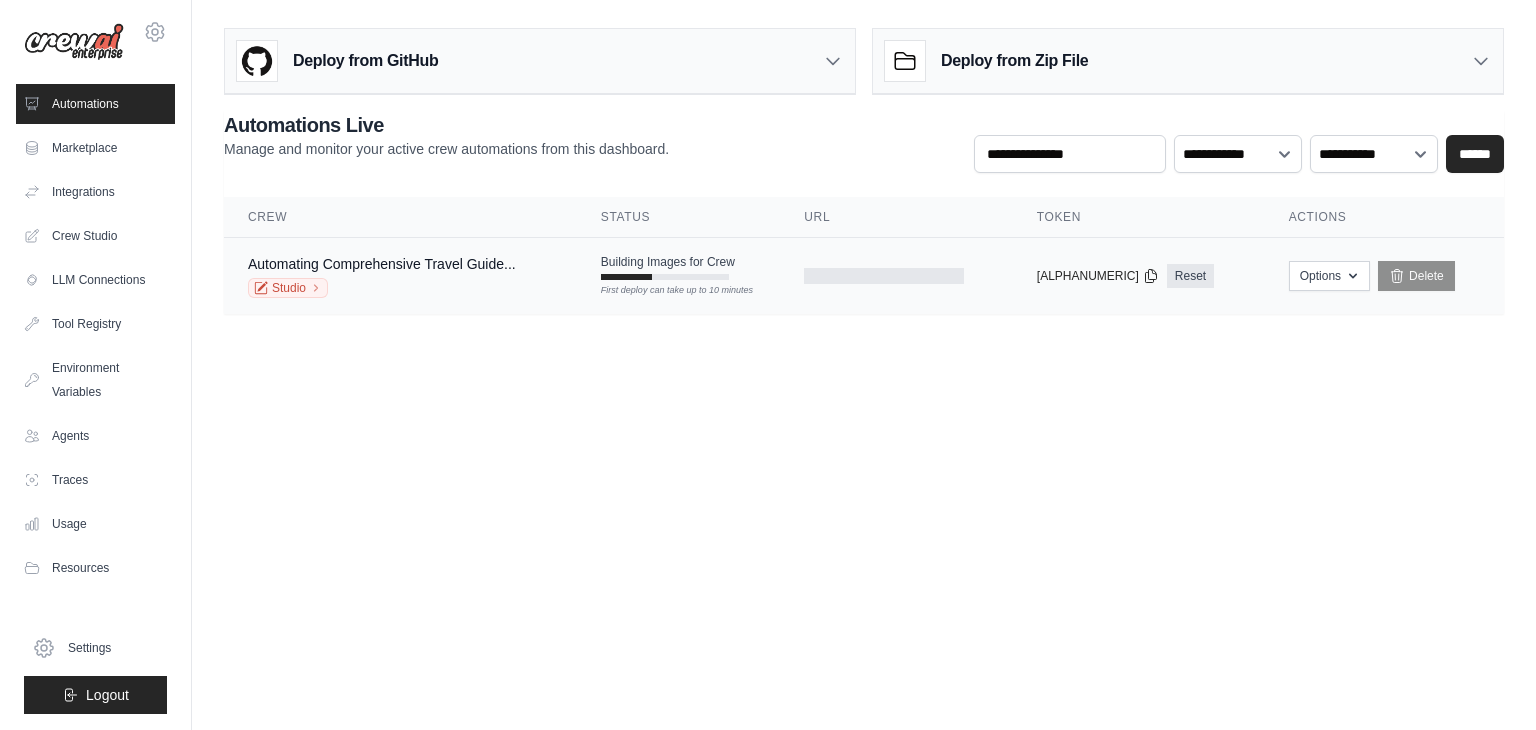 click on "Building Images for Crew" at bounding box center [668, 262] 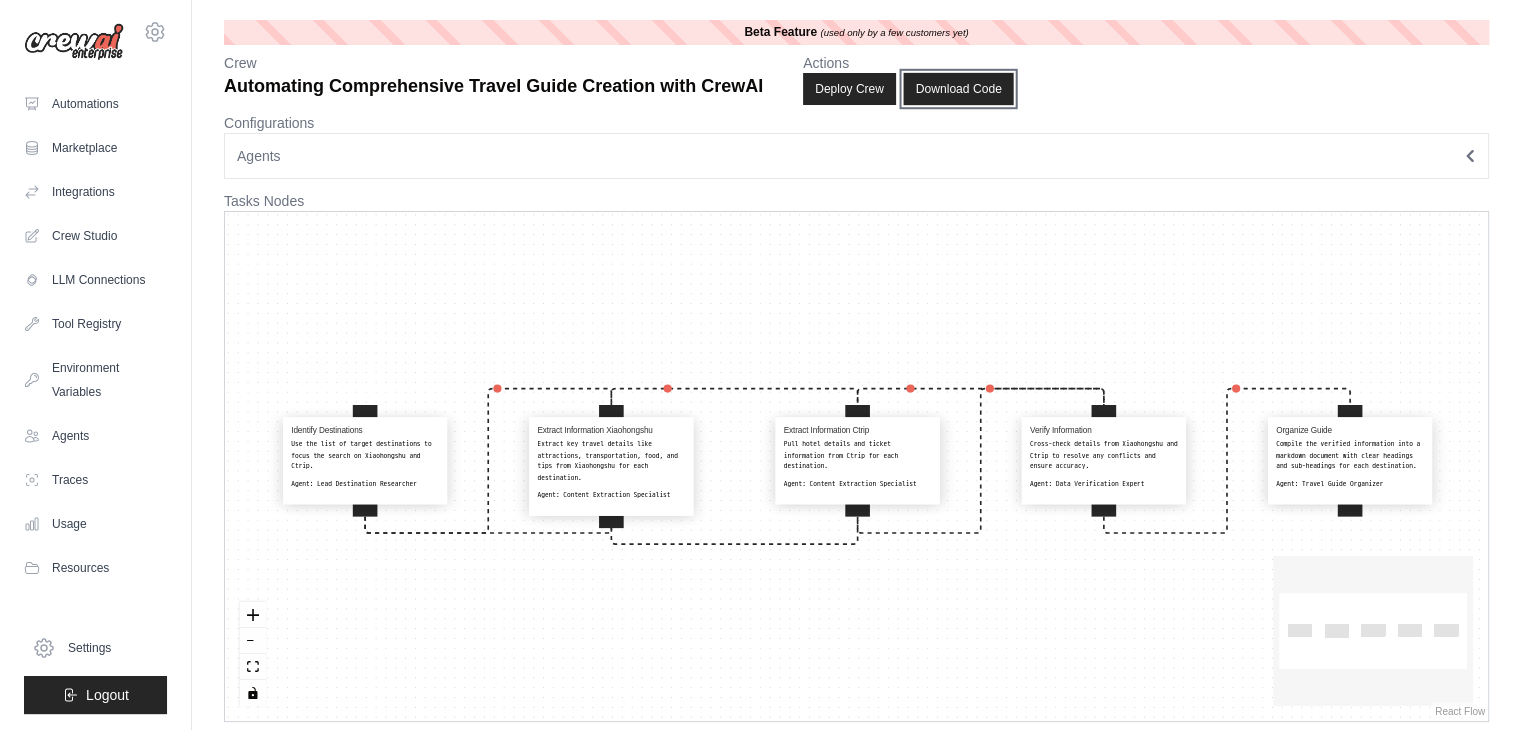 click on "Download Code" at bounding box center [958, 89] 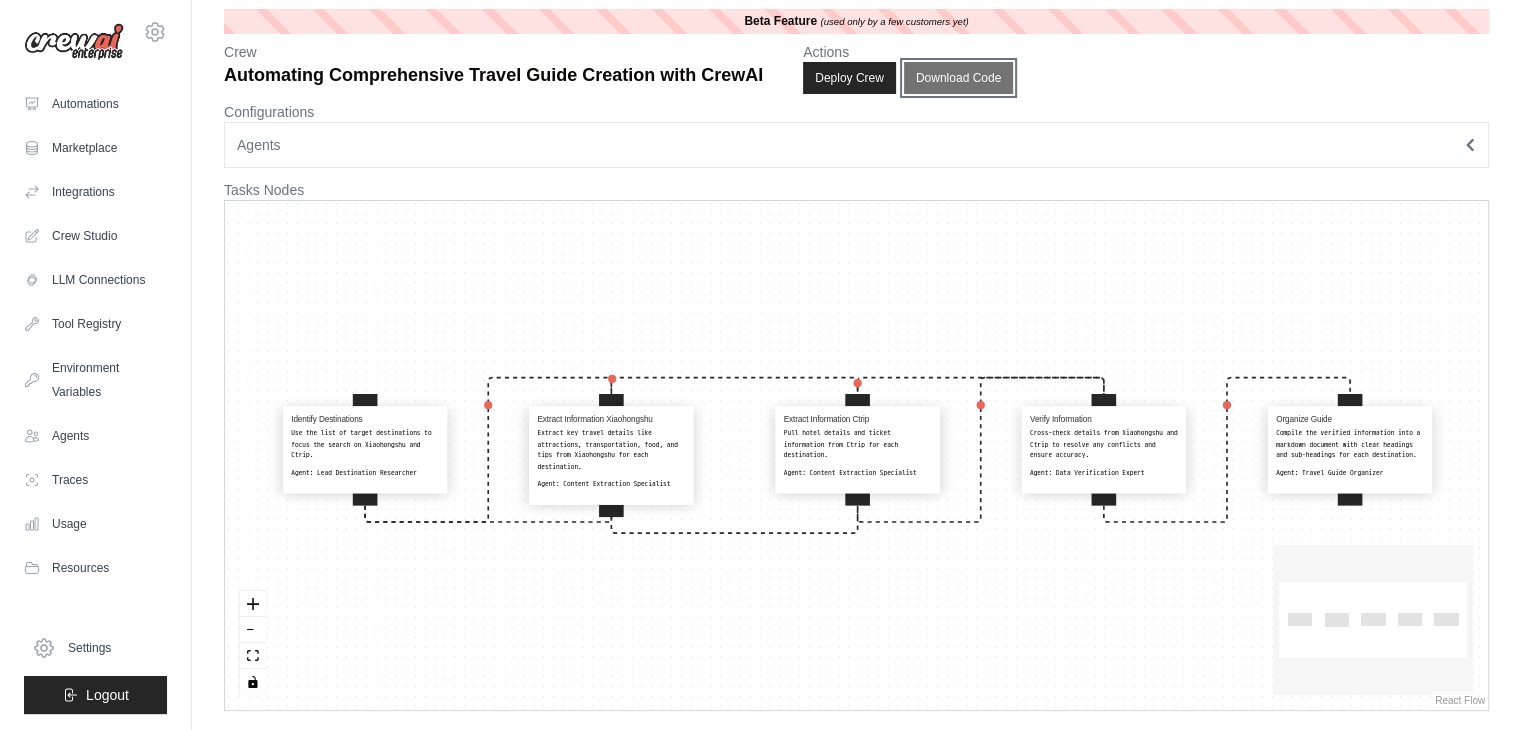 scroll, scrollTop: 0, scrollLeft: 0, axis: both 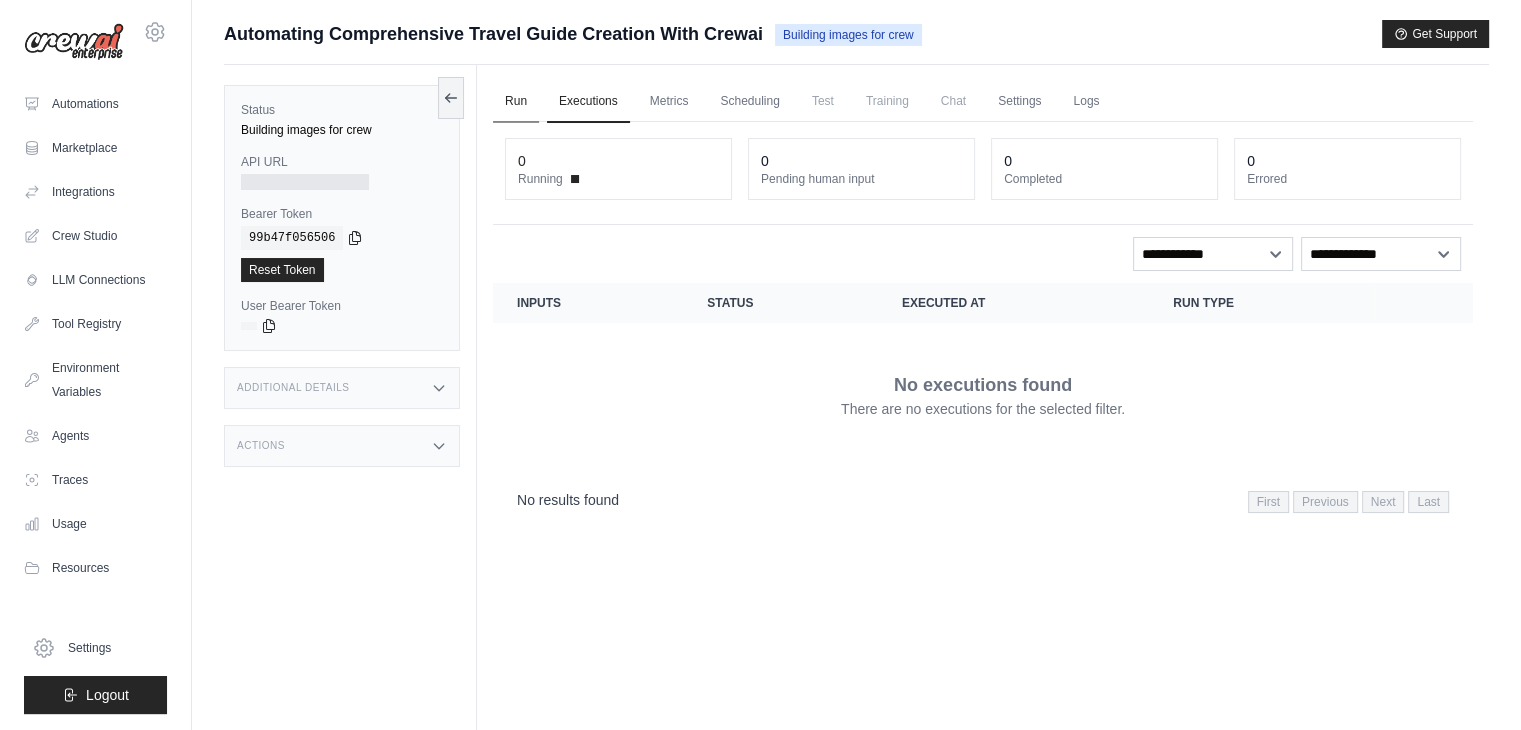 click on "Run" at bounding box center (516, 102) 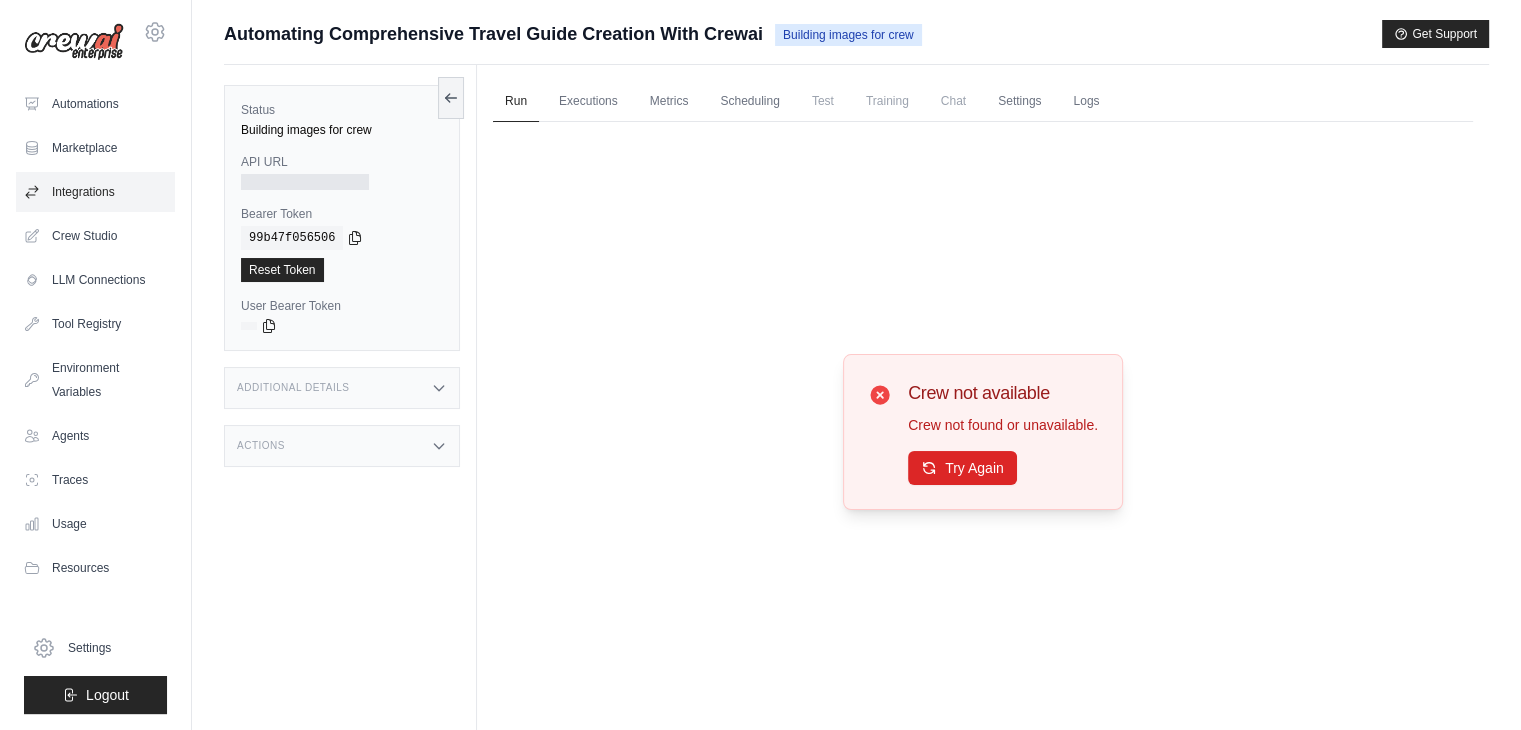 click on "Integrations" at bounding box center (95, 192) 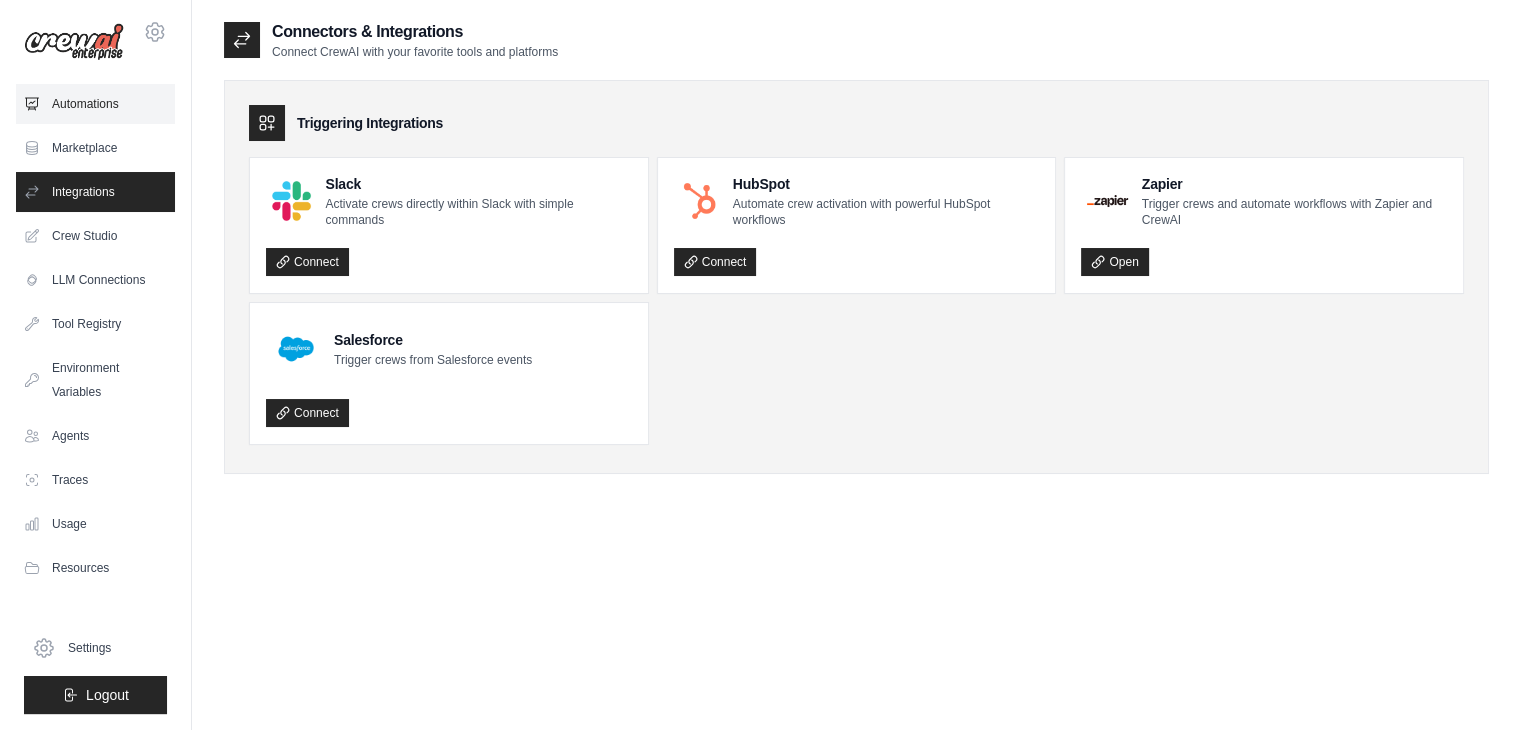 click on "Automations" at bounding box center [95, 104] 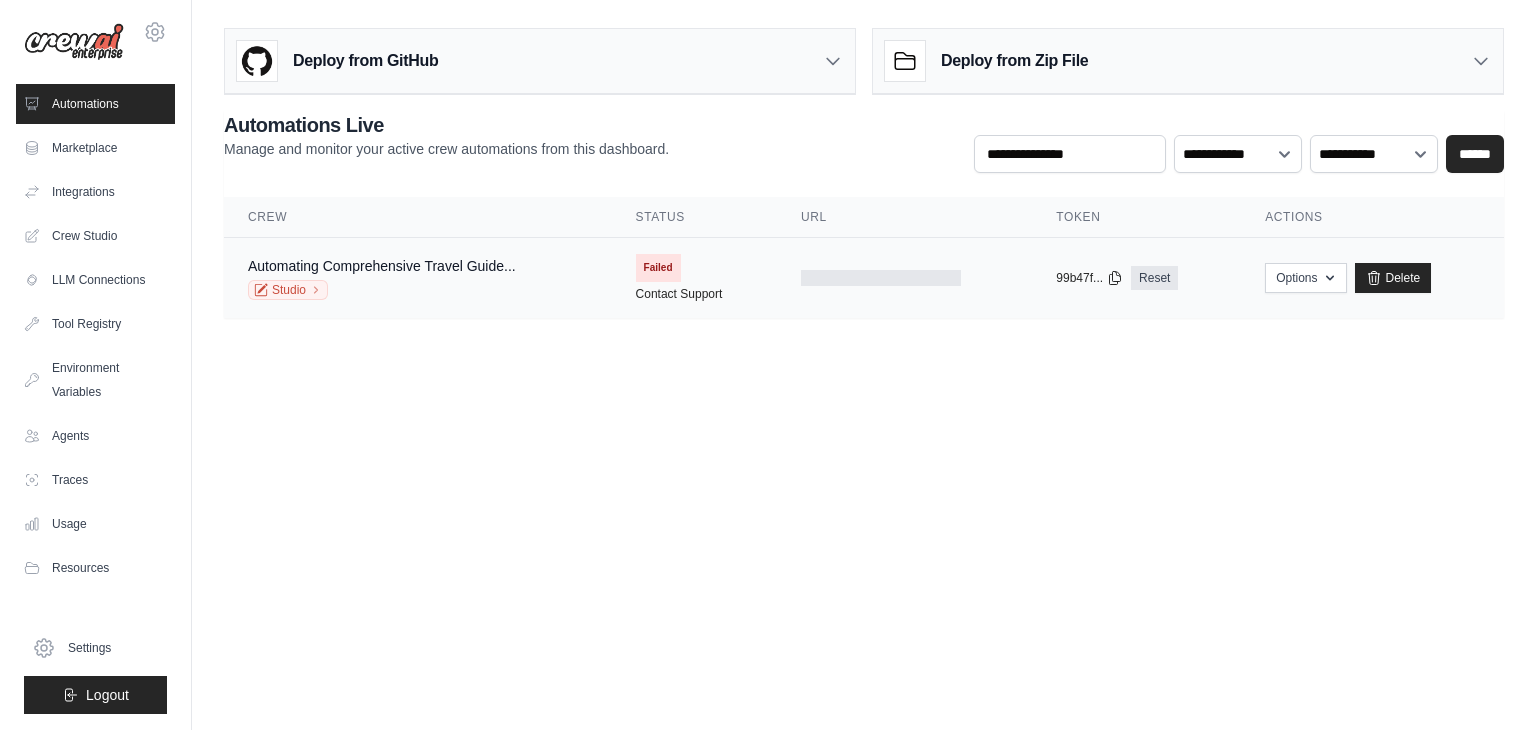 click on "Failed" at bounding box center (658, 268) 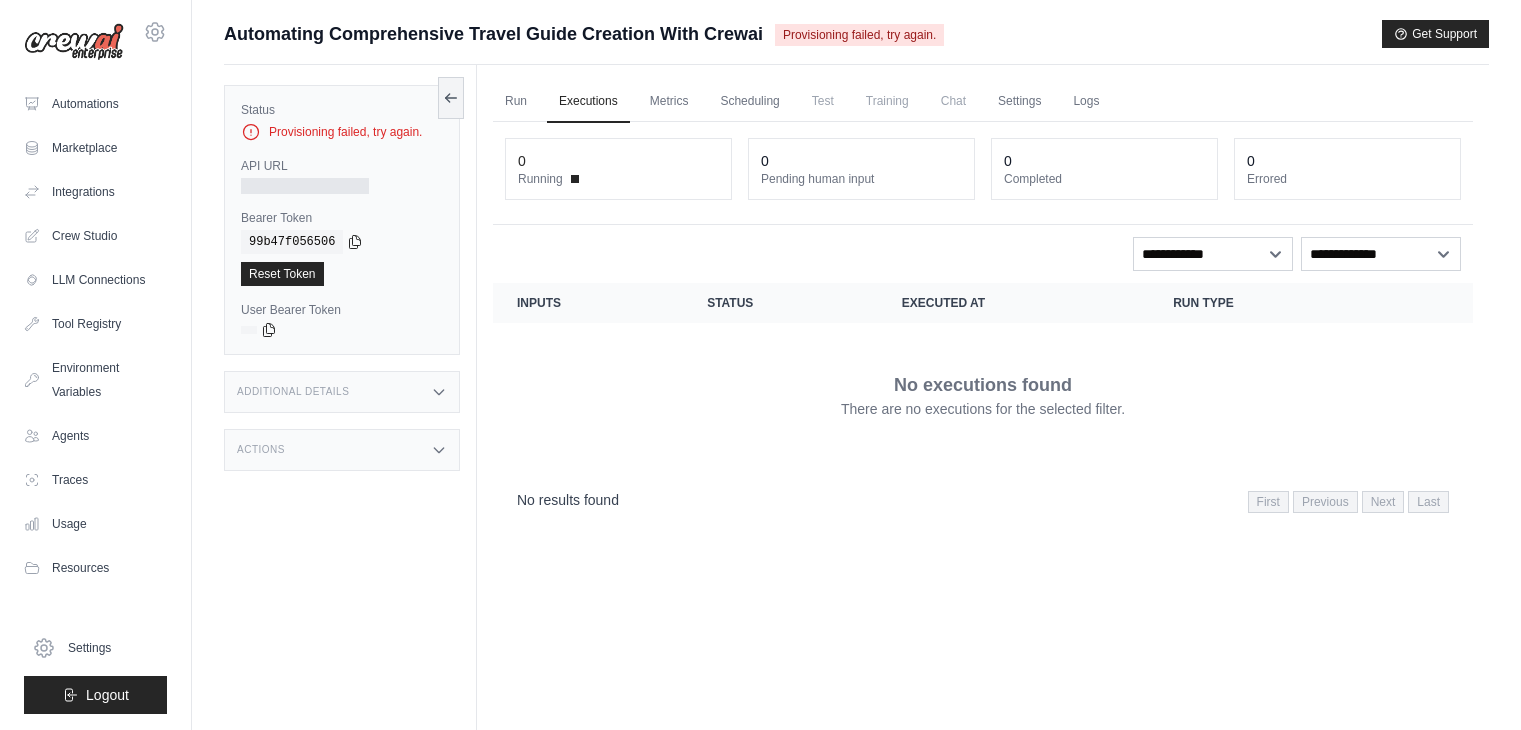 scroll, scrollTop: 0, scrollLeft: 0, axis: both 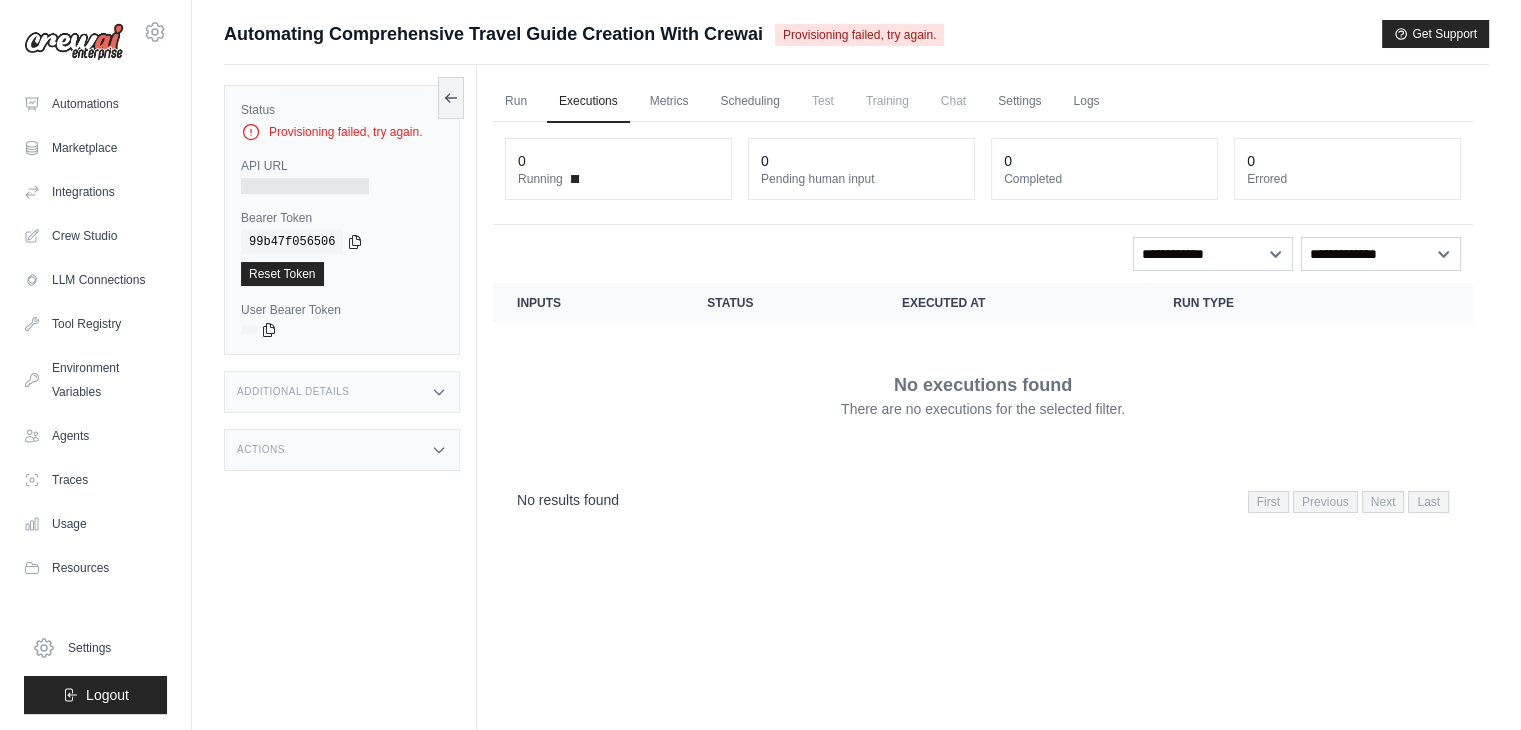 drag, startPoint x: 873, startPoint y: 36, endPoint x: 991, endPoint y: 43, distance: 118.20744 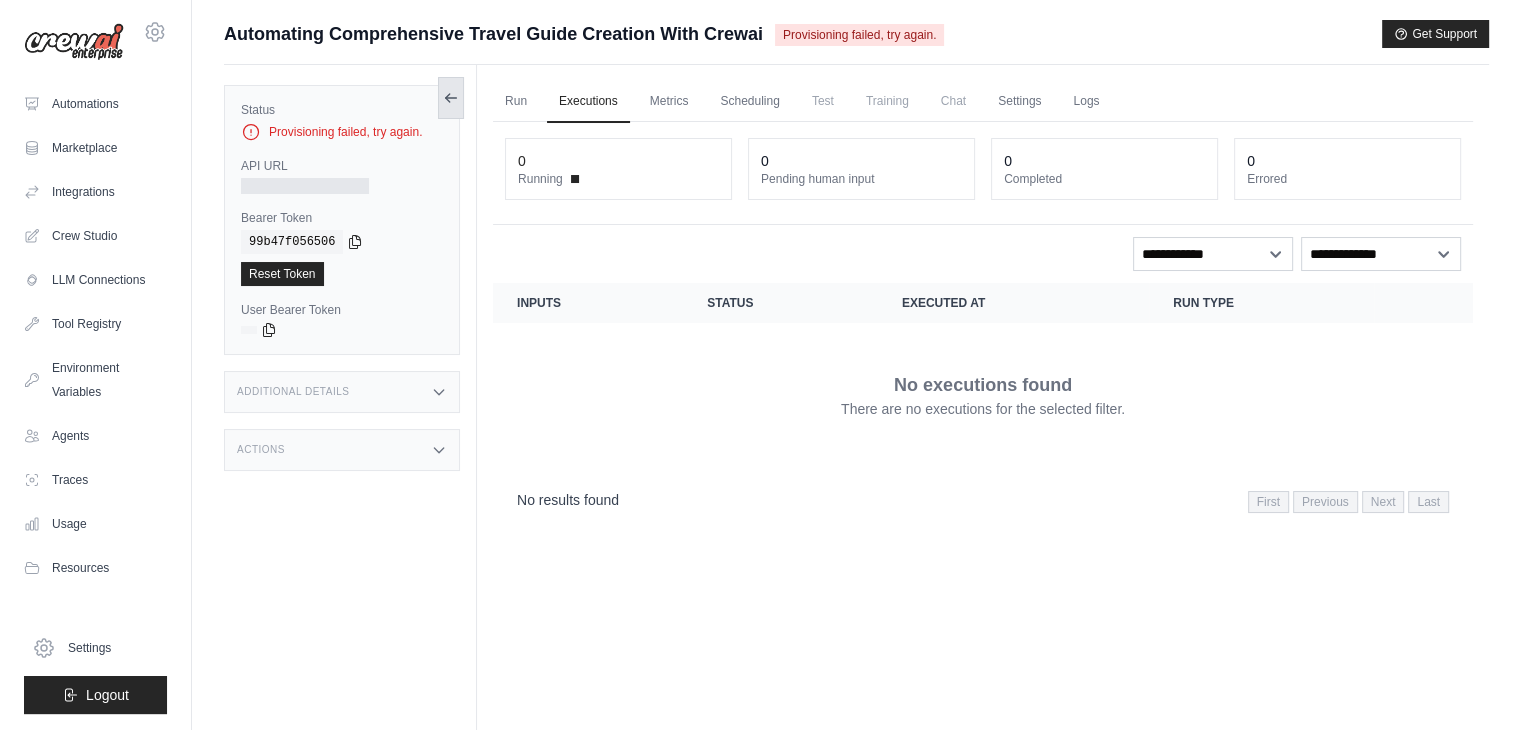 drag, startPoint x: 452, startPoint y: 99, endPoint x: 464, endPoint y: 112, distance: 17.691807 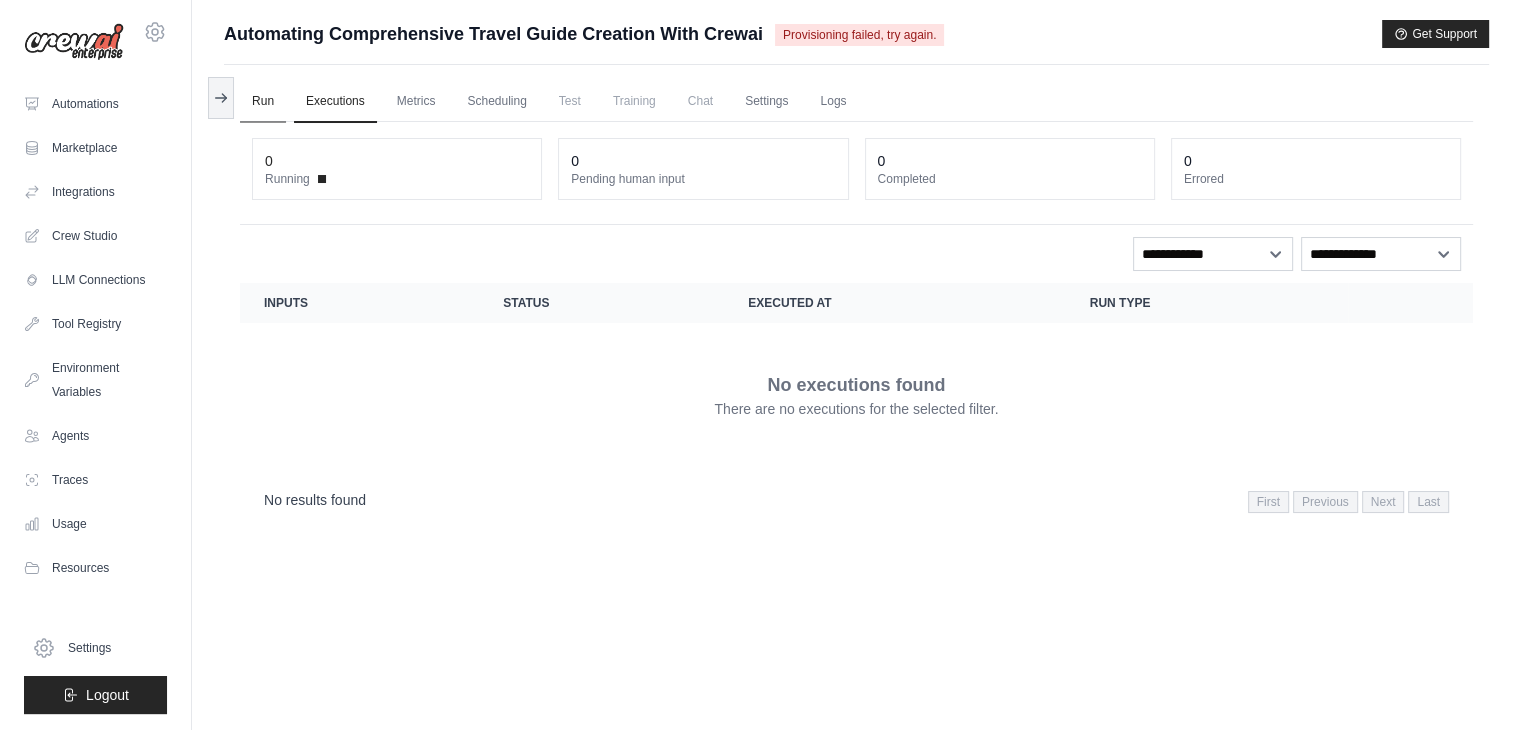 click on "Run" at bounding box center [263, 102] 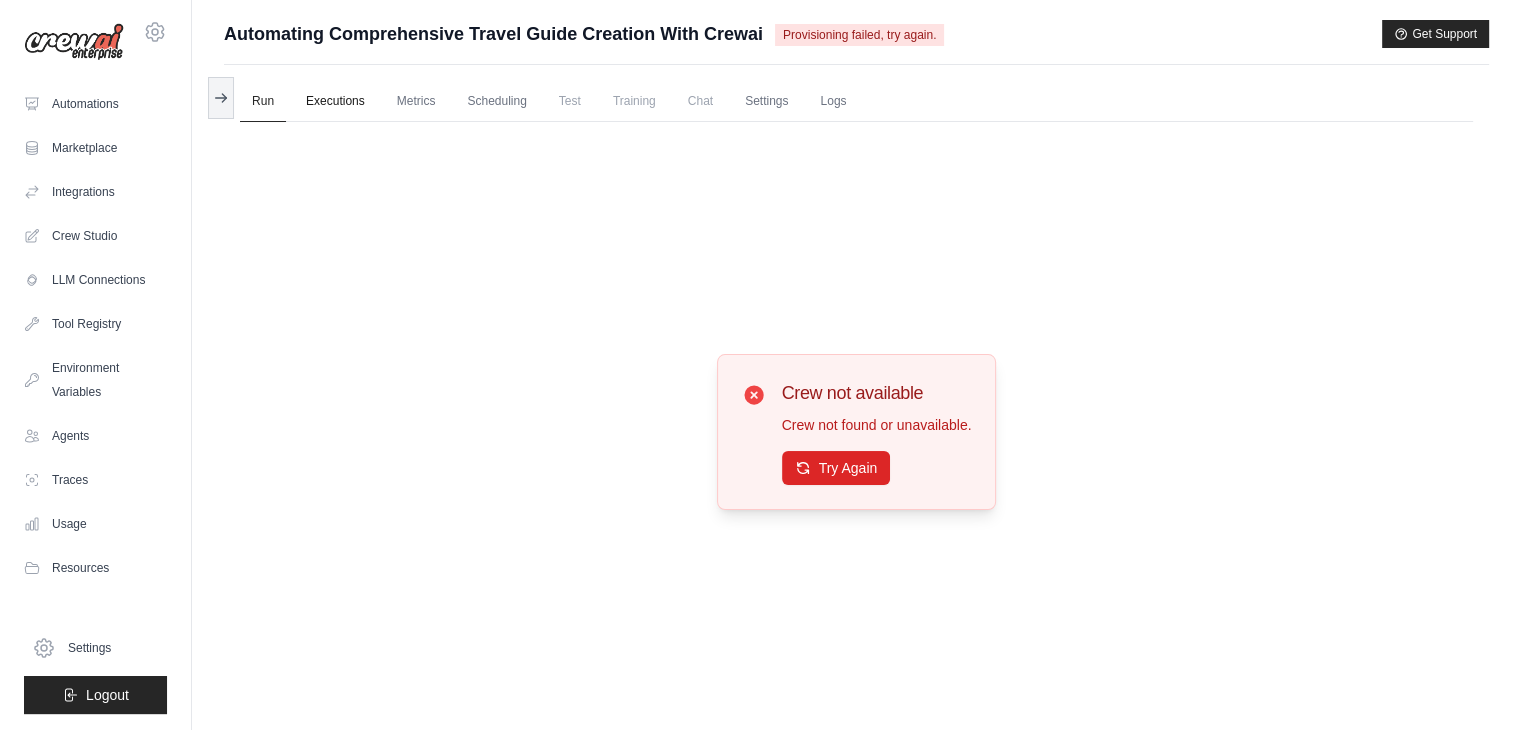 click on "Executions" at bounding box center [335, 102] 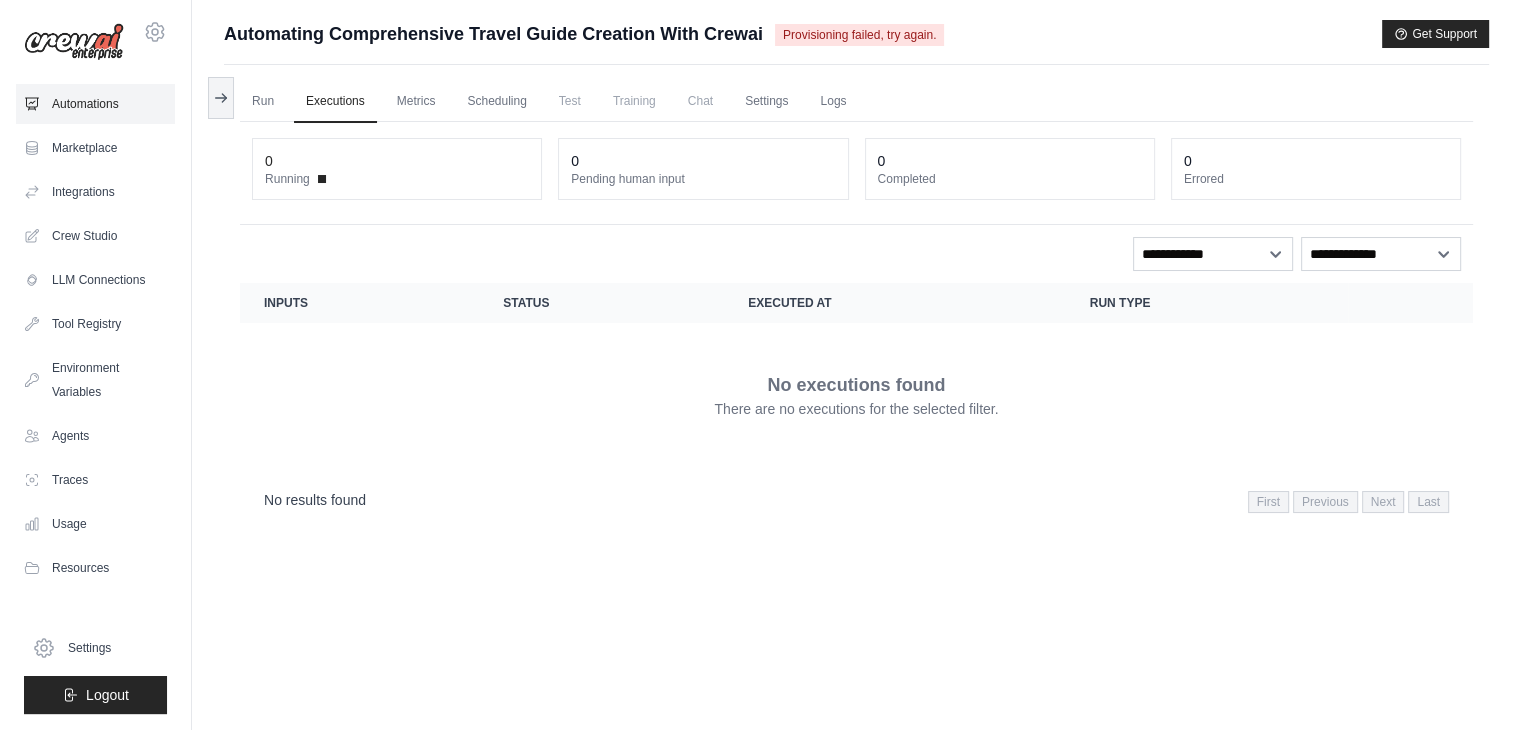 click on "Automations" at bounding box center (95, 104) 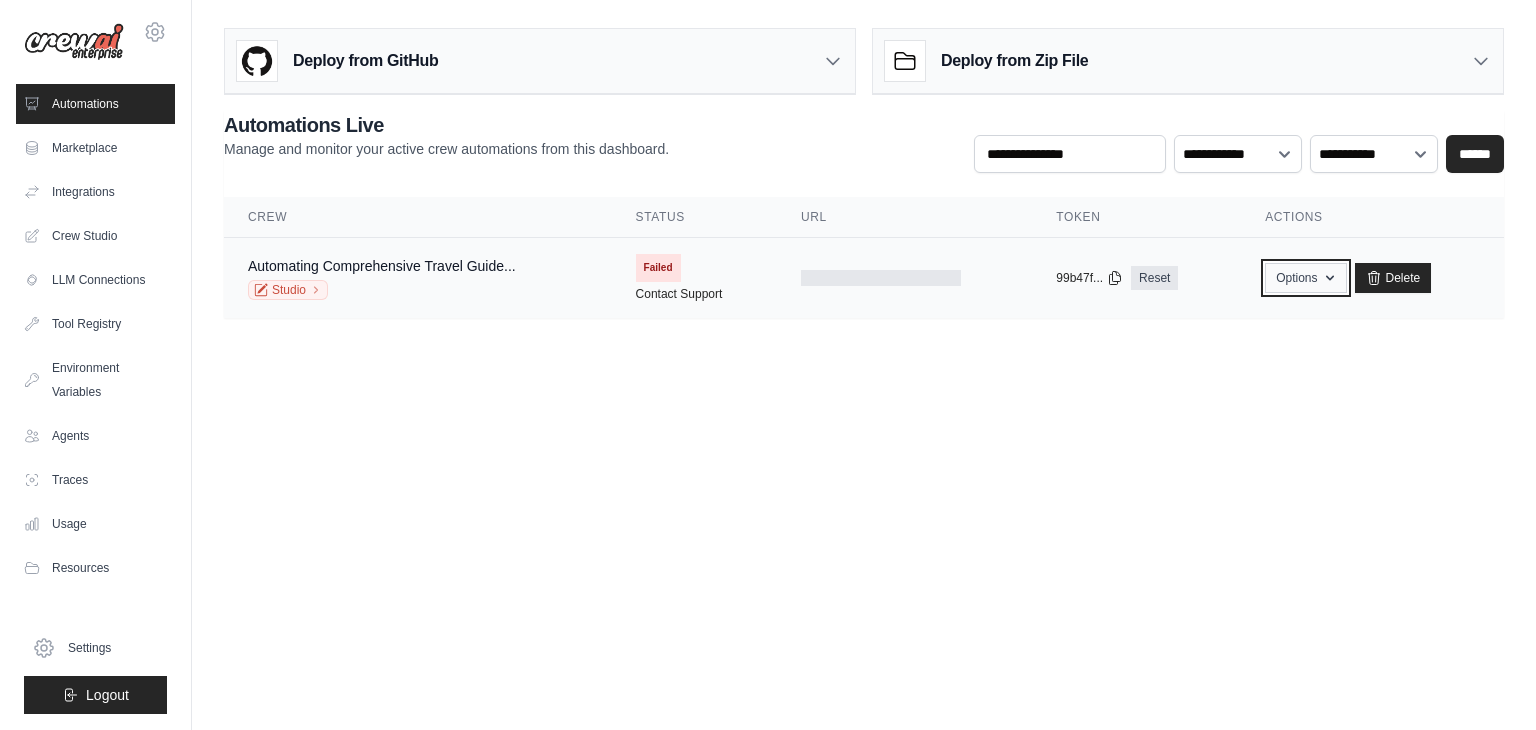 click on "Options" at bounding box center (1305, 278) 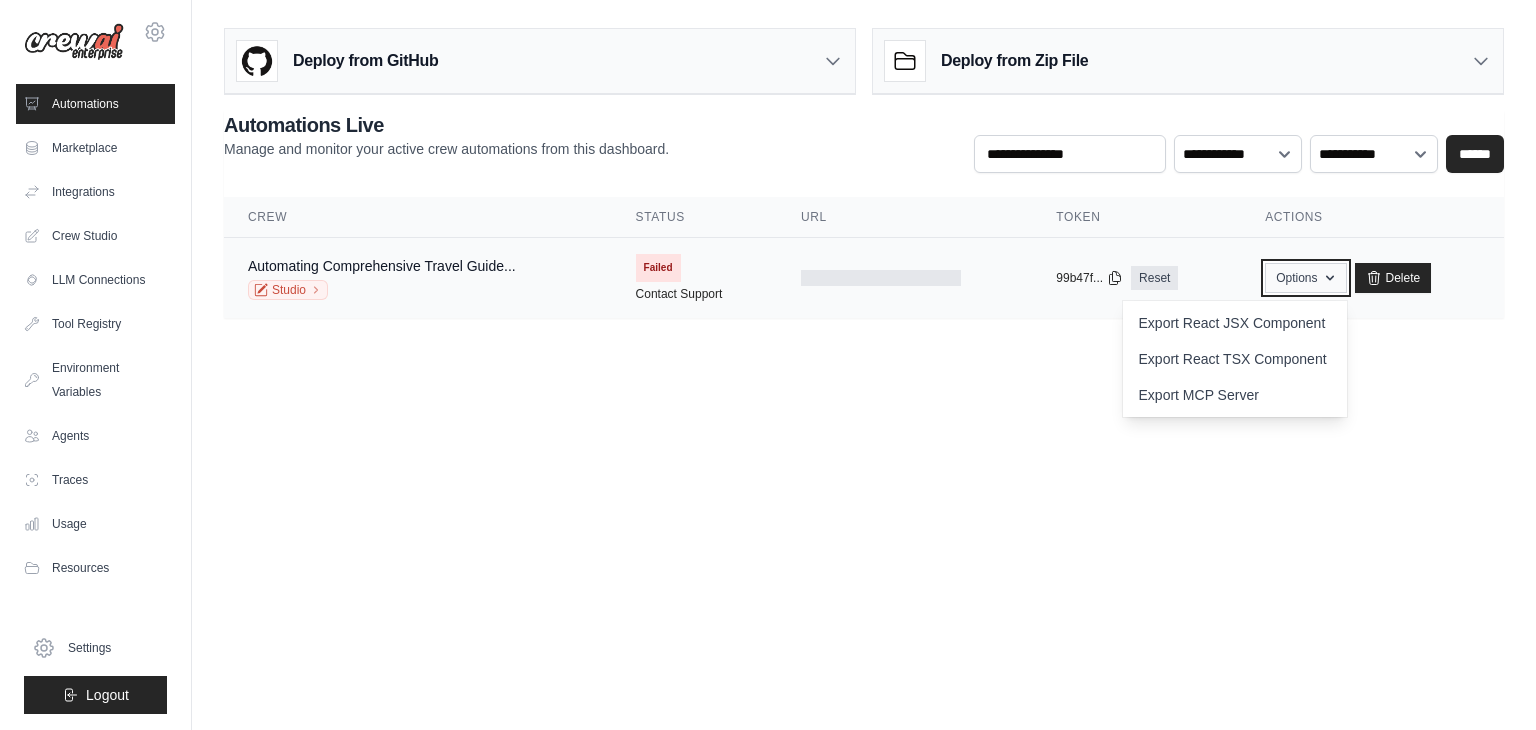 click on "Options" at bounding box center (1305, 278) 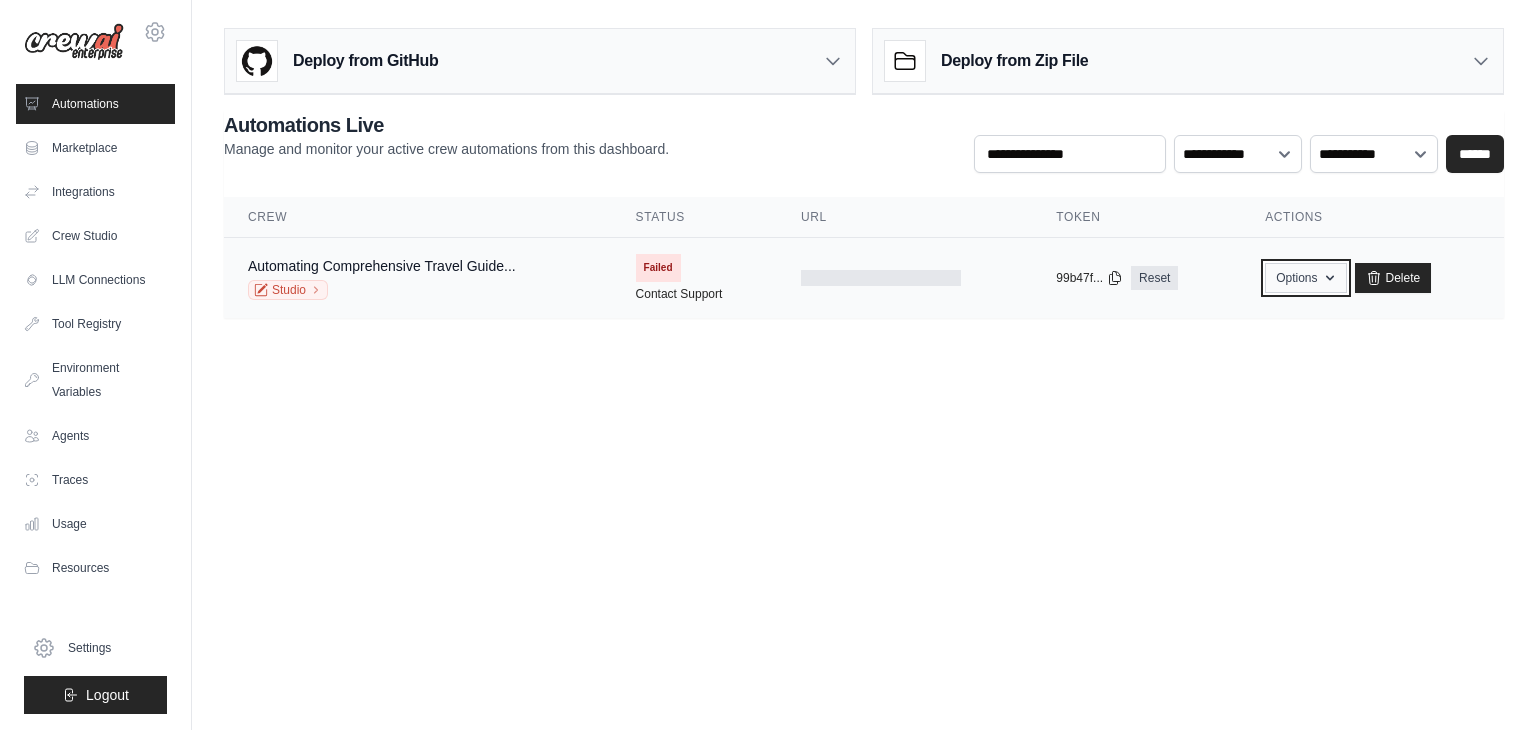 click on "Options" at bounding box center (1305, 278) 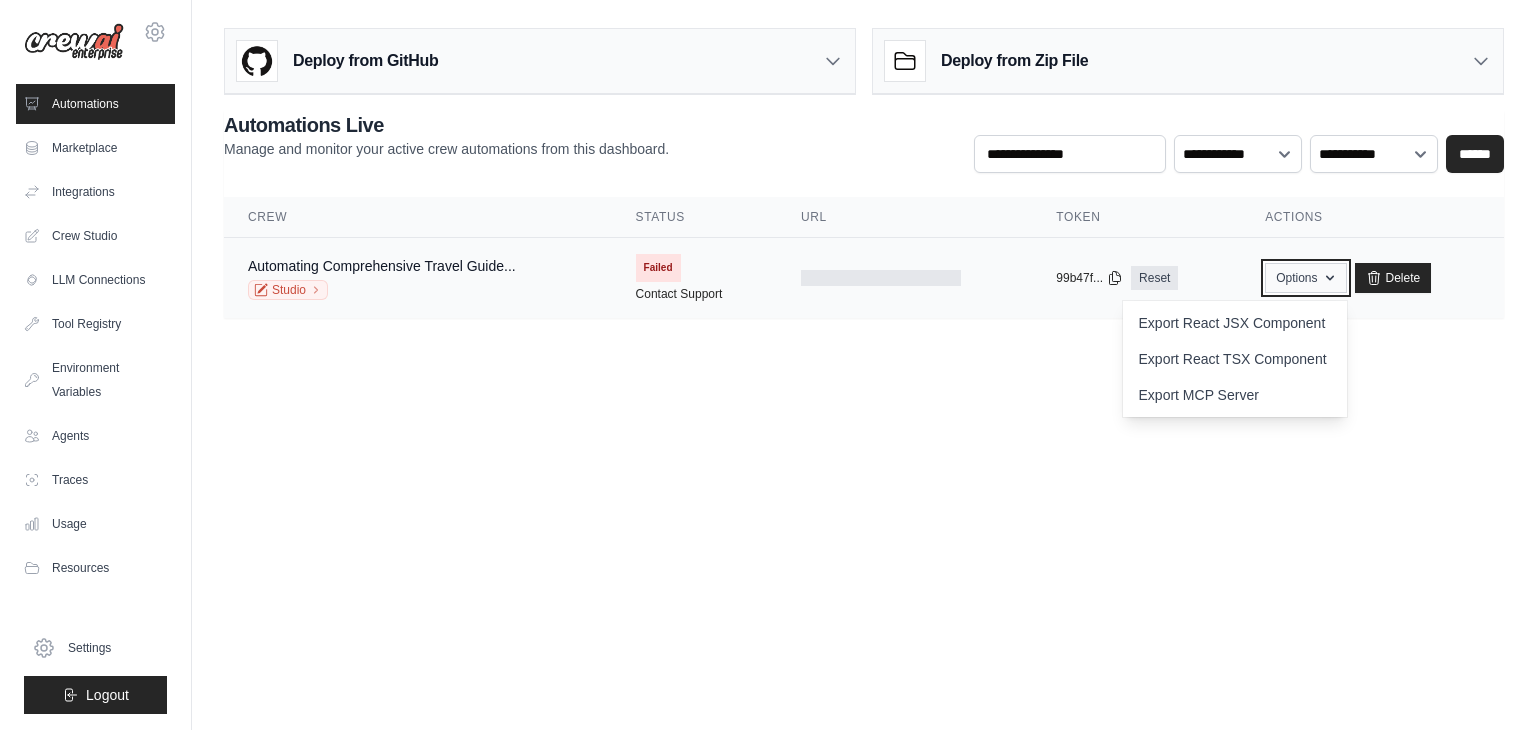 click on "Options" at bounding box center [1305, 278] 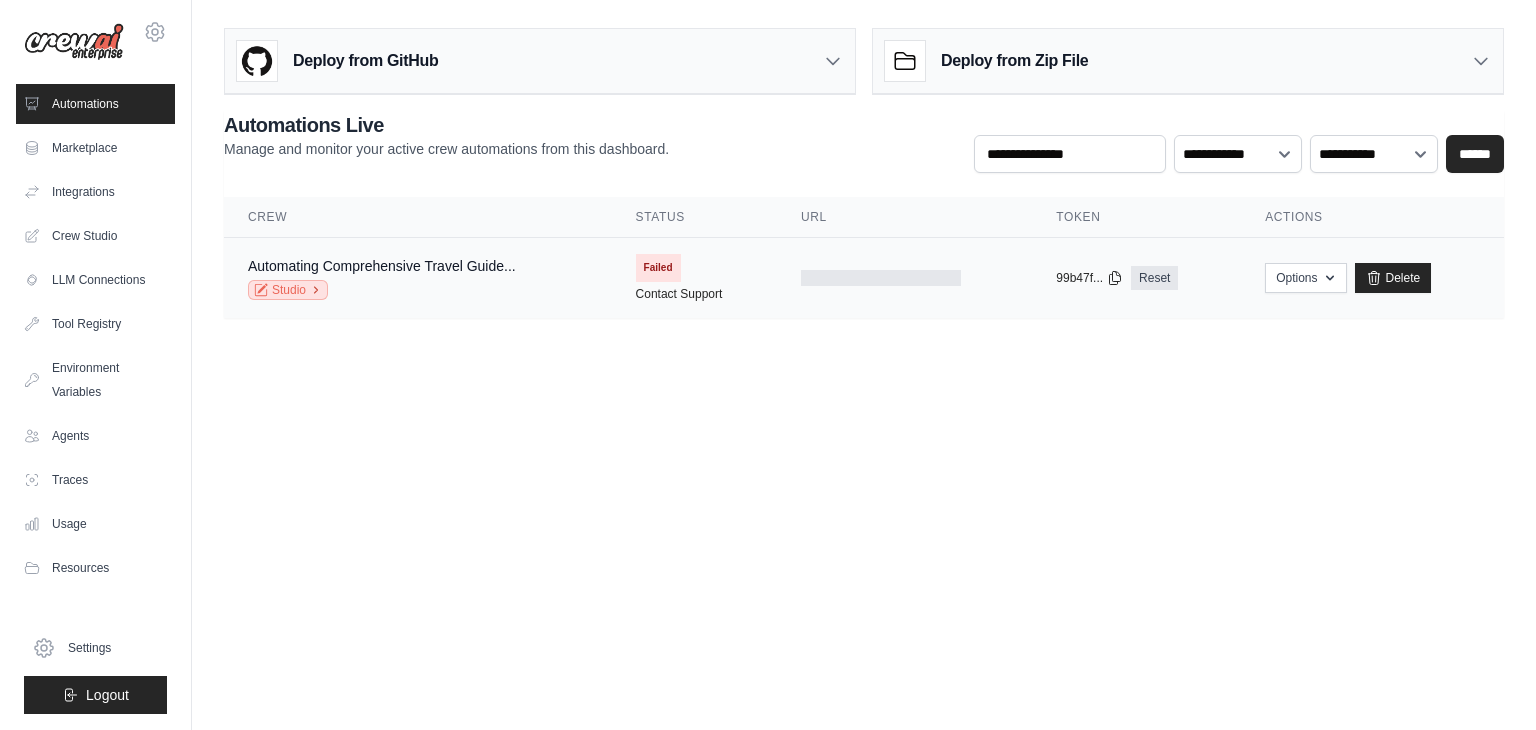 click on "Studio" at bounding box center [288, 290] 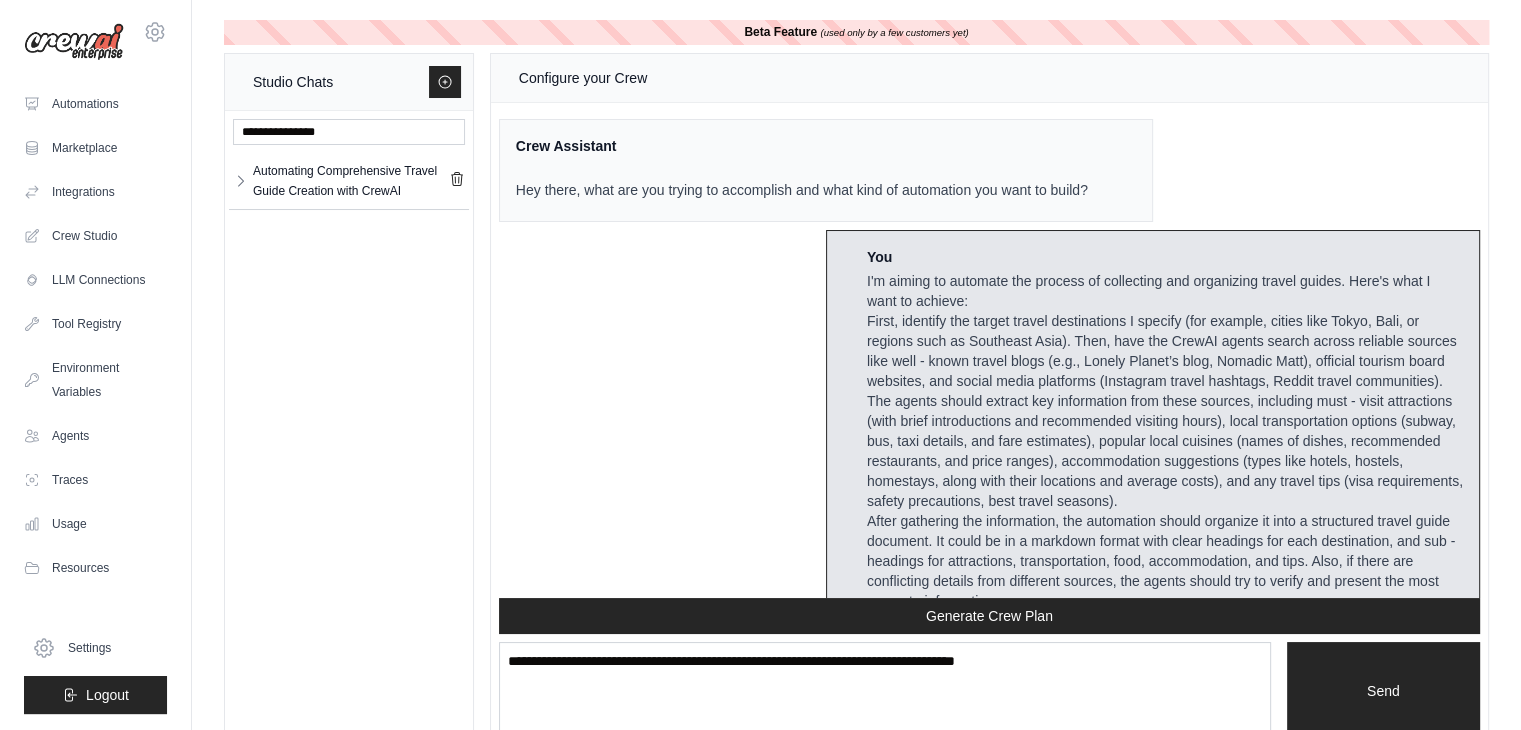 scroll, scrollTop: 3823, scrollLeft: 0, axis: vertical 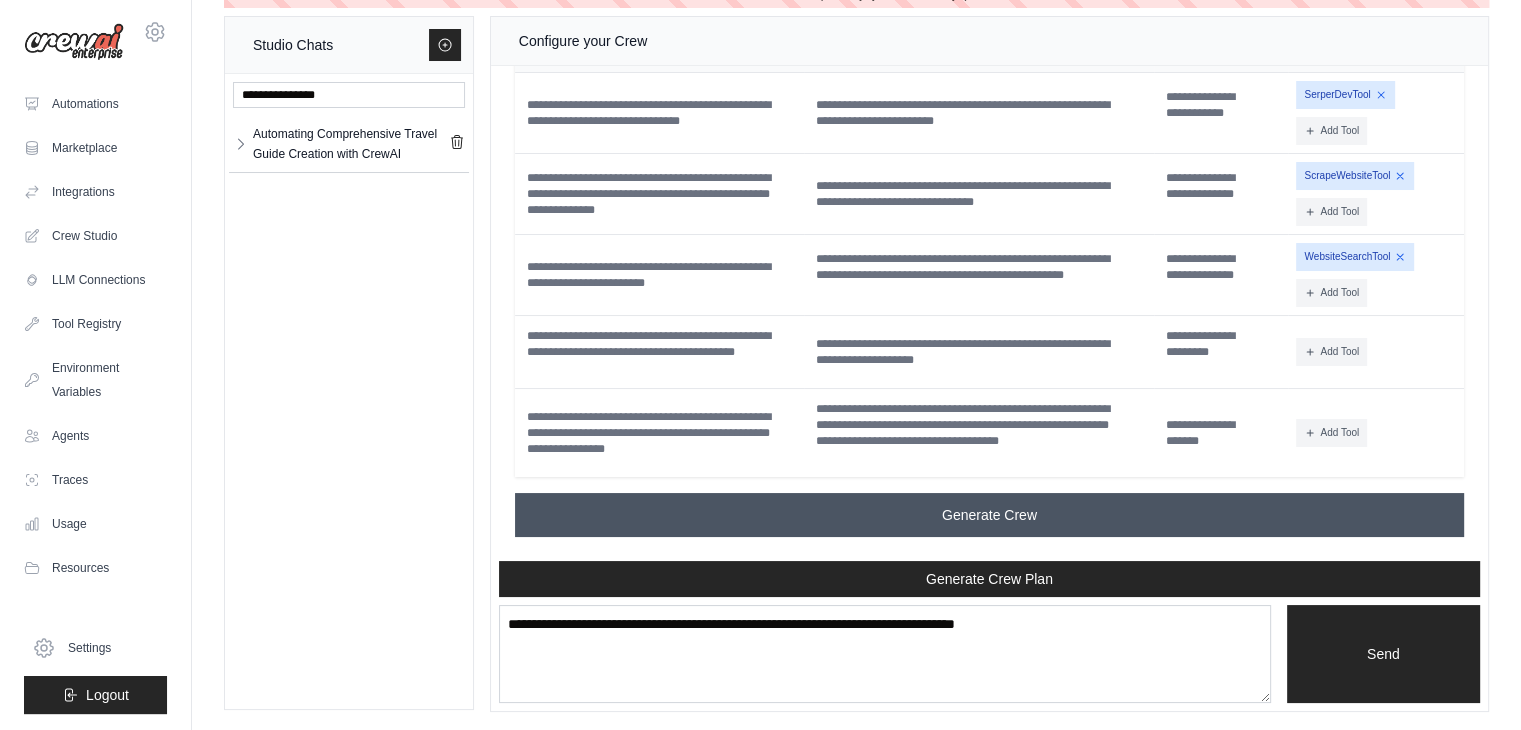 click on "Generate Crew" at bounding box center [989, 515] 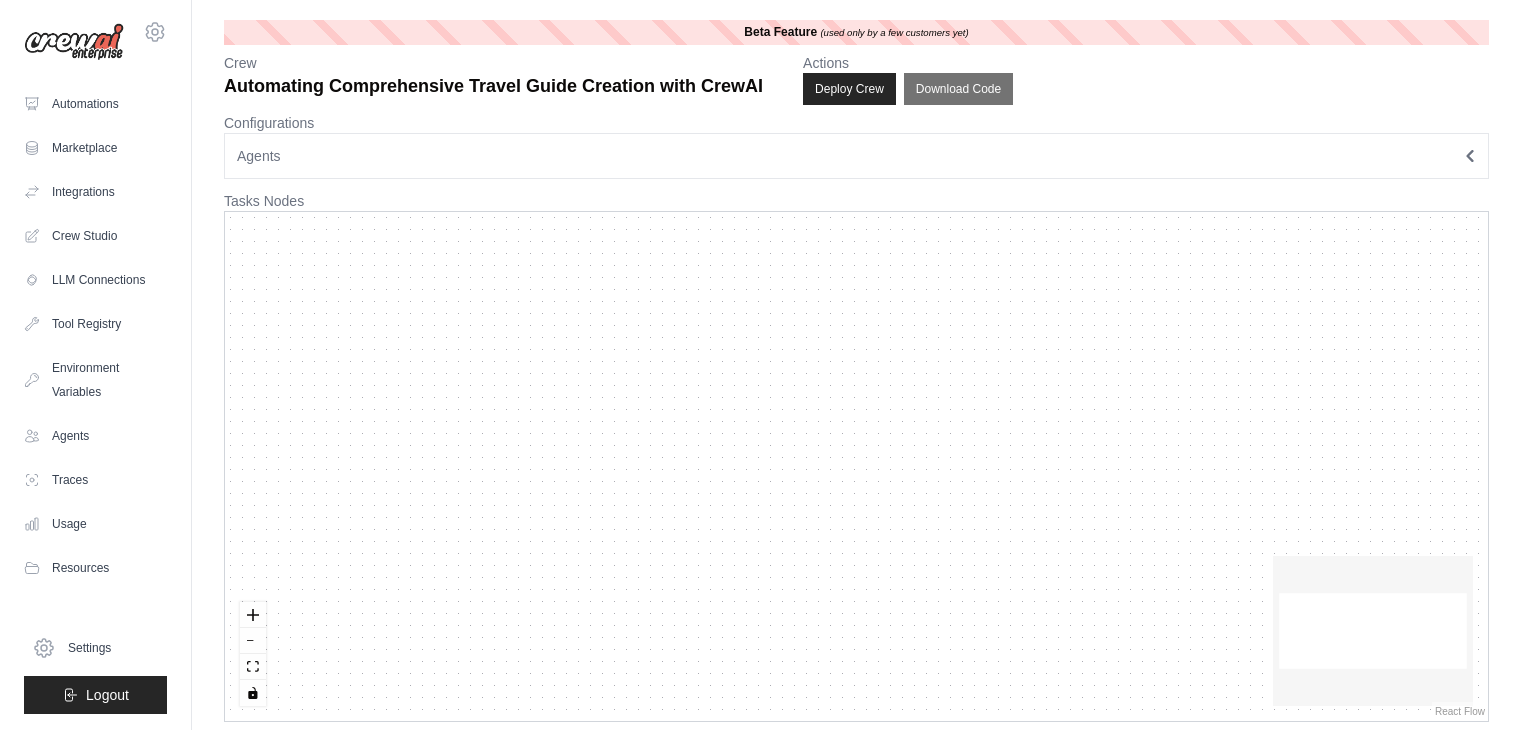 scroll, scrollTop: 0, scrollLeft: 0, axis: both 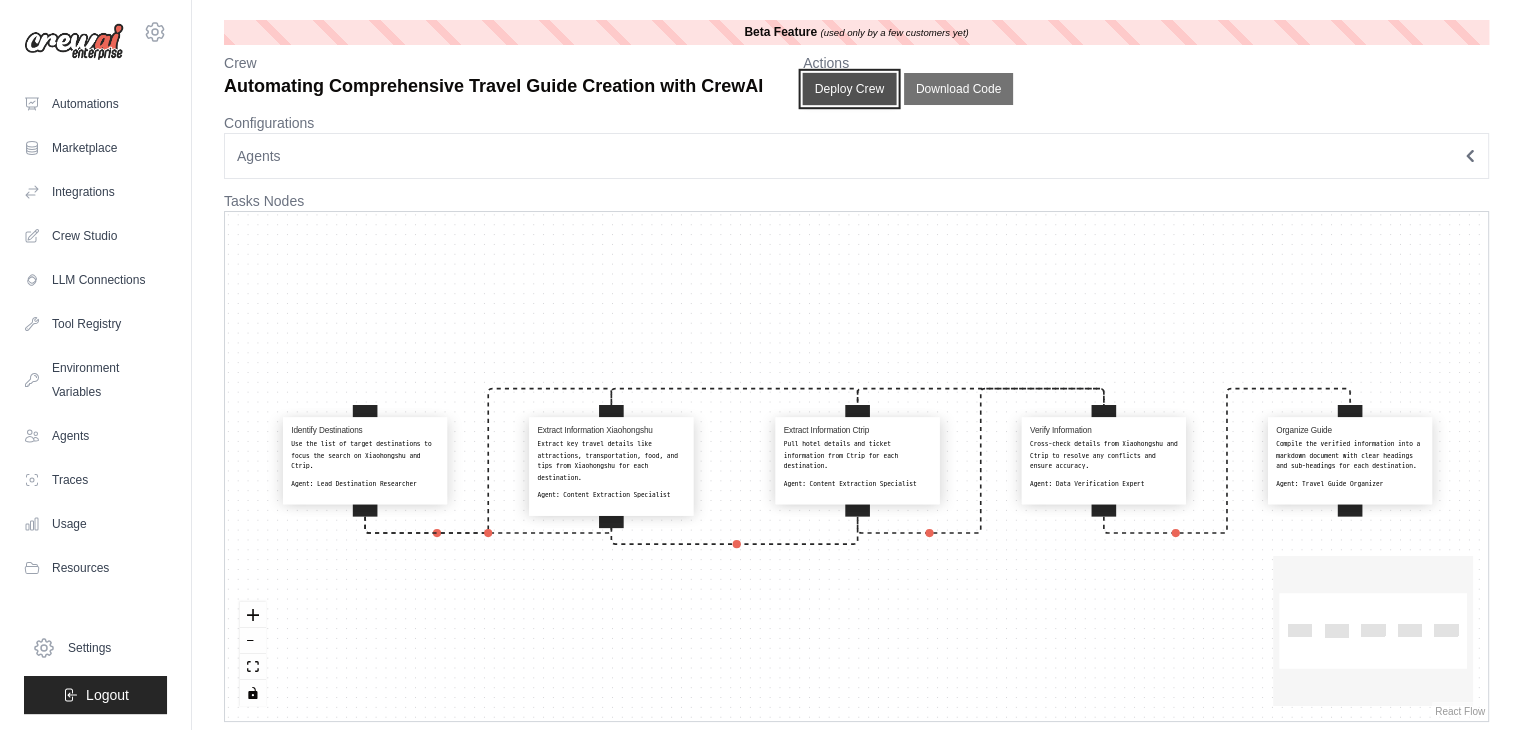 click on "Deploy Crew" at bounding box center [850, 89] 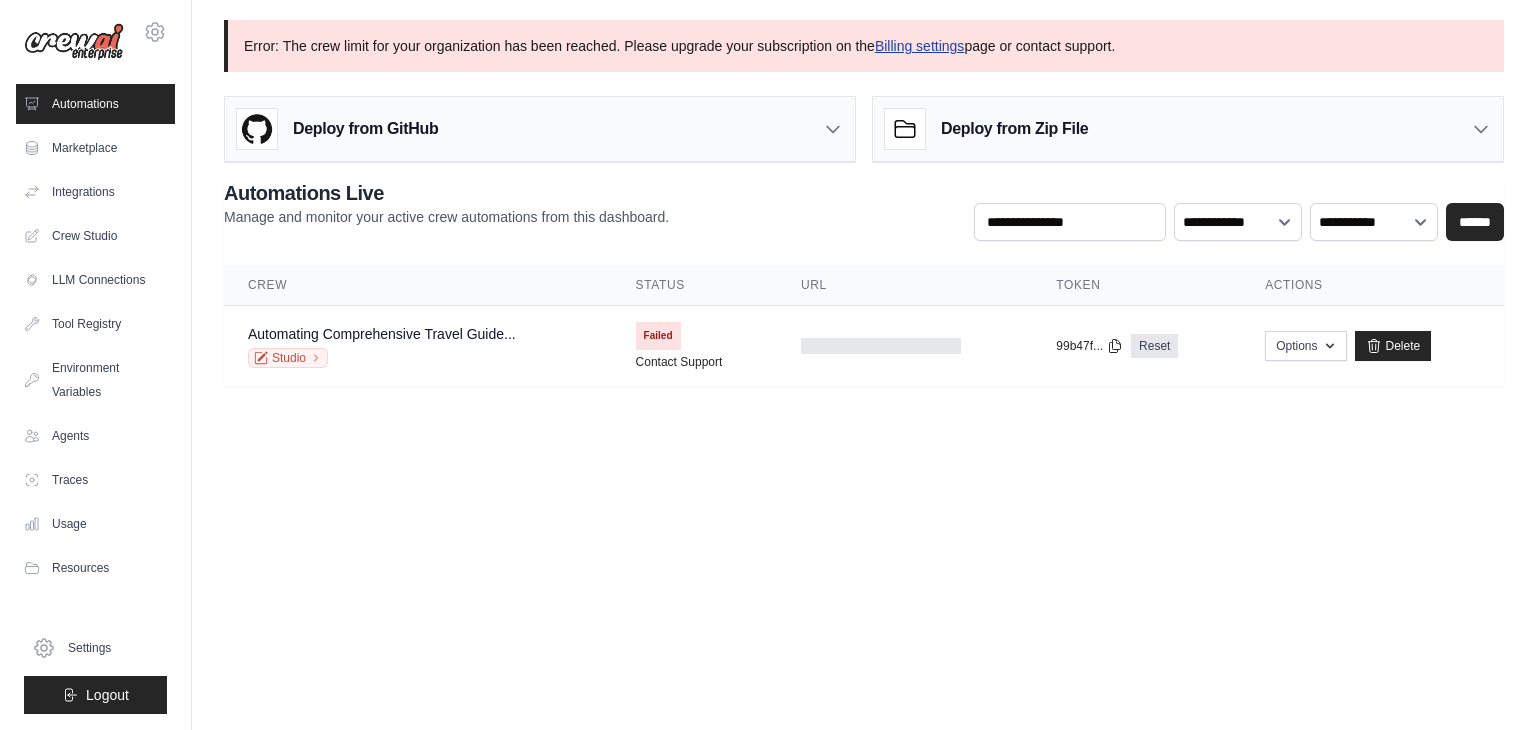 click on "Billing settings" at bounding box center (920, 46) 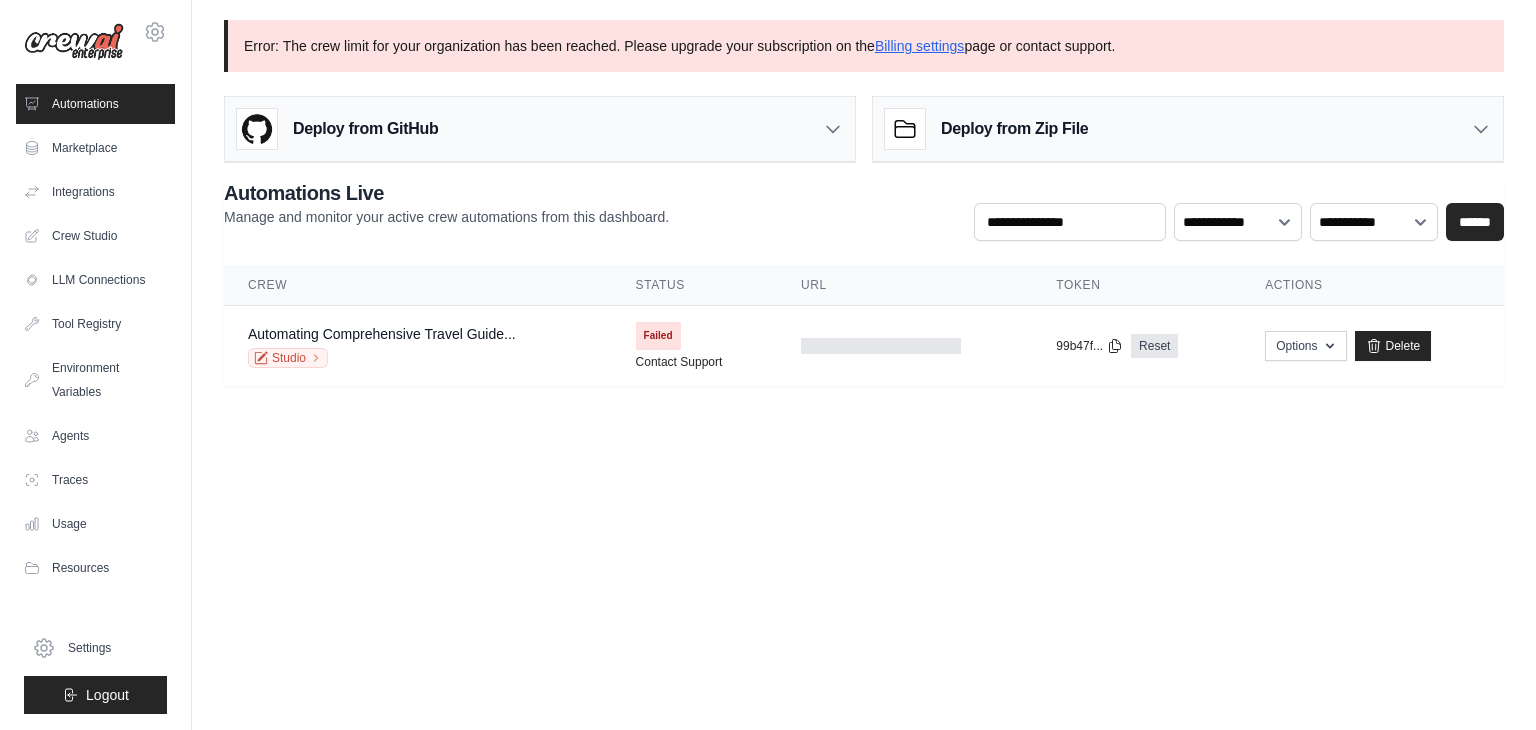 click on "[EMAIL]
Settings
Automations
Marketplace
Integrations
Blog" at bounding box center [768, 365] 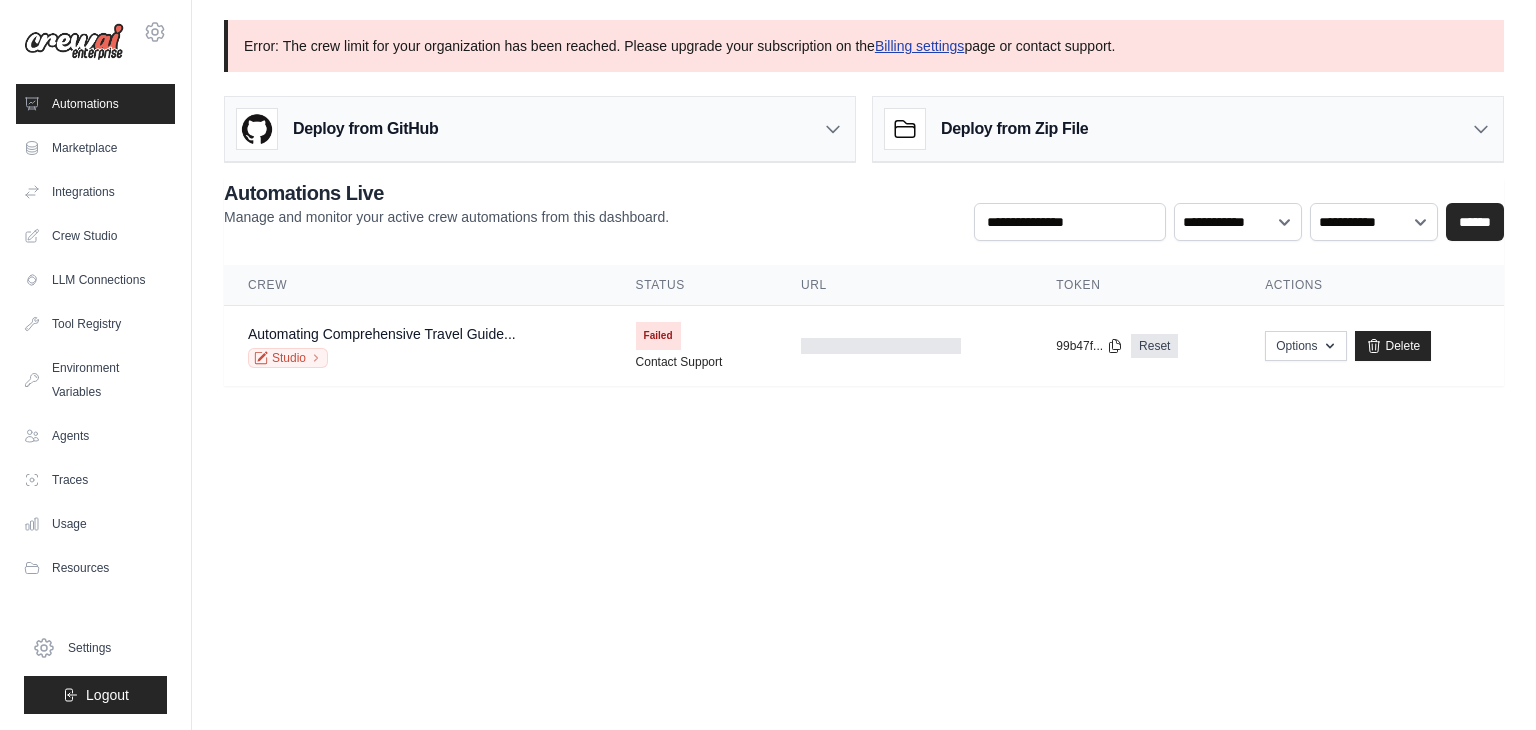 click on "Billing settings" at bounding box center (920, 46) 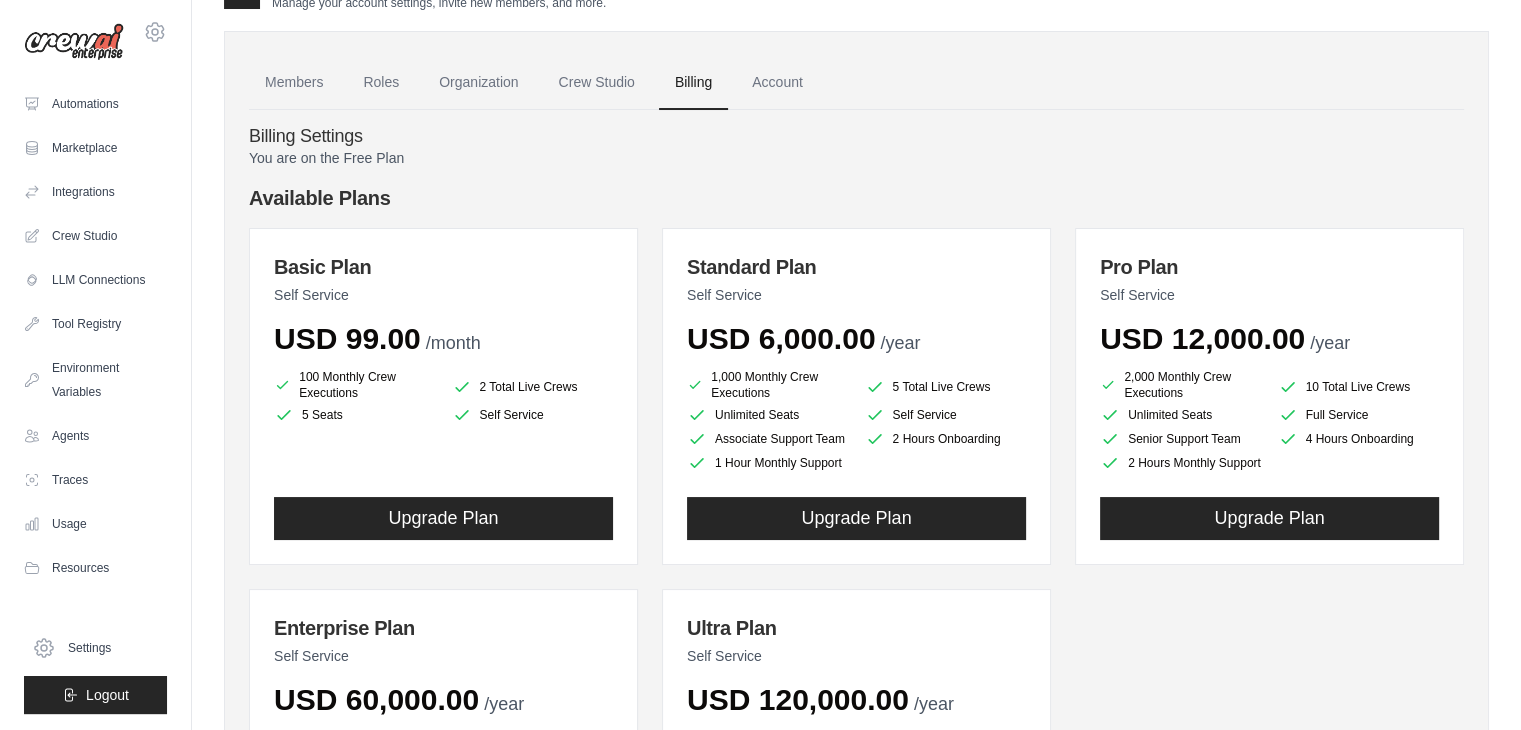 scroll, scrollTop: 0, scrollLeft: 0, axis: both 